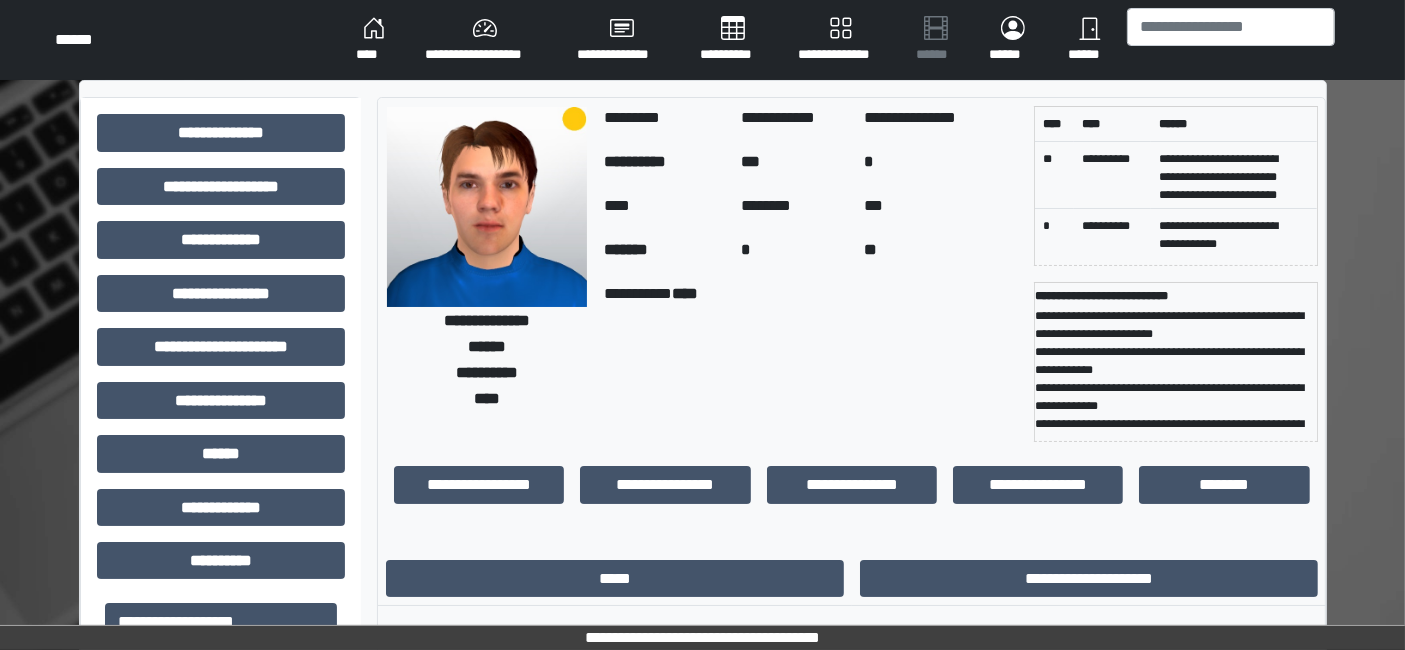 scroll, scrollTop: 0, scrollLeft: 0, axis: both 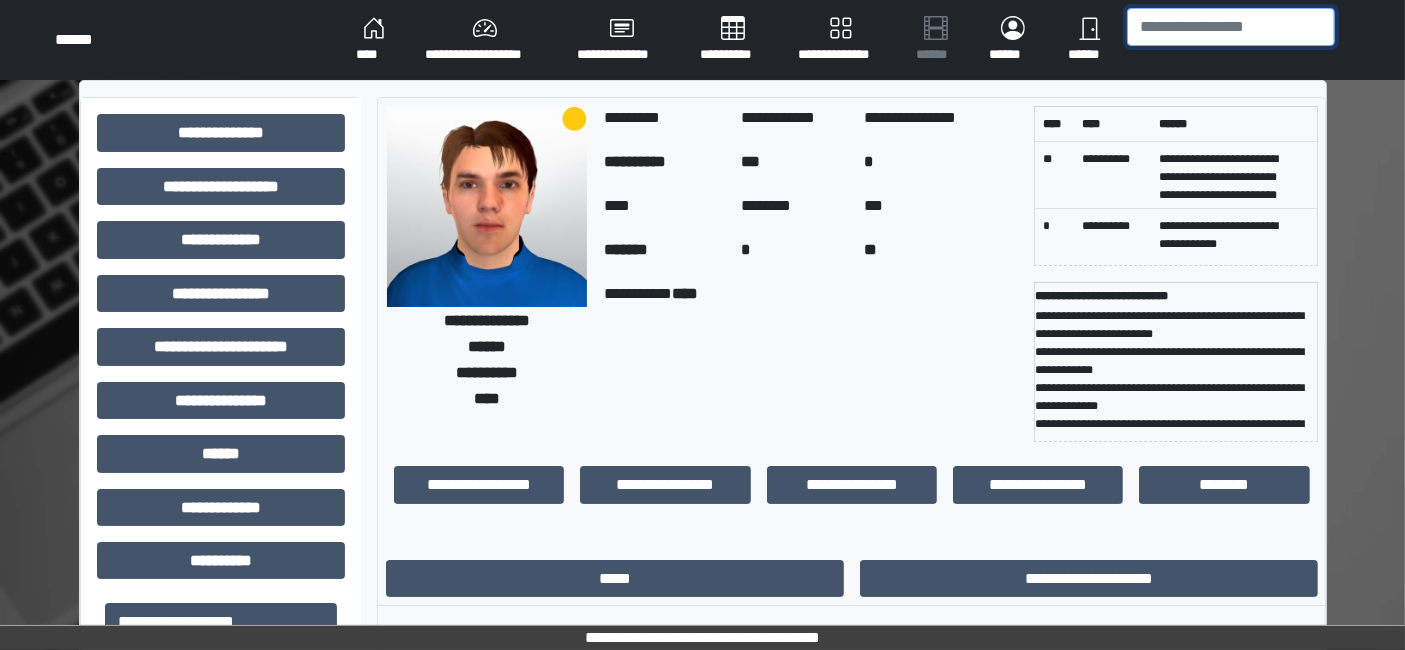 drag, startPoint x: 1177, startPoint y: 18, endPoint x: 1200, endPoint y: 38, distance: 30.479502 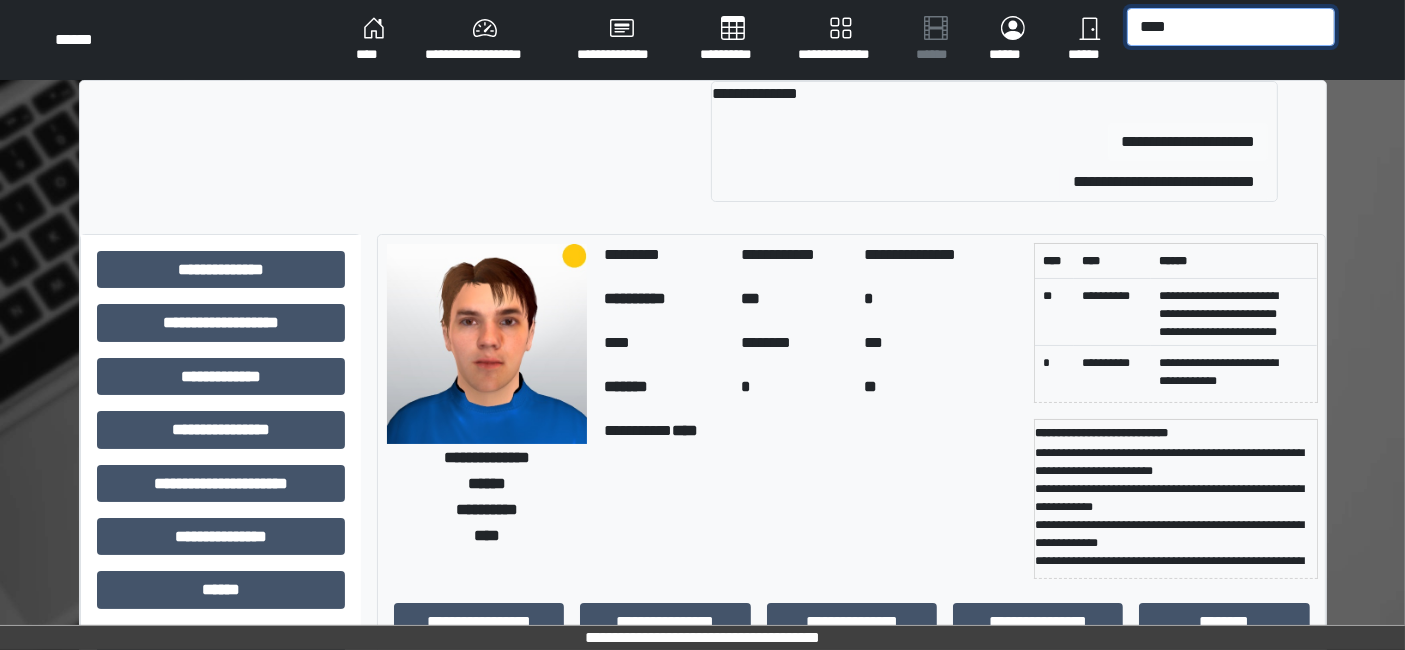 type on "****" 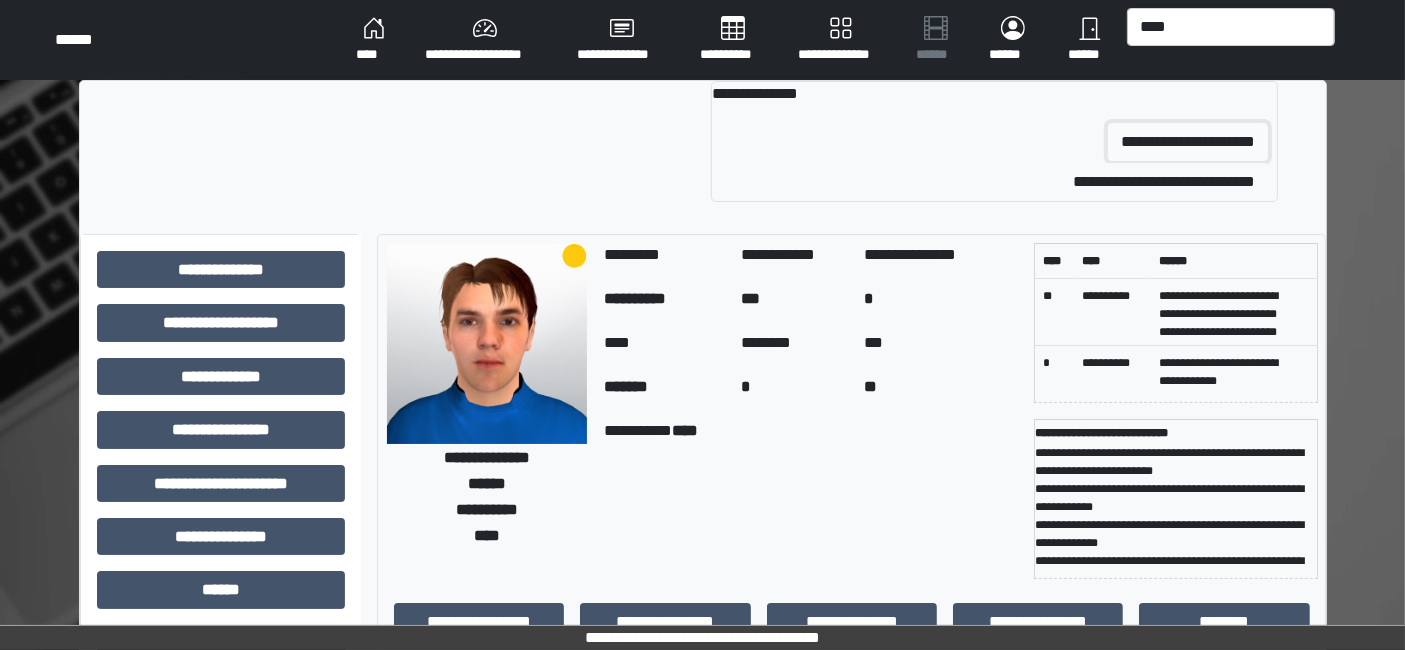 click on "**********" at bounding box center [1188, 142] 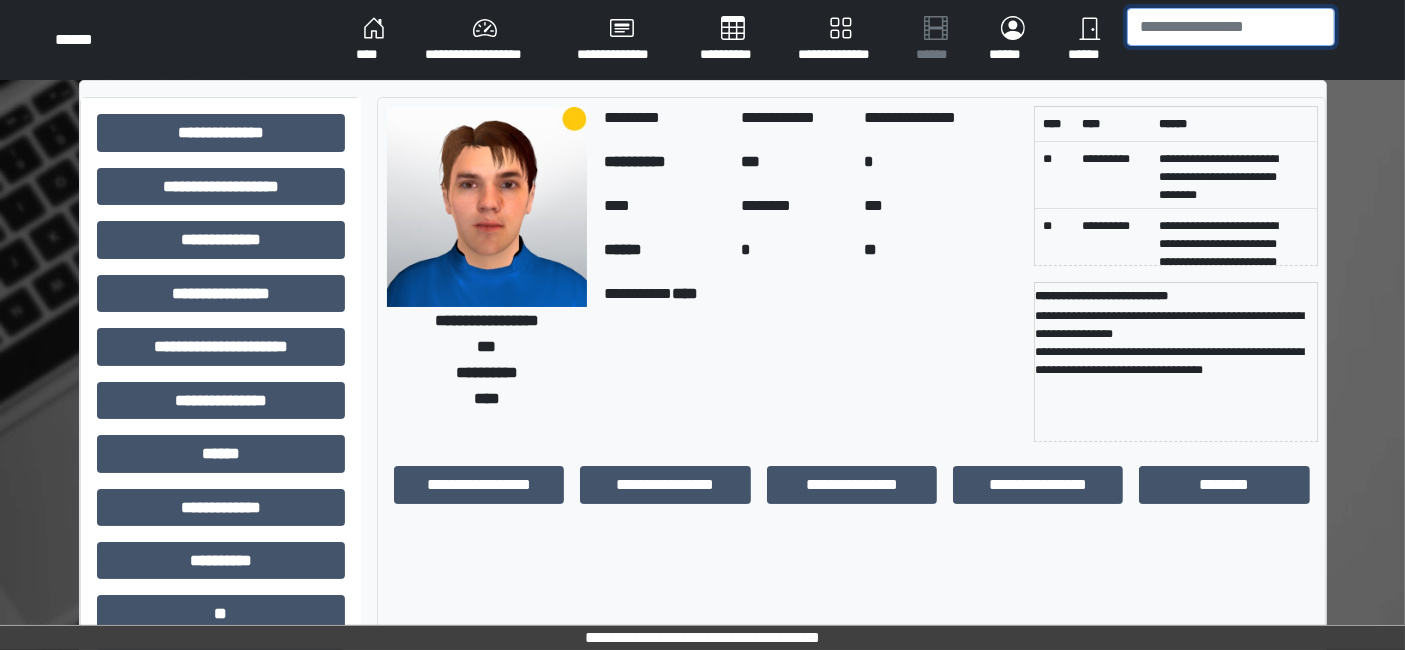 click at bounding box center [1231, 27] 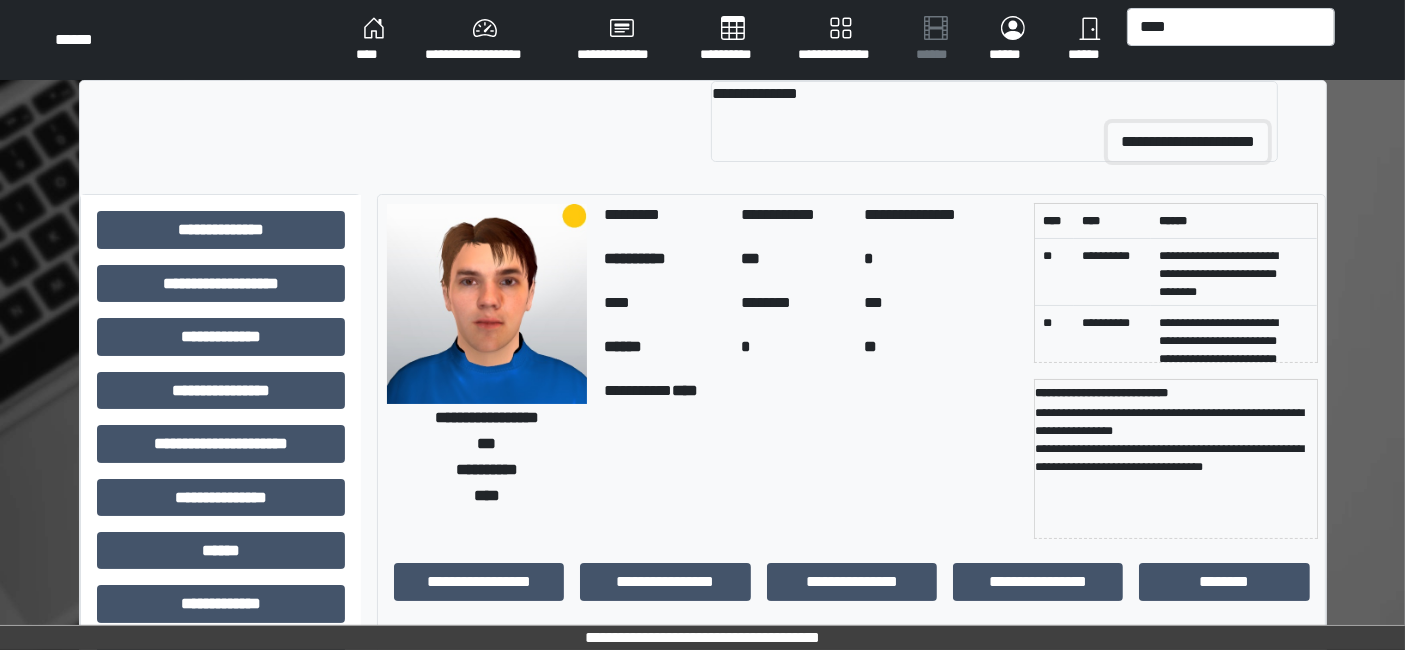 drag, startPoint x: 1234, startPoint y: 165, endPoint x: 1251, endPoint y: 123, distance: 45.310043 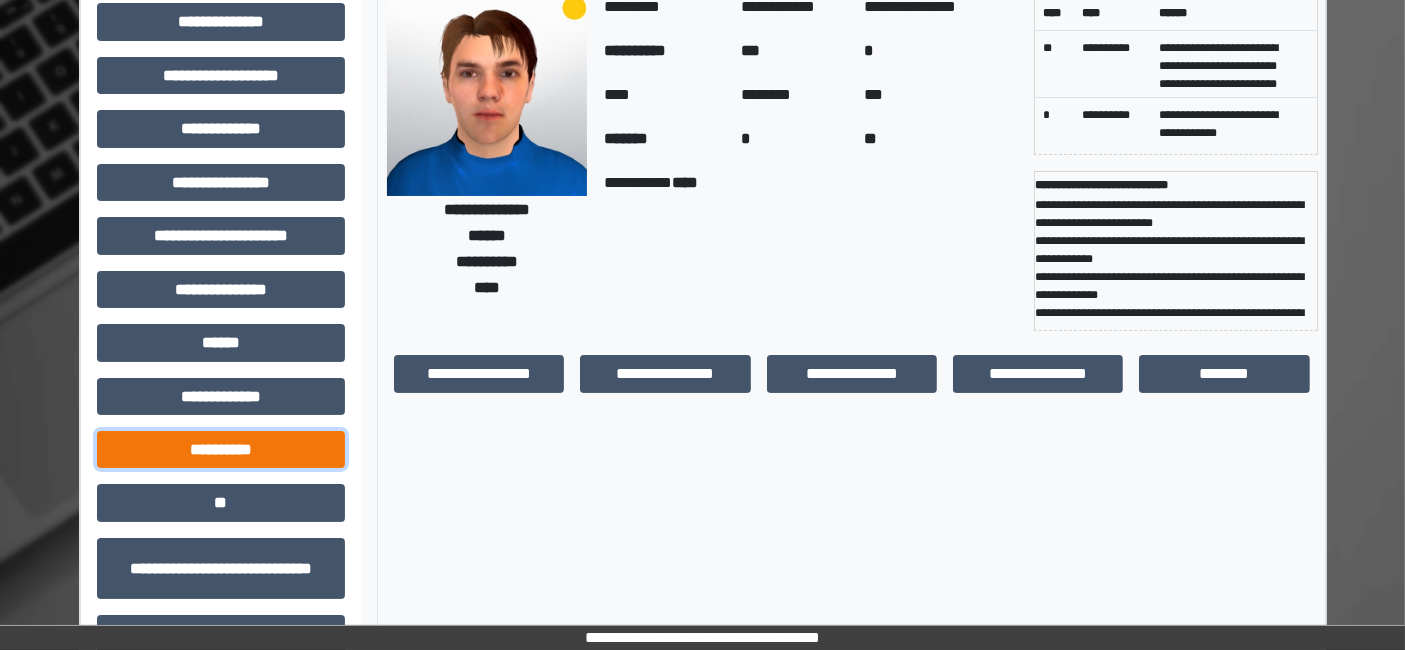 click on "**********" at bounding box center [221, 449] 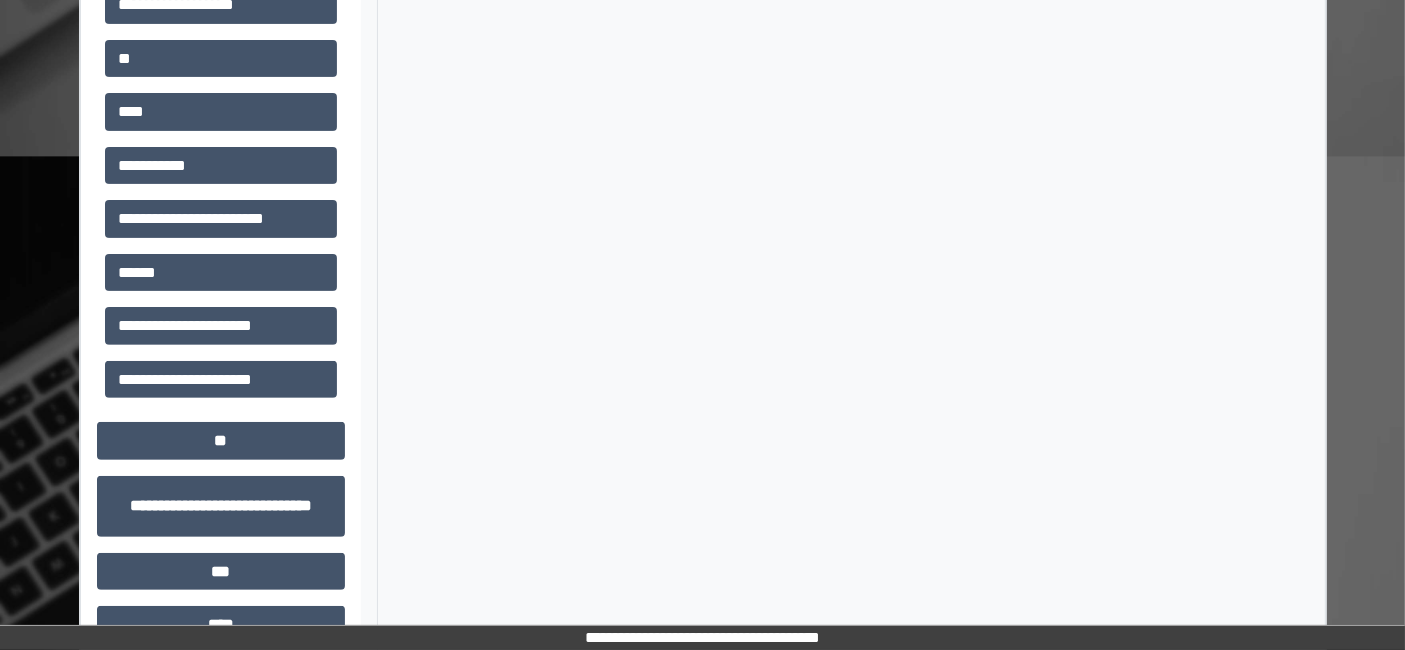 scroll, scrollTop: 666, scrollLeft: 0, axis: vertical 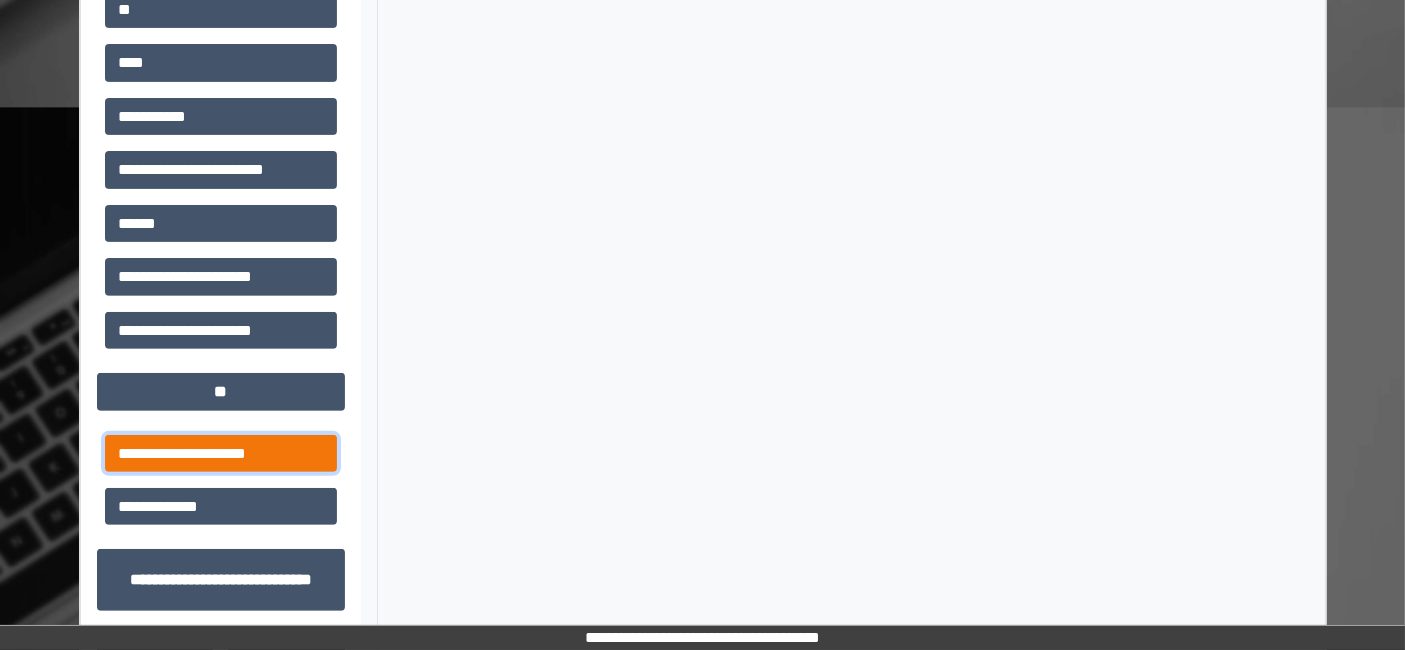 click on "**********" at bounding box center [221, 453] 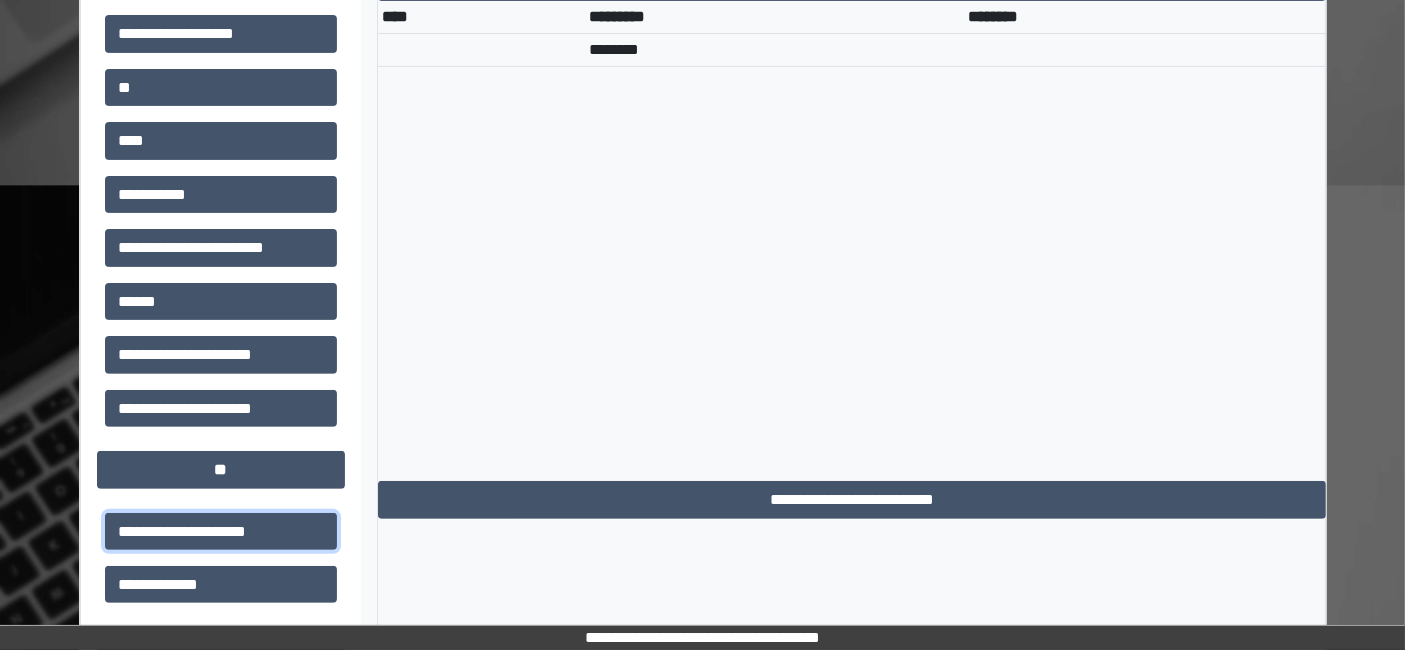 scroll, scrollTop: 666, scrollLeft: 0, axis: vertical 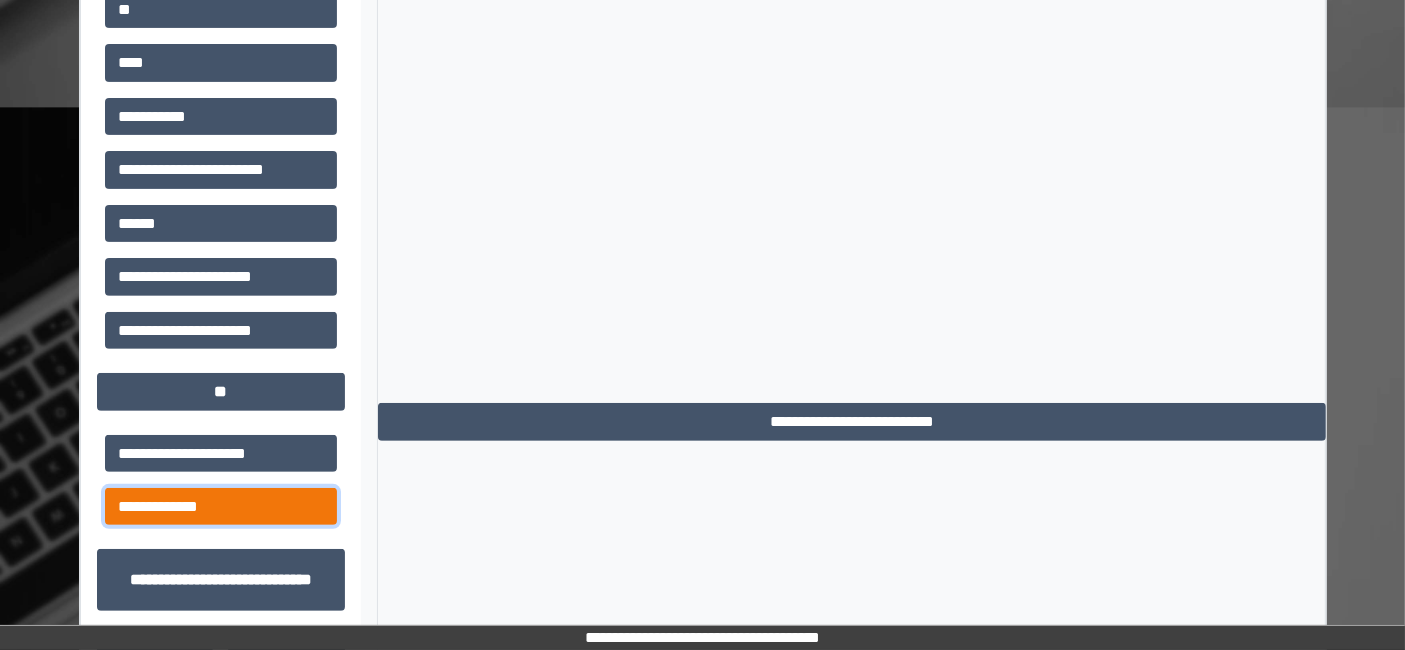 click on "**********" at bounding box center [221, 506] 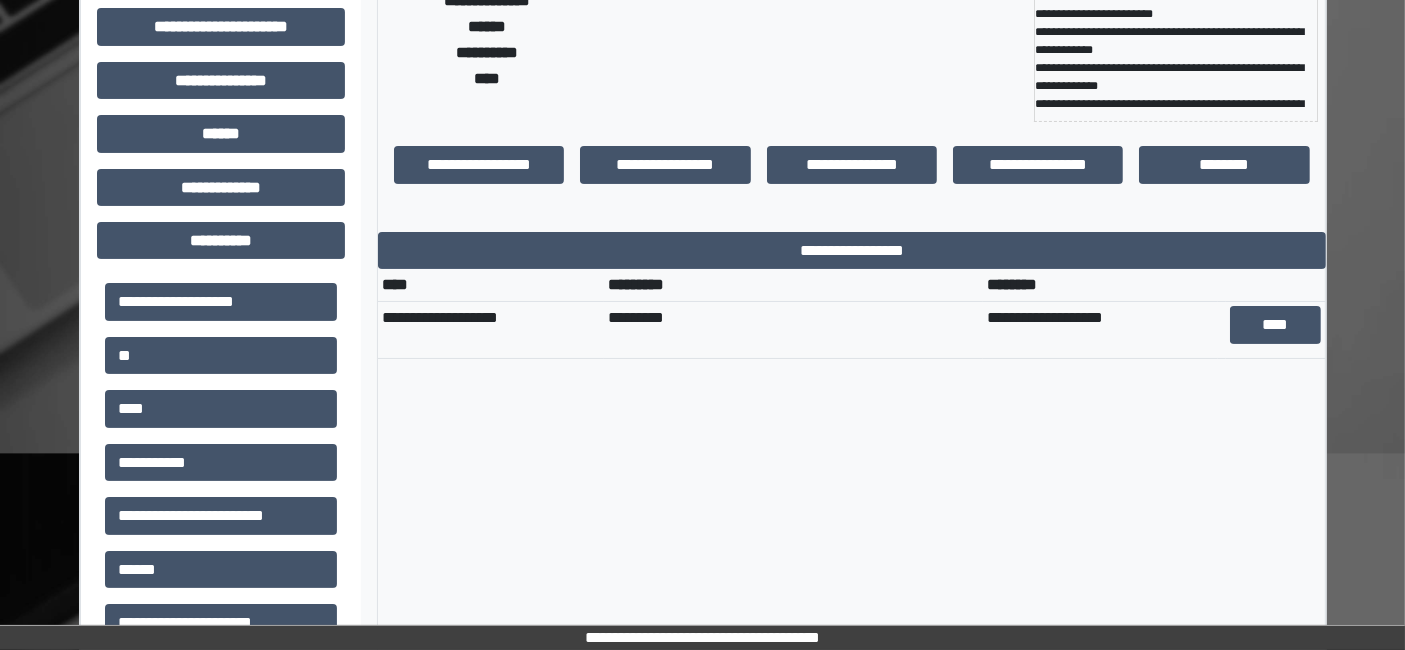 scroll, scrollTop: 444, scrollLeft: 0, axis: vertical 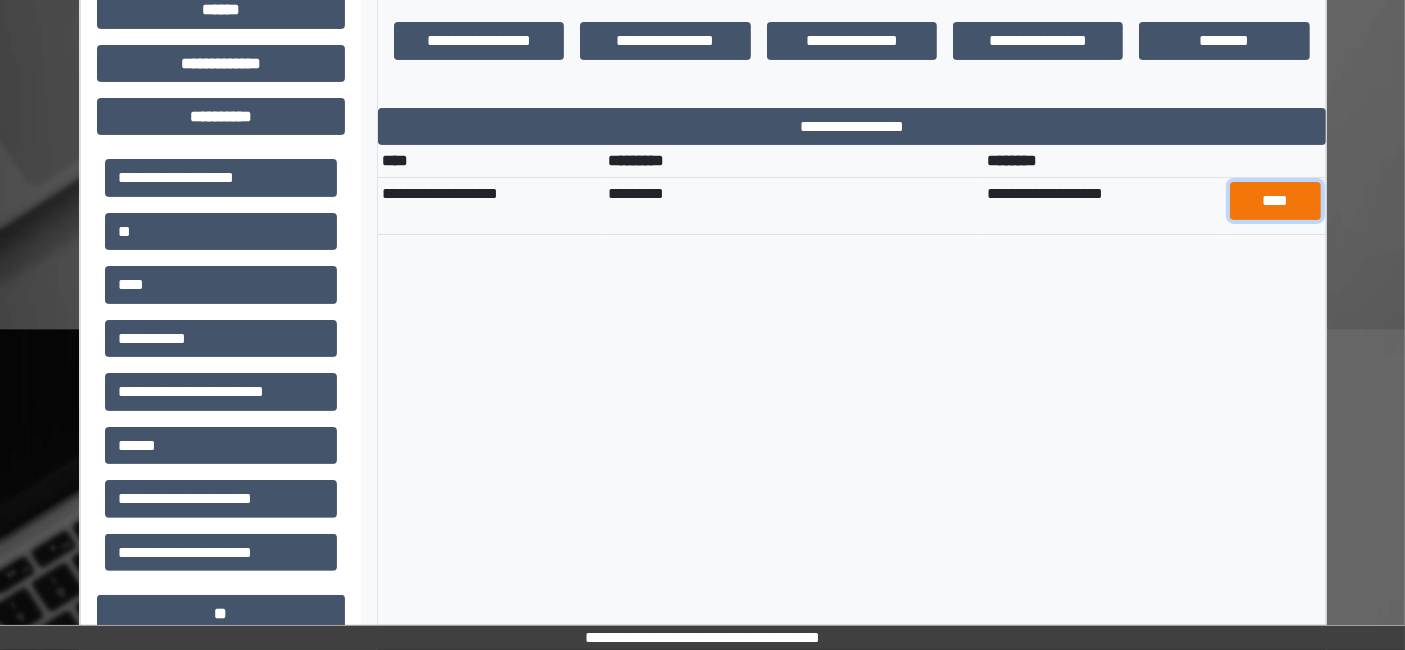 click on "****" at bounding box center (1275, 200) 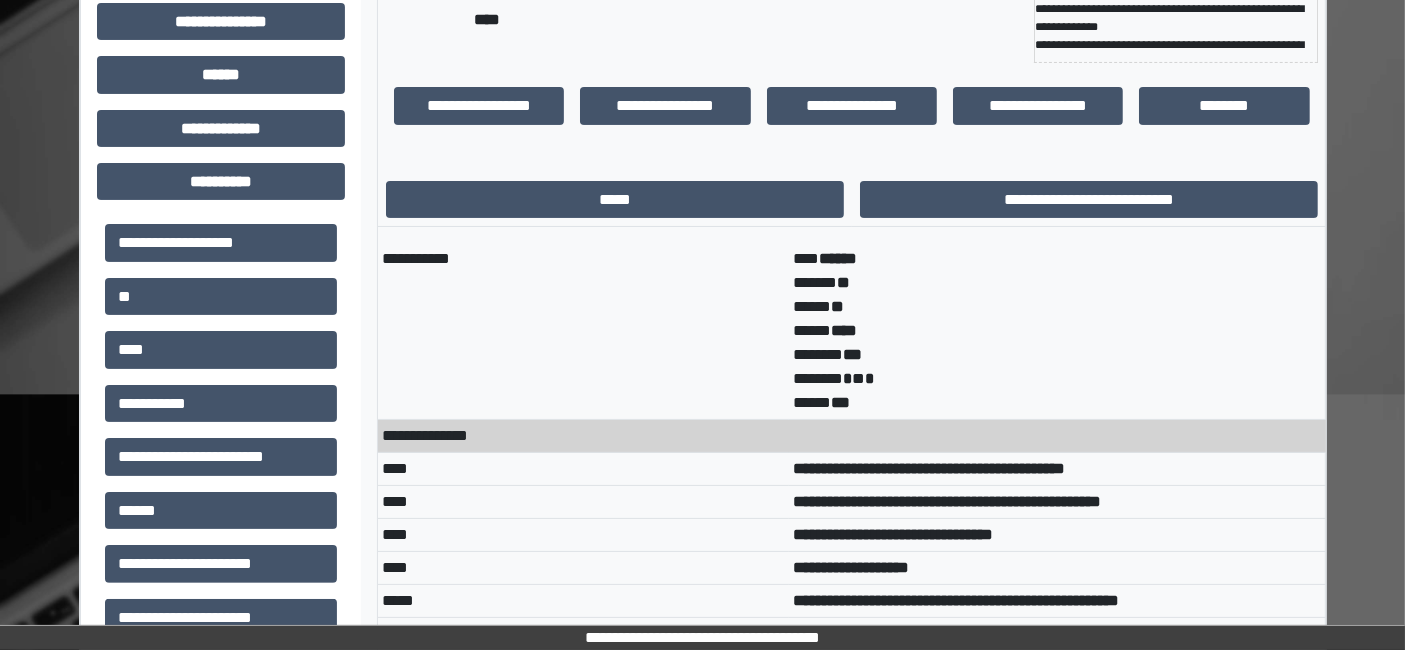 scroll, scrollTop: 0, scrollLeft: 0, axis: both 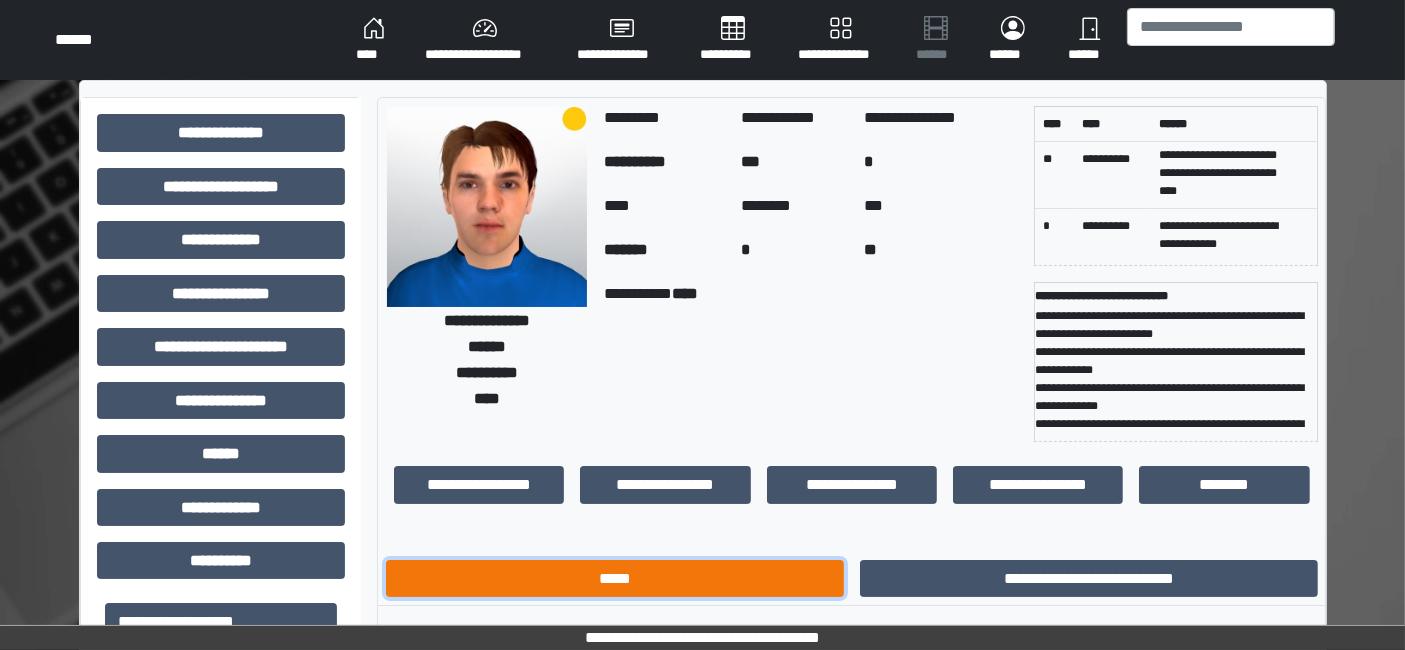 click on "*****" at bounding box center [615, 578] 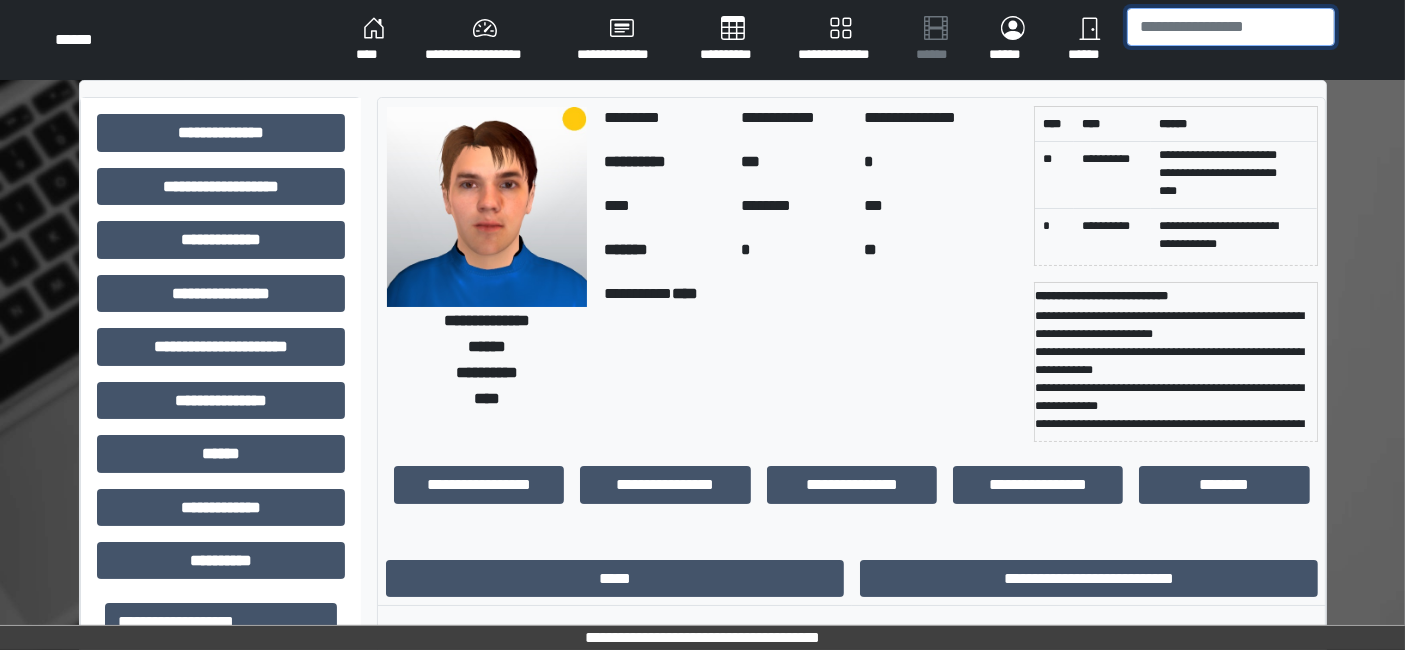 click at bounding box center [1231, 27] 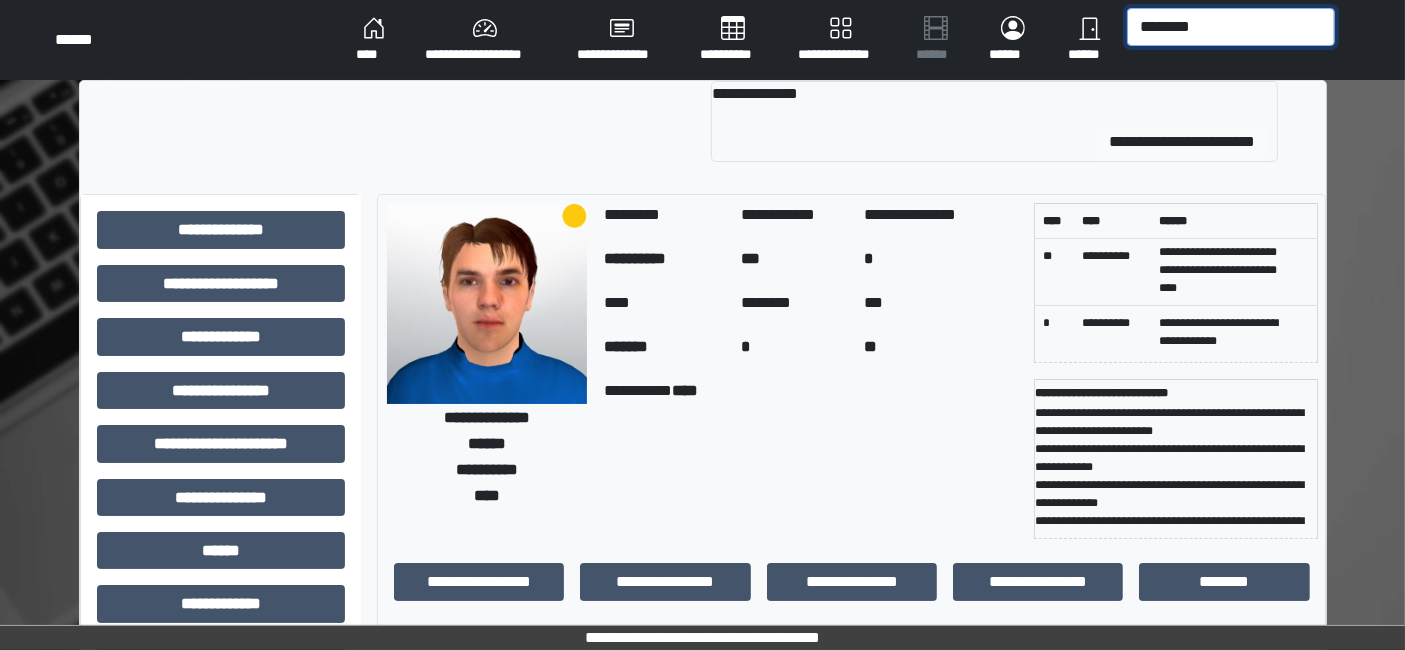 type on "********" 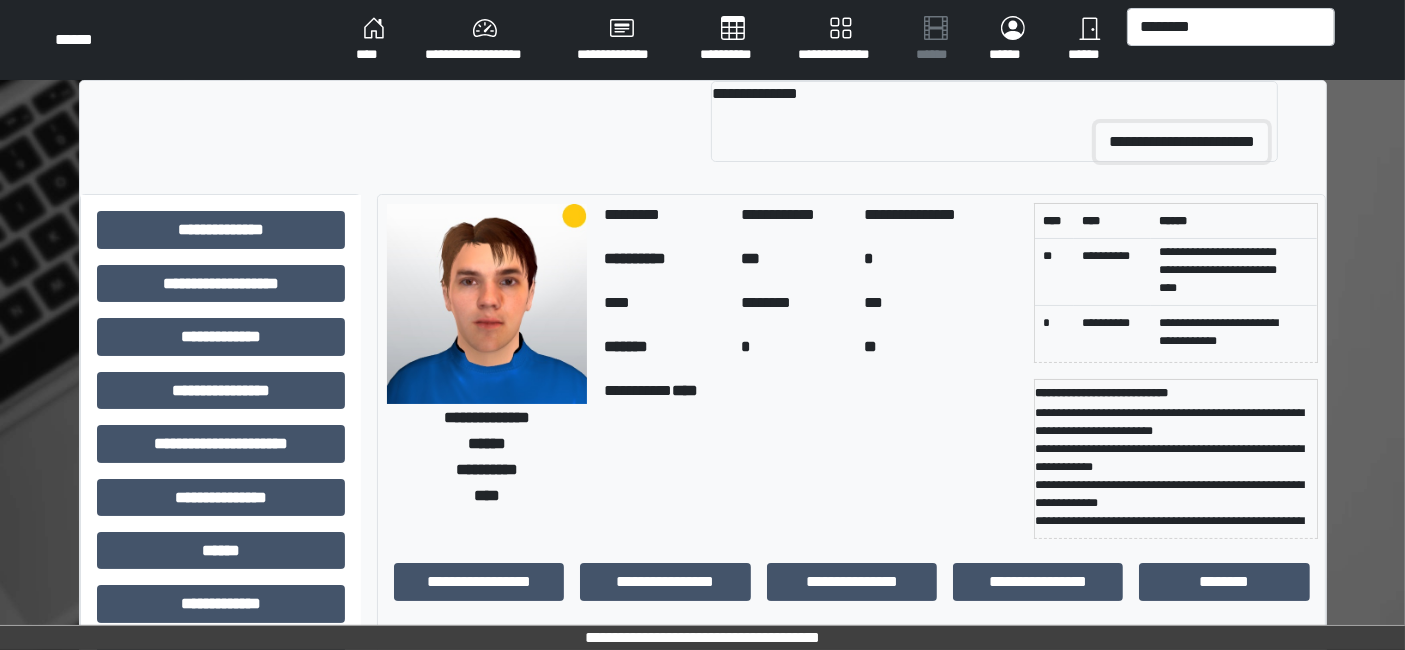 click on "**********" at bounding box center (1182, 142) 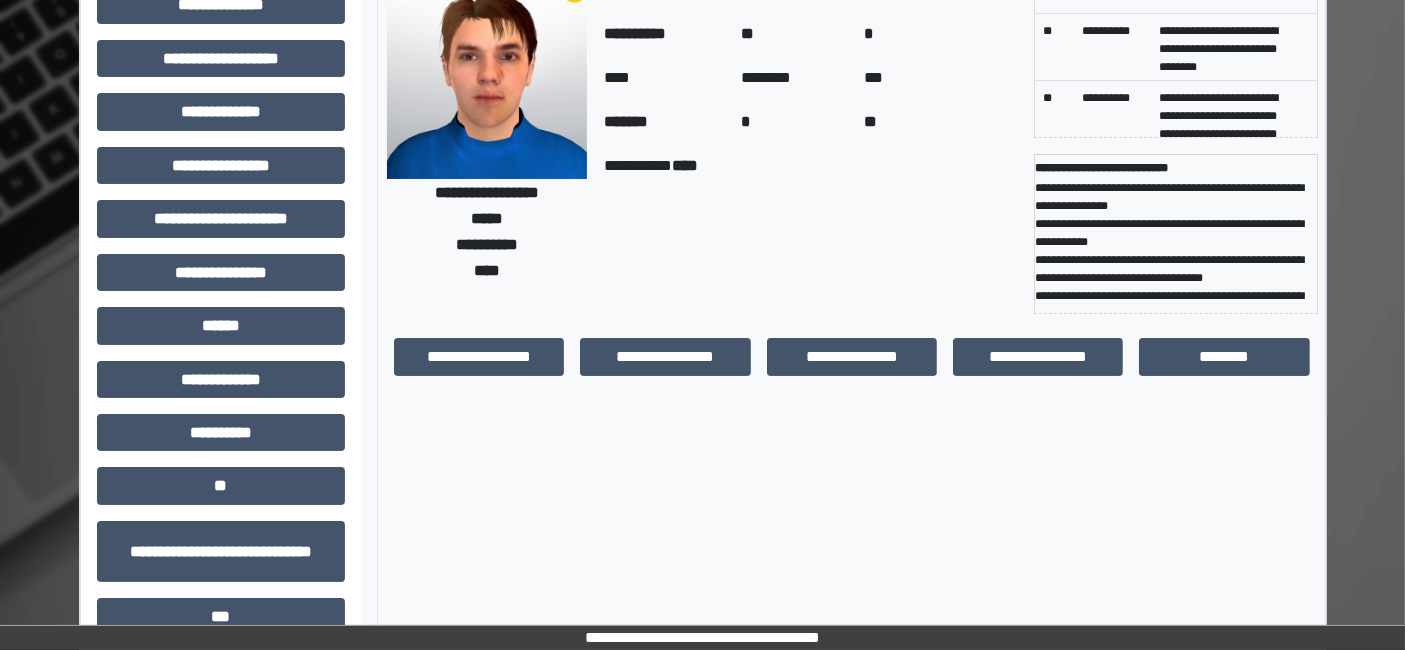 scroll, scrollTop: 269, scrollLeft: 0, axis: vertical 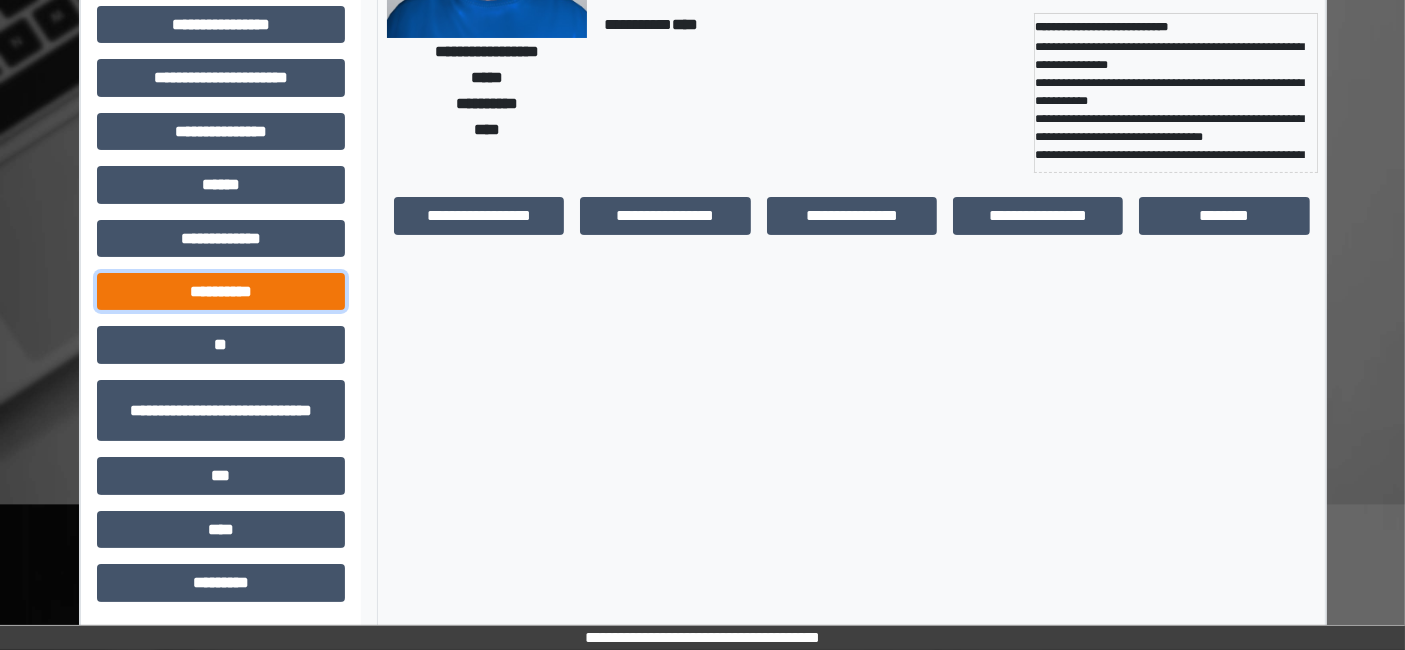 click on "**********" at bounding box center [221, 291] 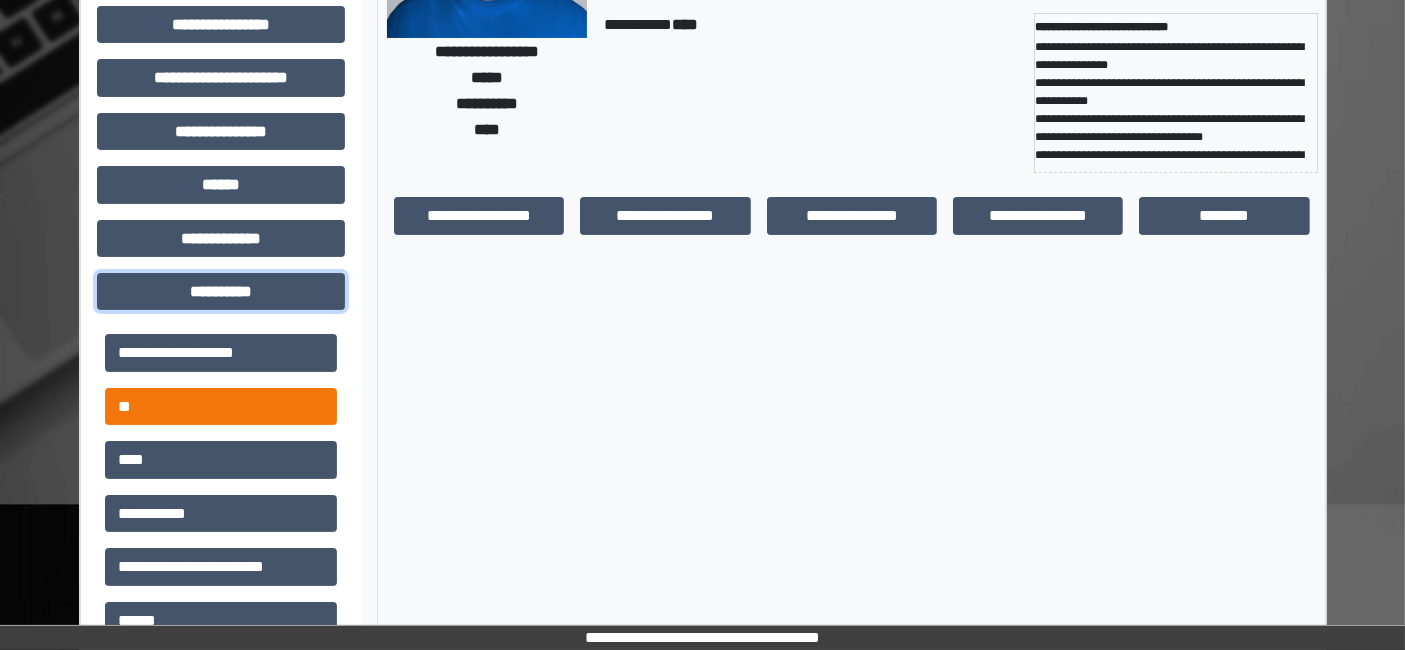 scroll, scrollTop: 602, scrollLeft: 0, axis: vertical 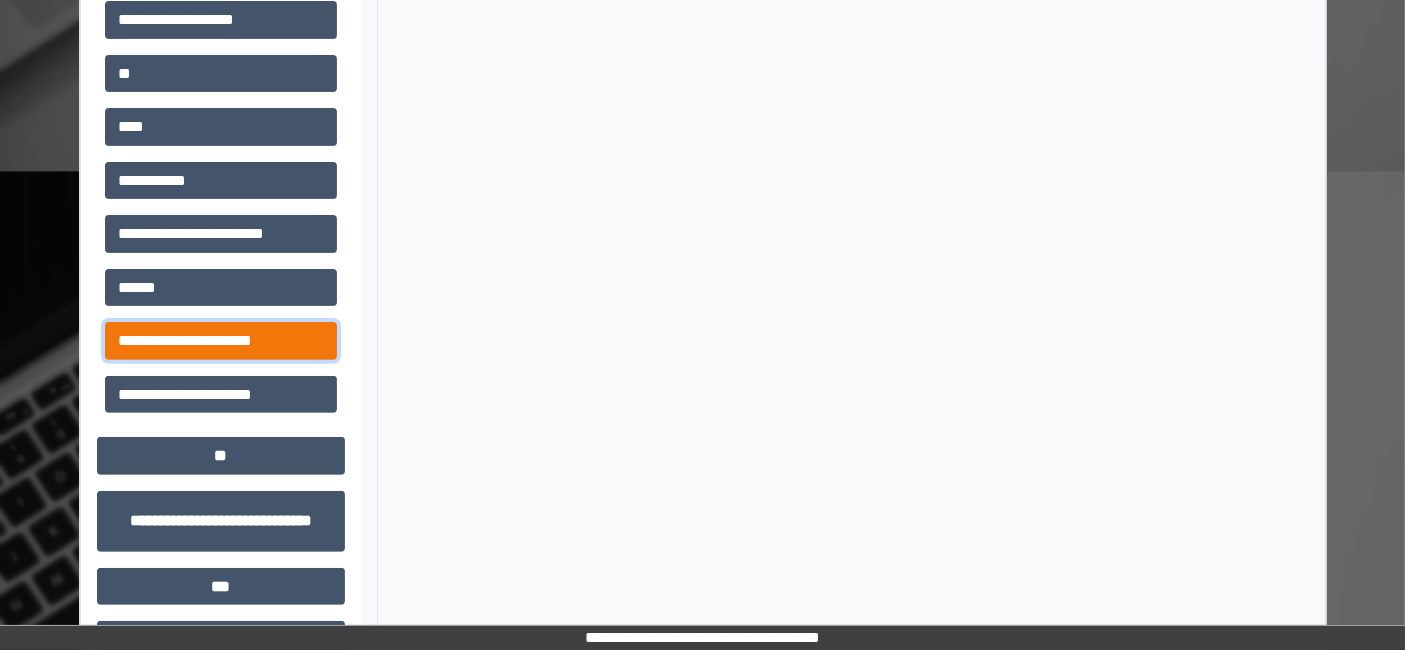 click on "**********" at bounding box center [221, 340] 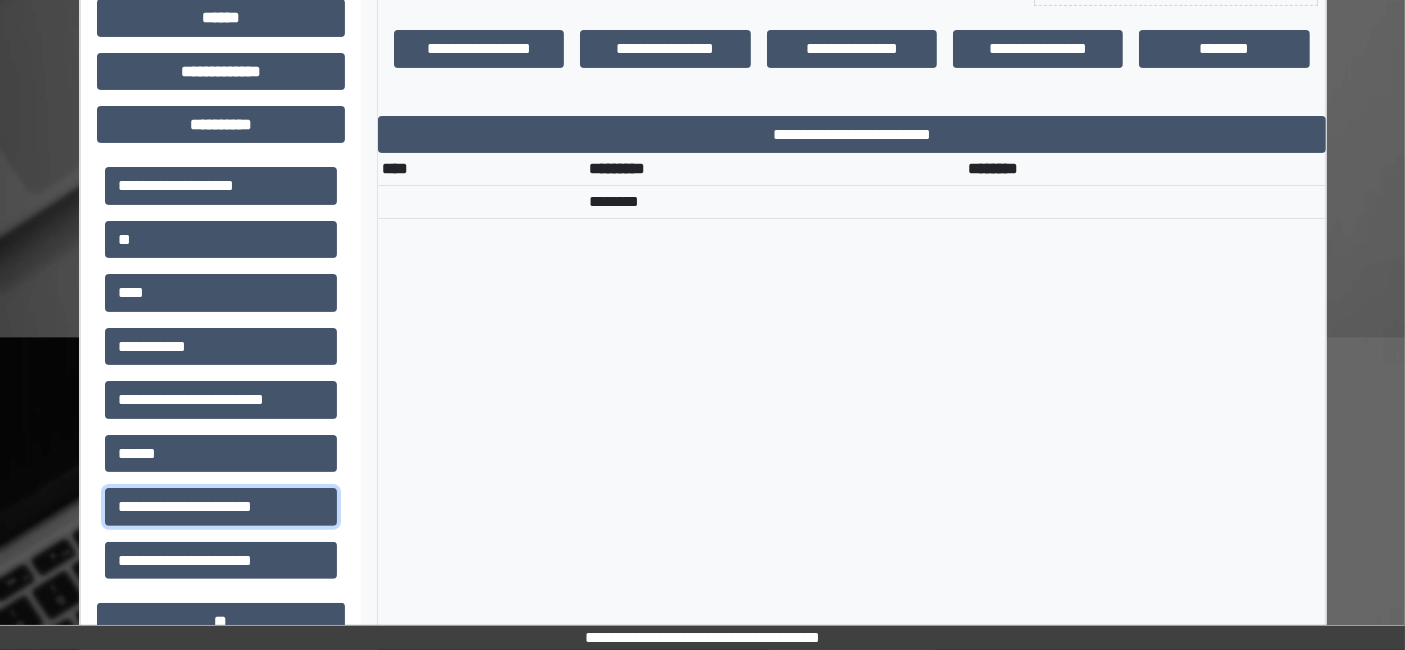 scroll, scrollTop: 713, scrollLeft: 0, axis: vertical 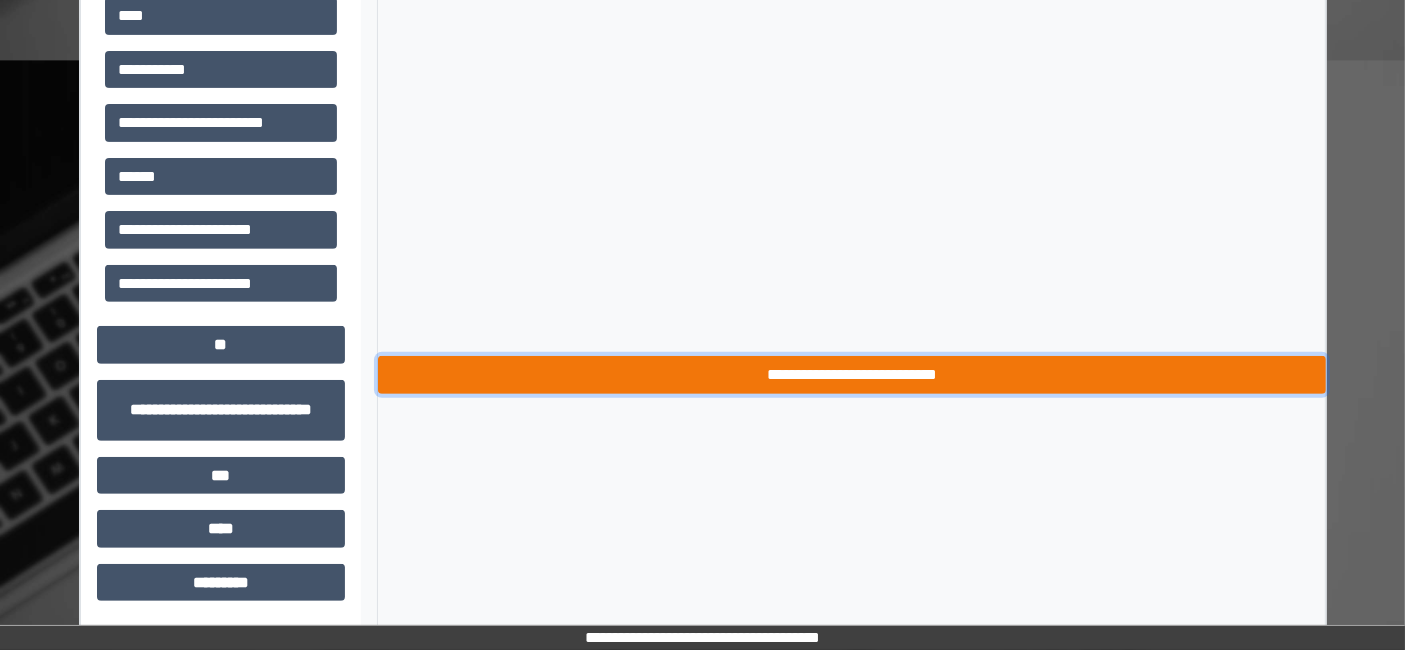 click on "**********" at bounding box center [852, 374] 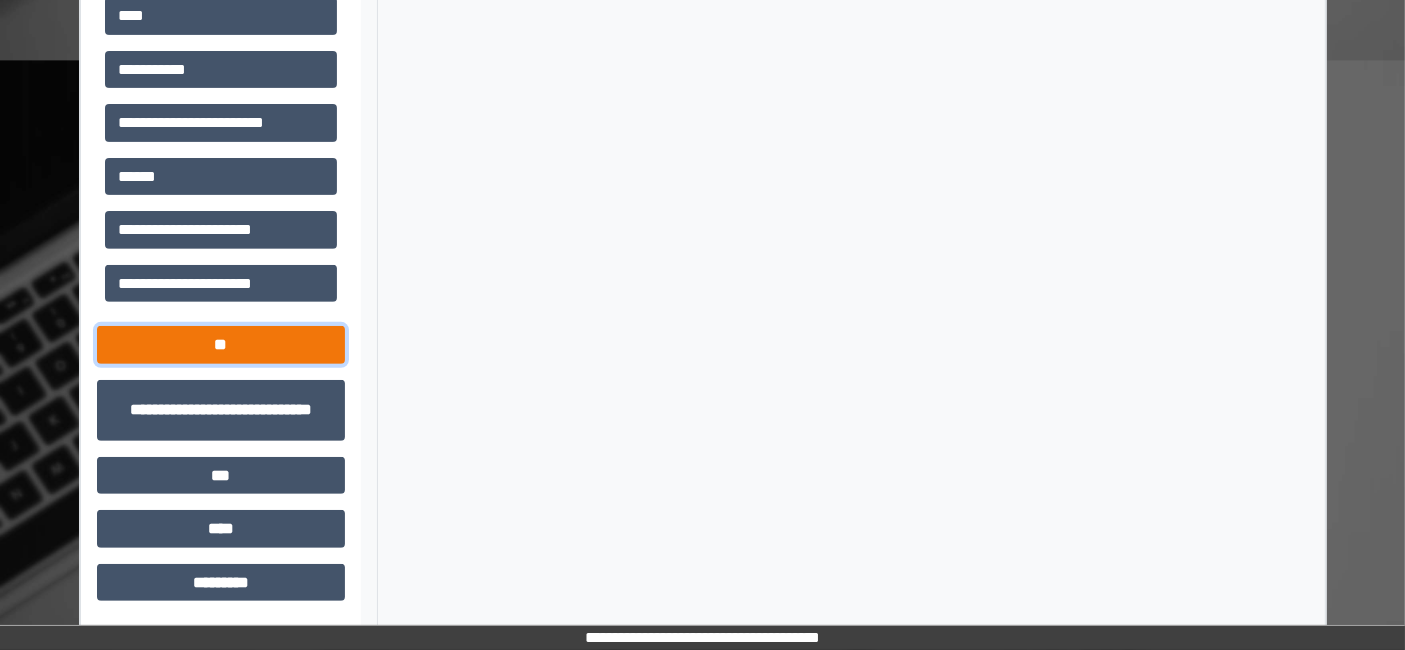 click on "**" at bounding box center (221, 344) 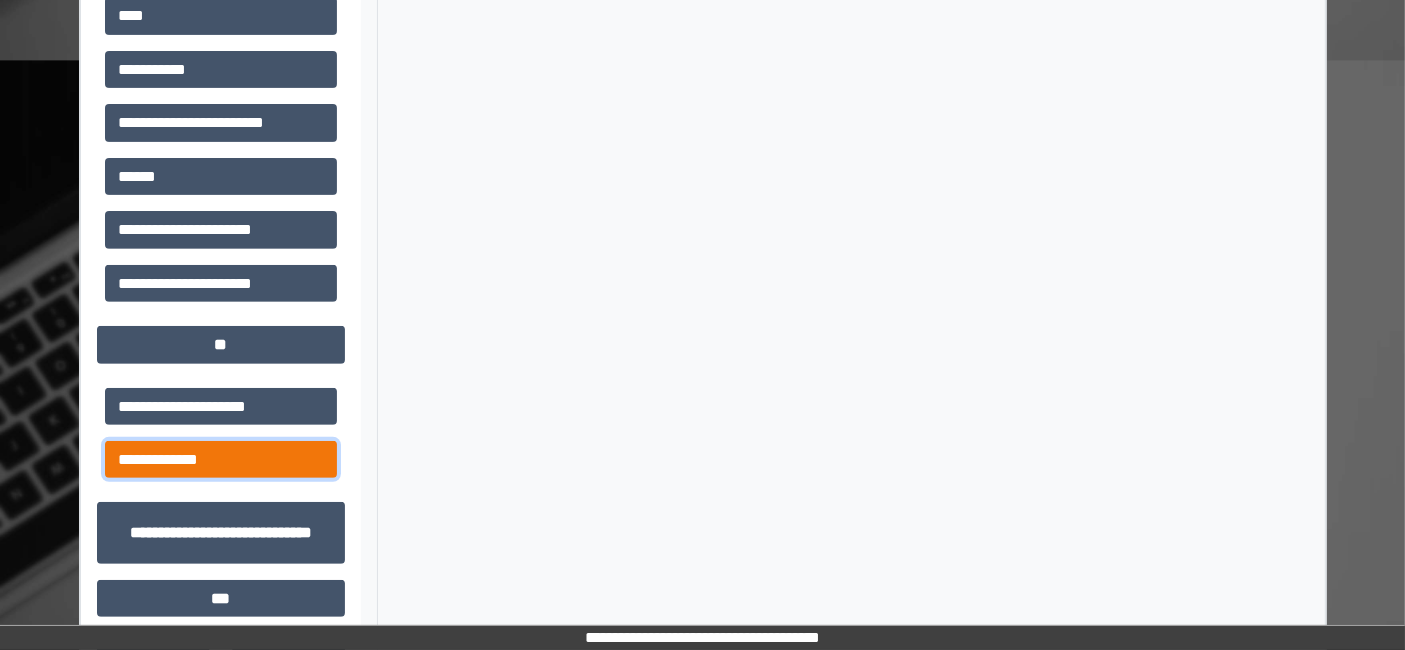 click on "**********" at bounding box center (221, 459) 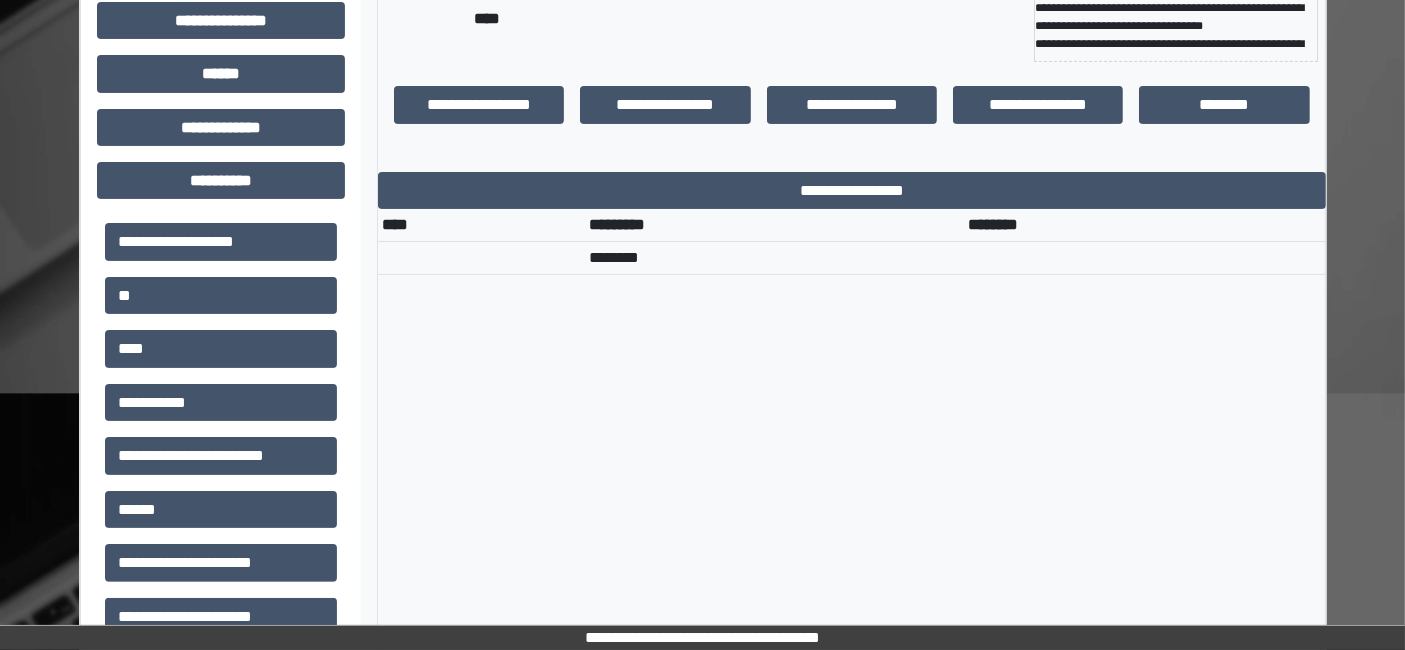 scroll, scrollTop: 602, scrollLeft: 0, axis: vertical 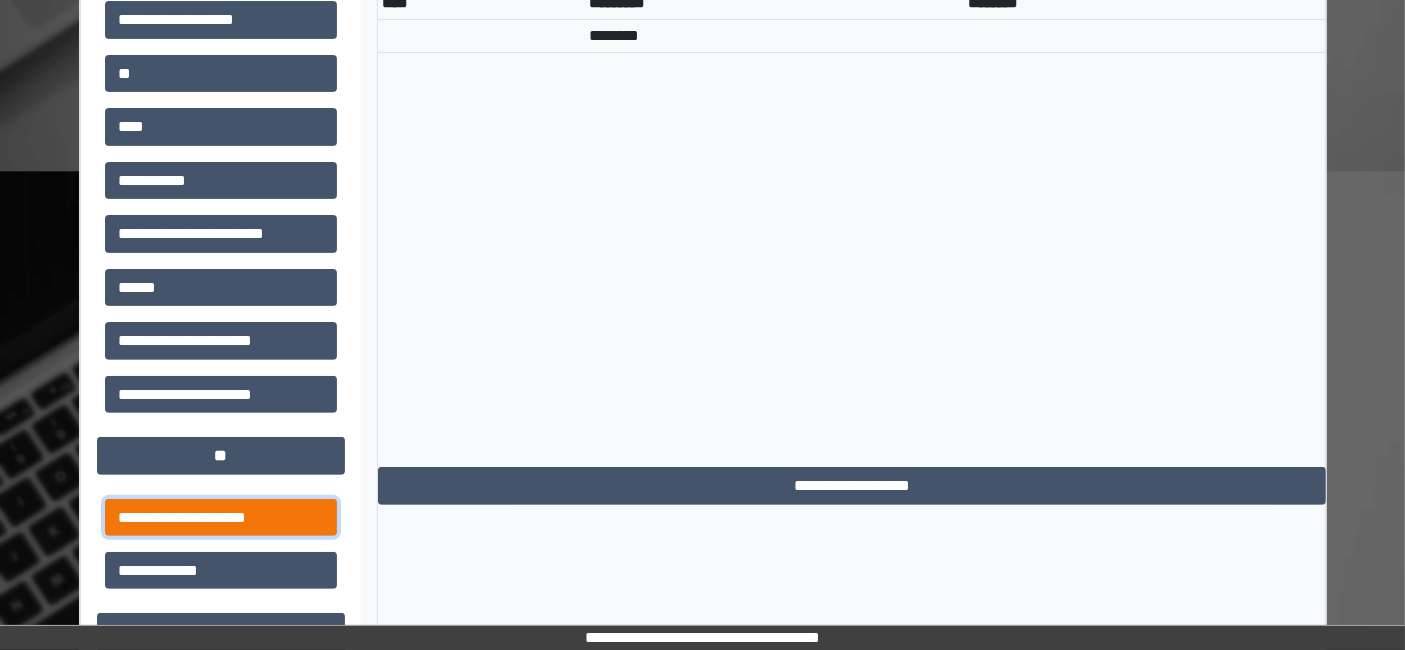 click on "**********" at bounding box center (221, 517) 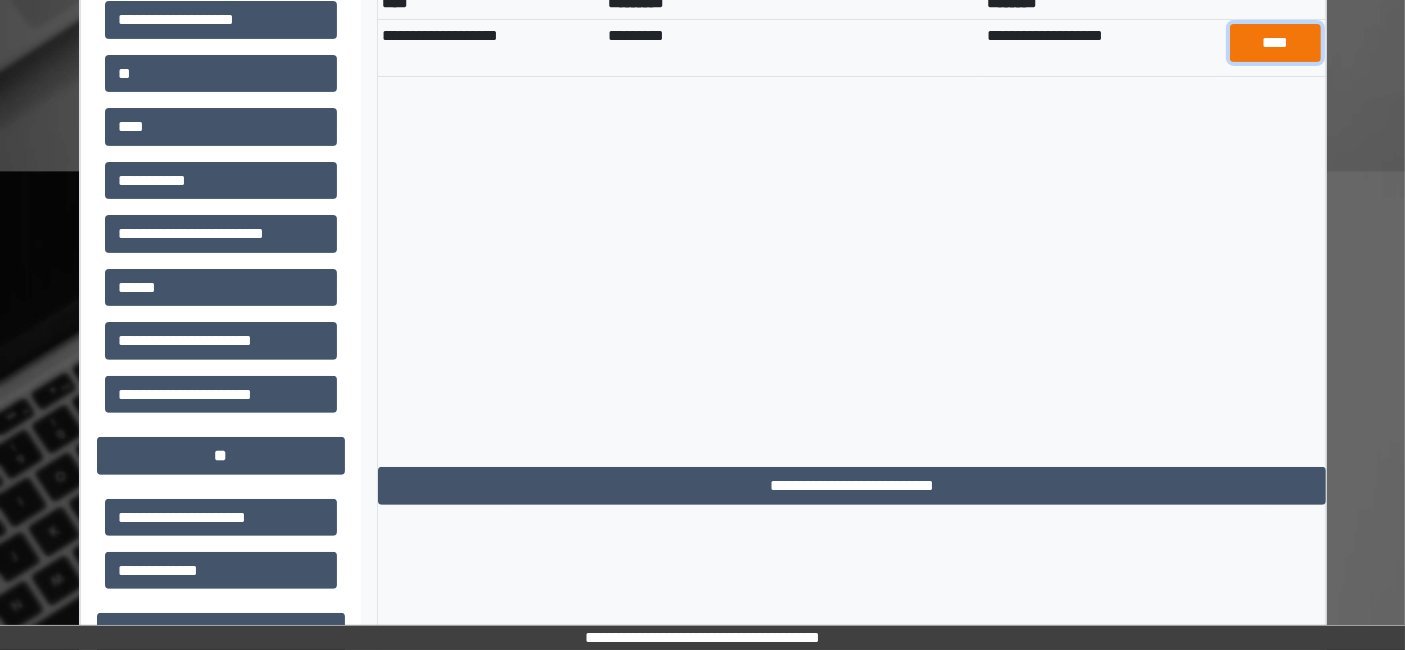 click on "****" at bounding box center [1275, 42] 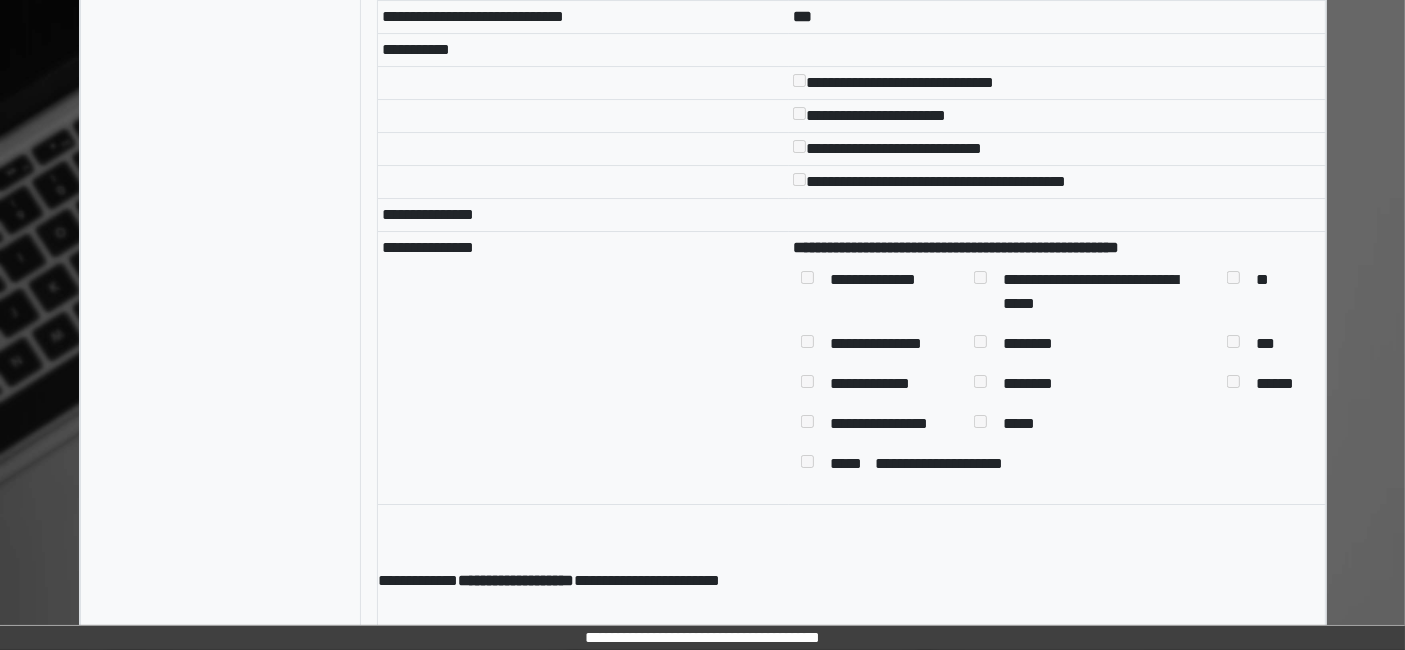 scroll, scrollTop: 7011, scrollLeft: 0, axis: vertical 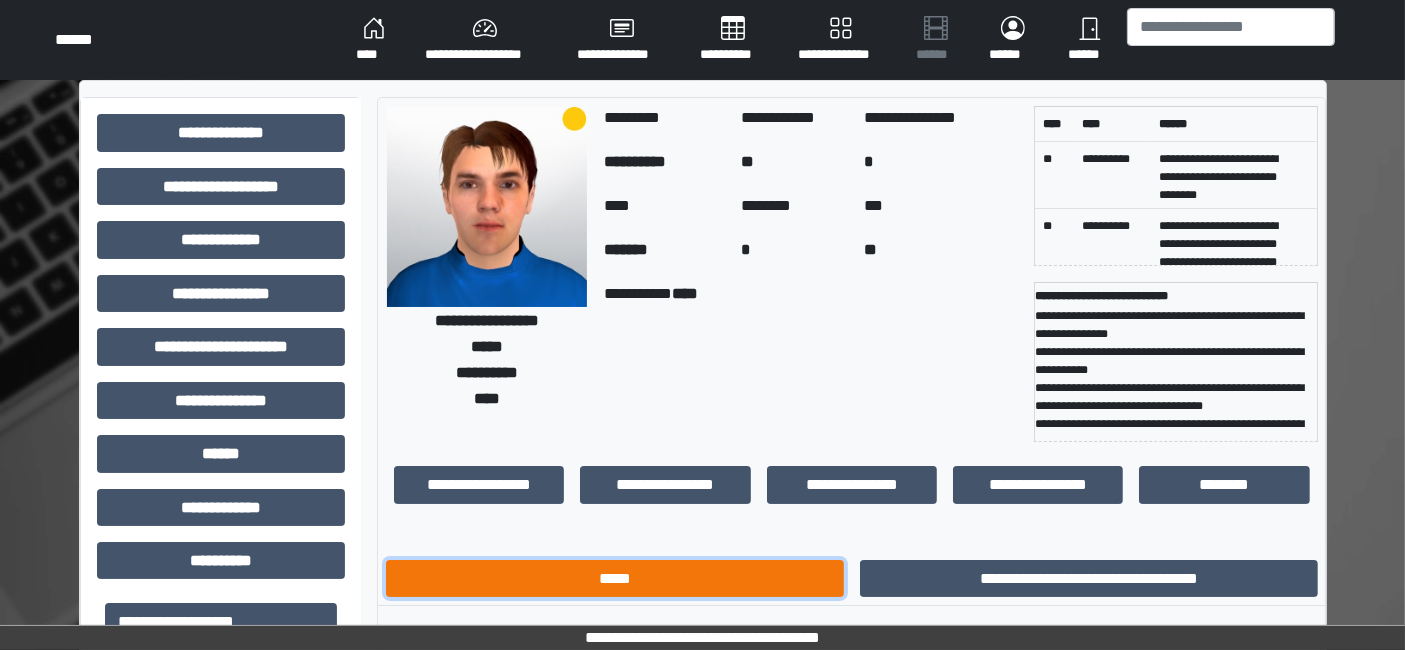 click on "*****" at bounding box center (615, 578) 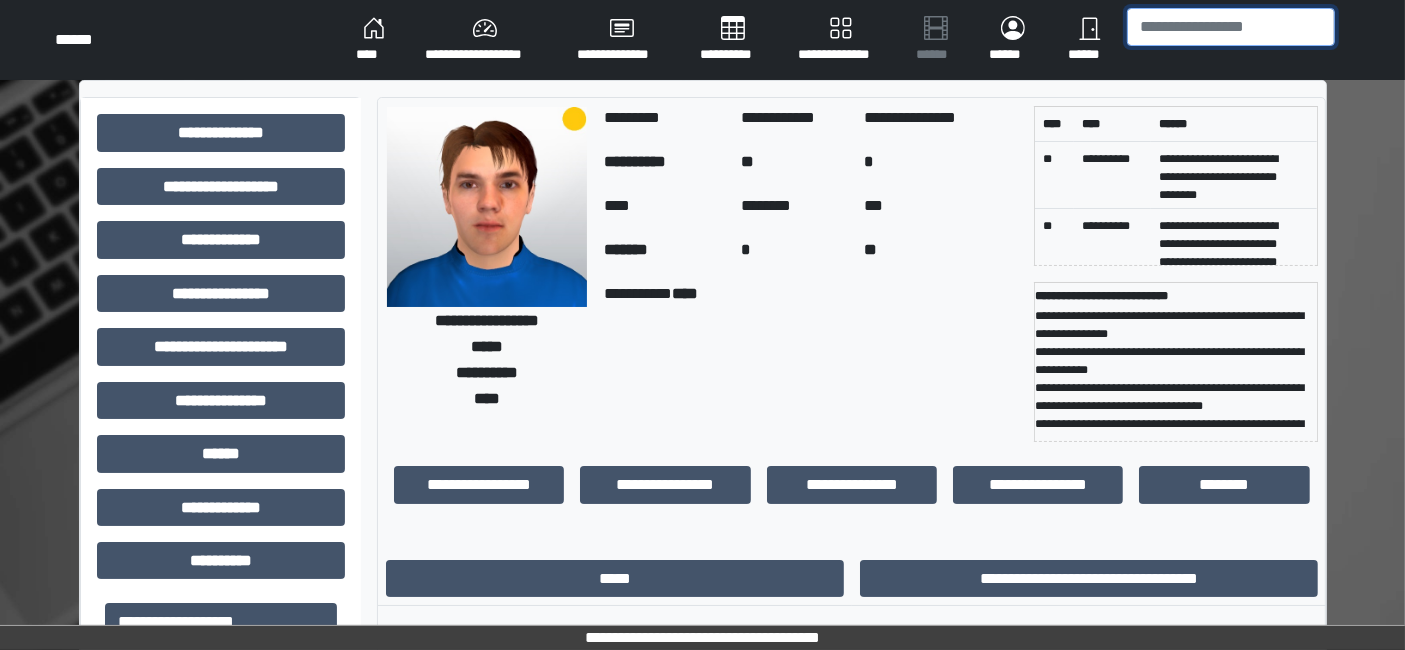 click at bounding box center (1231, 27) 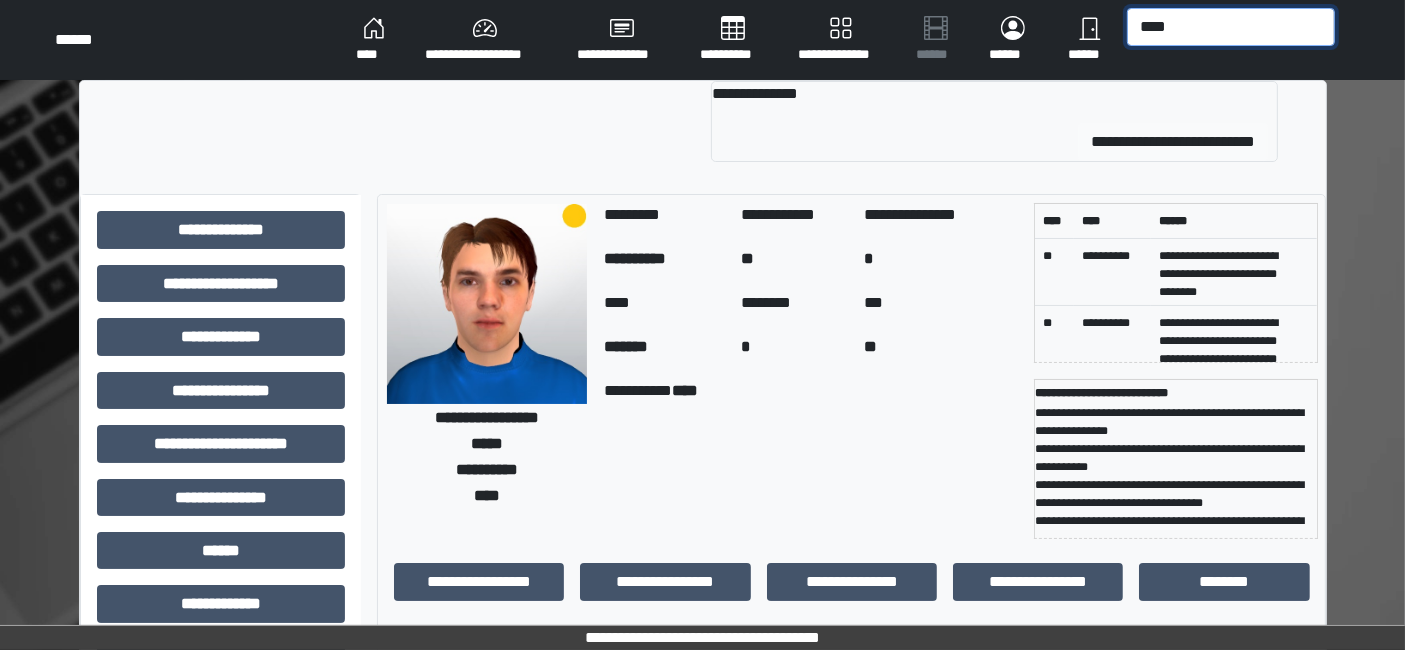 type on "****" 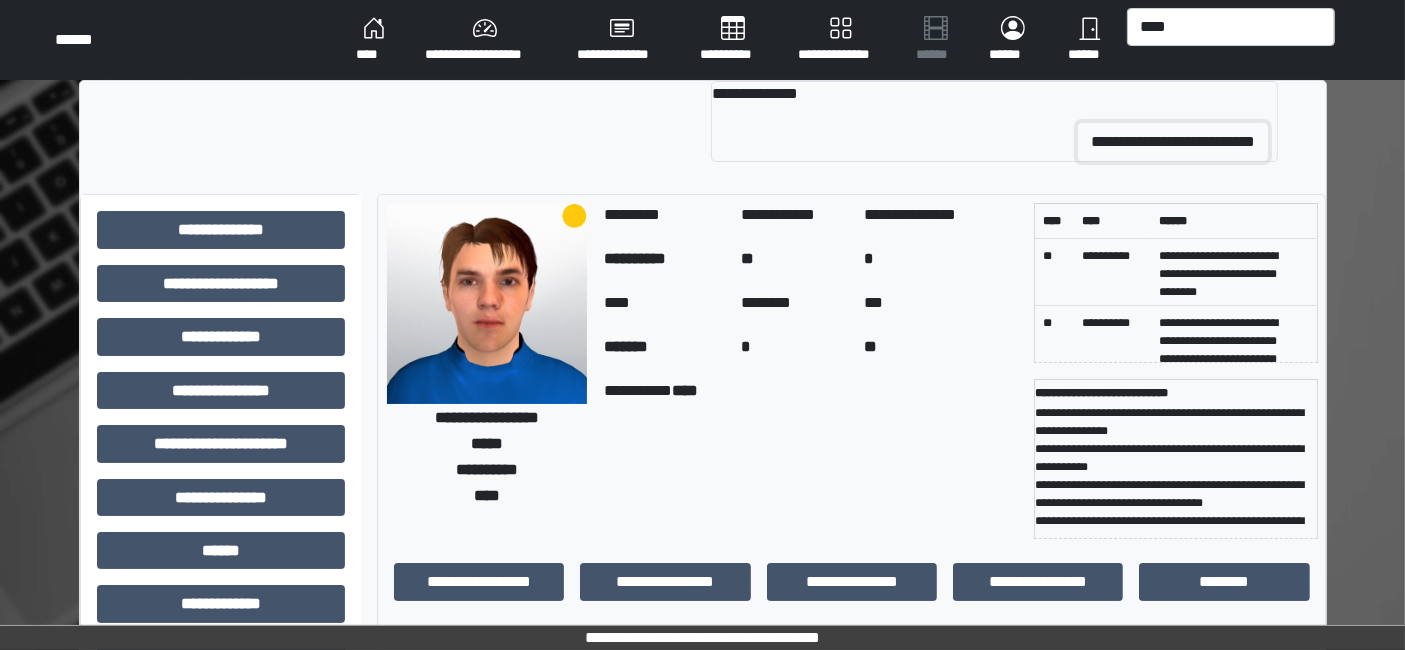 click on "**********" at bounding box center [1173, 142] 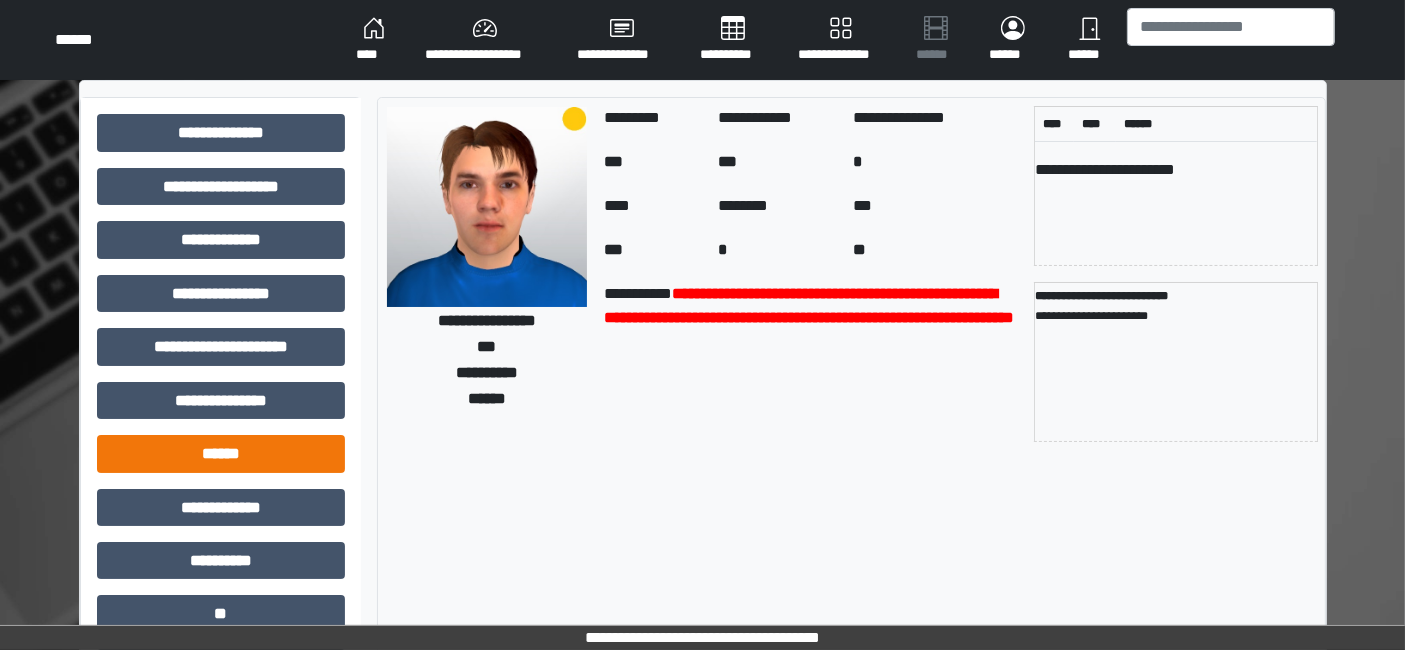 scroll, scrollTop: 111, scrollLeft: 0, axis: vertical 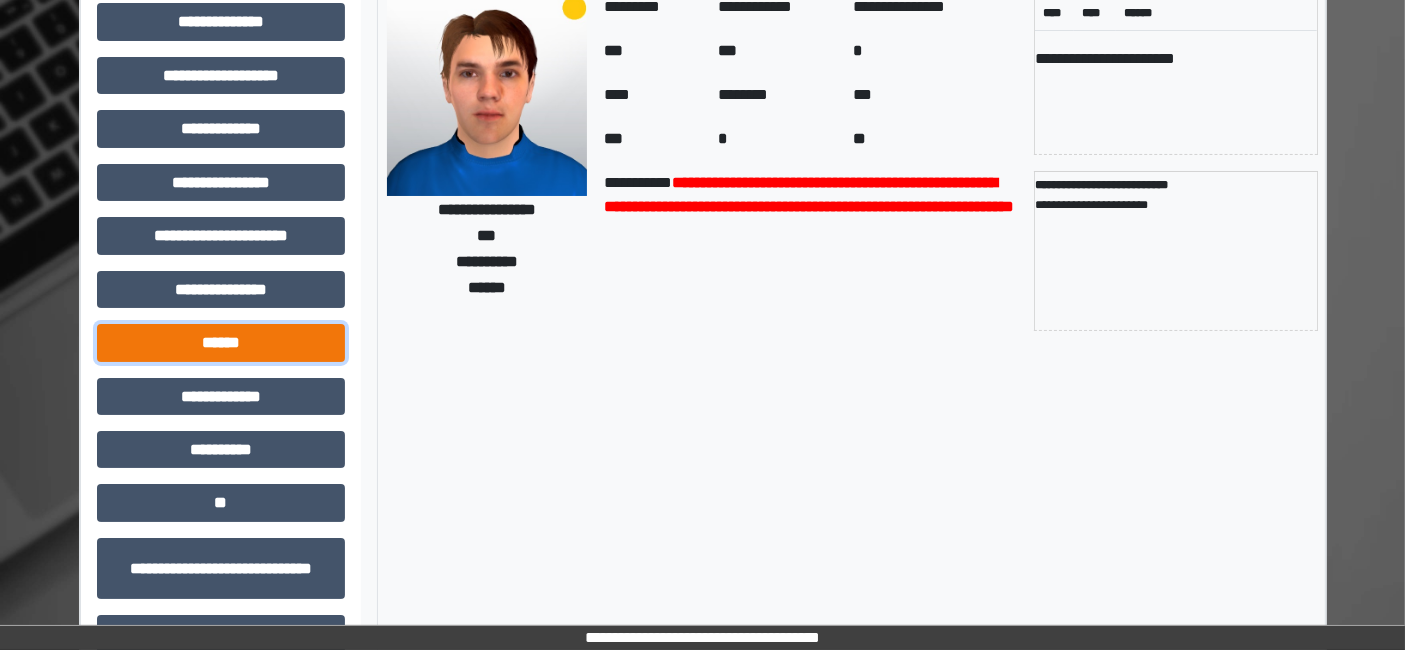 click on "******" at bounding box center (221, 342) 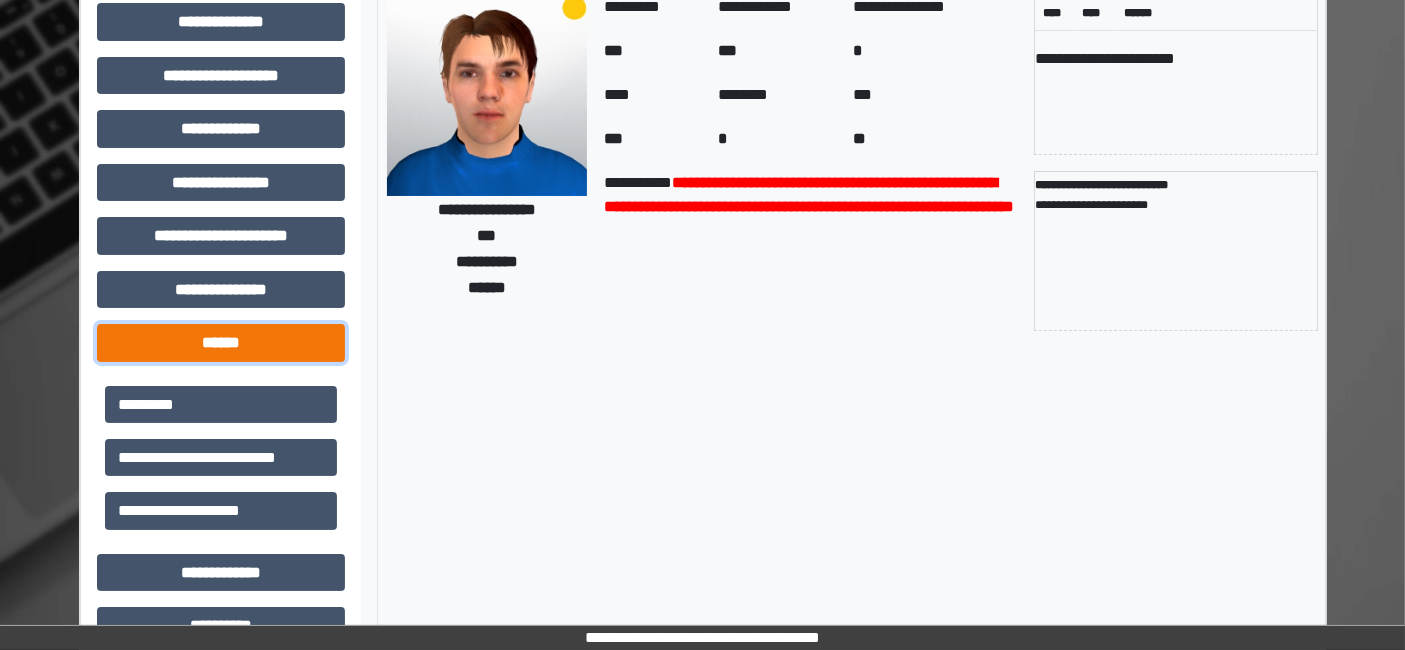 click on "******" at bounding box center [221, 342] 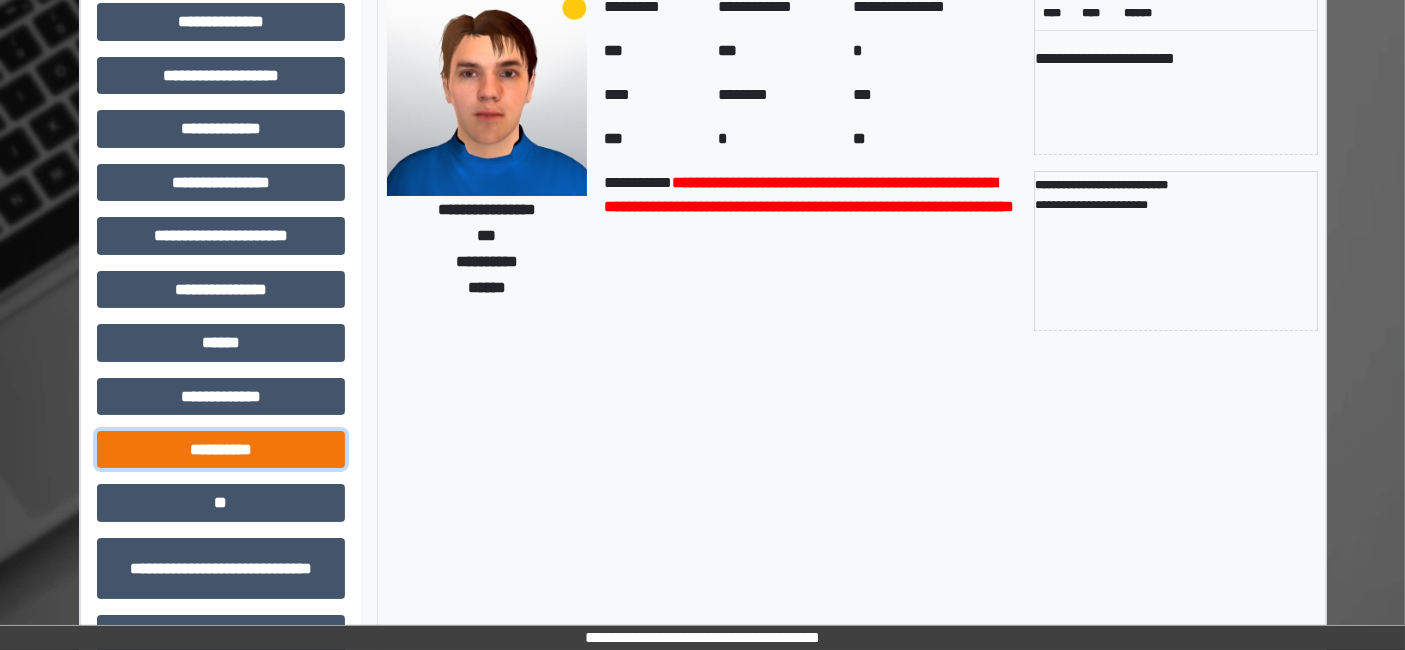 click on "**********" at bounding box center (221, 449) 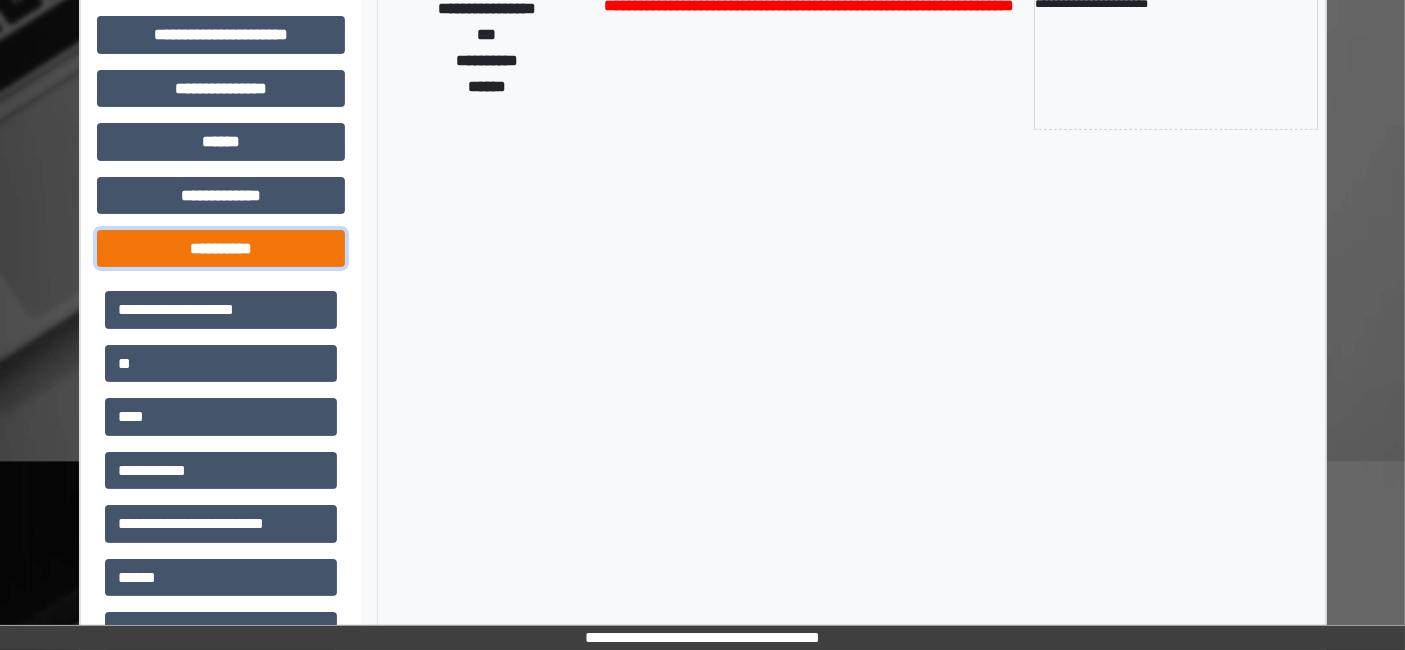 scroll, scrollTop: 444, scrollLeft: 0, axis: vertical 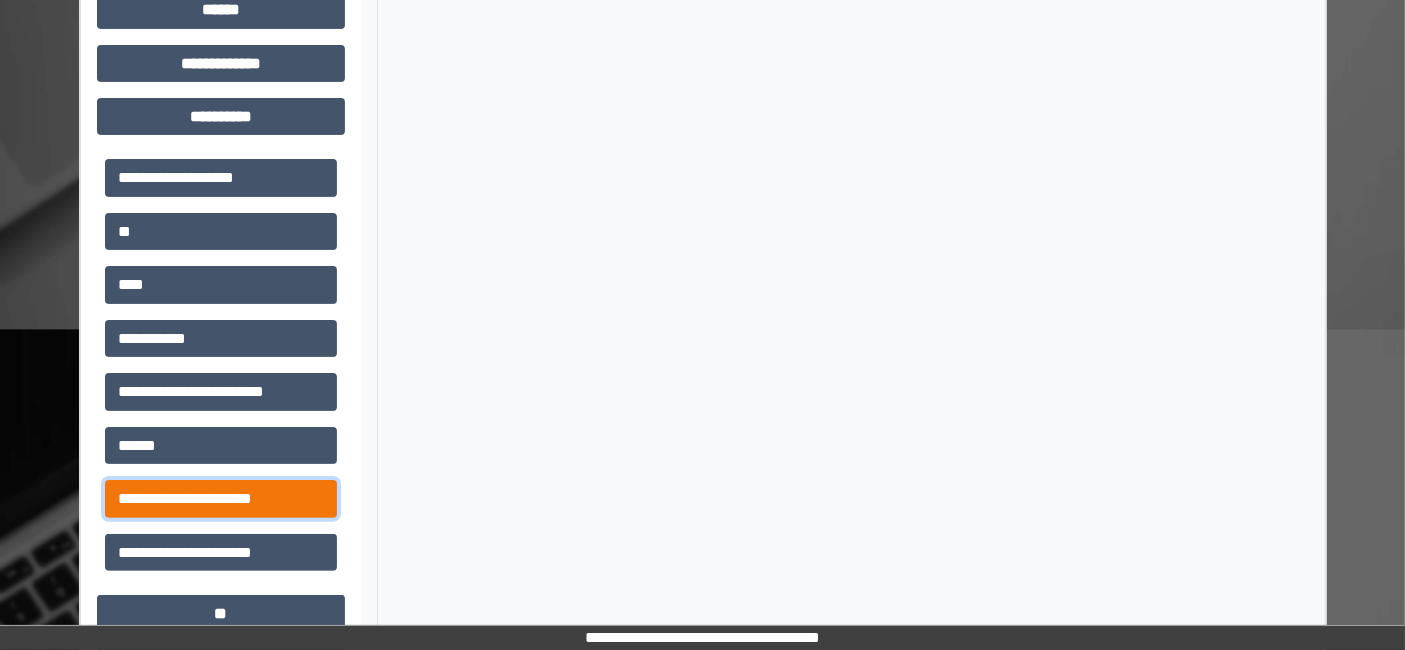 click on "**********" at bounding box center (221, 498) 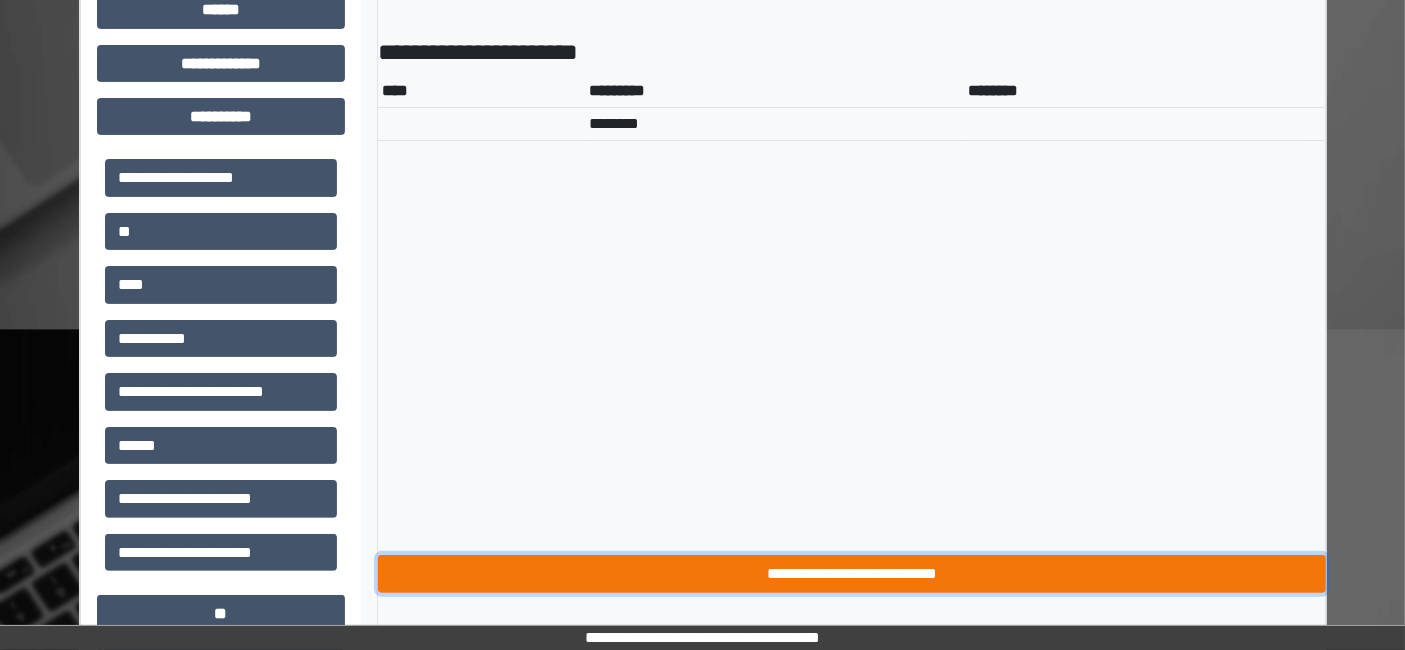 click on "**********" at bounding box center (852, 573) 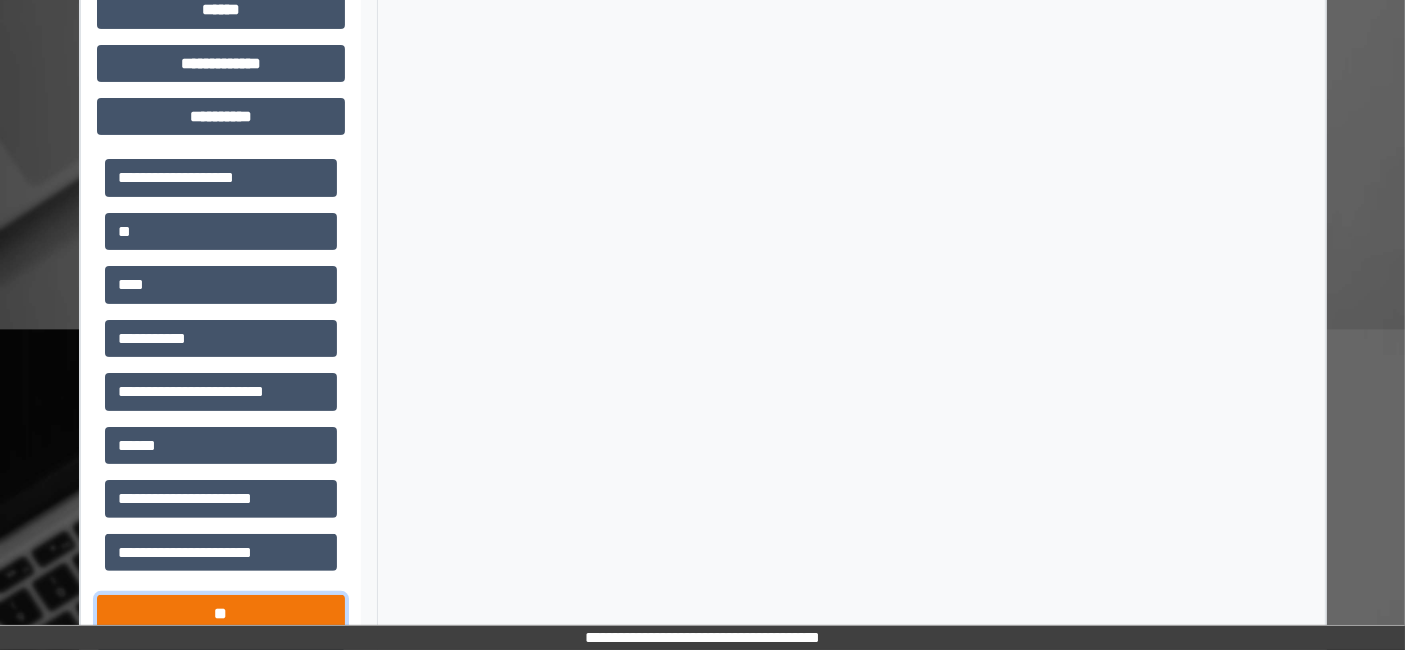 click on "**" at bounding box center [221, 613] 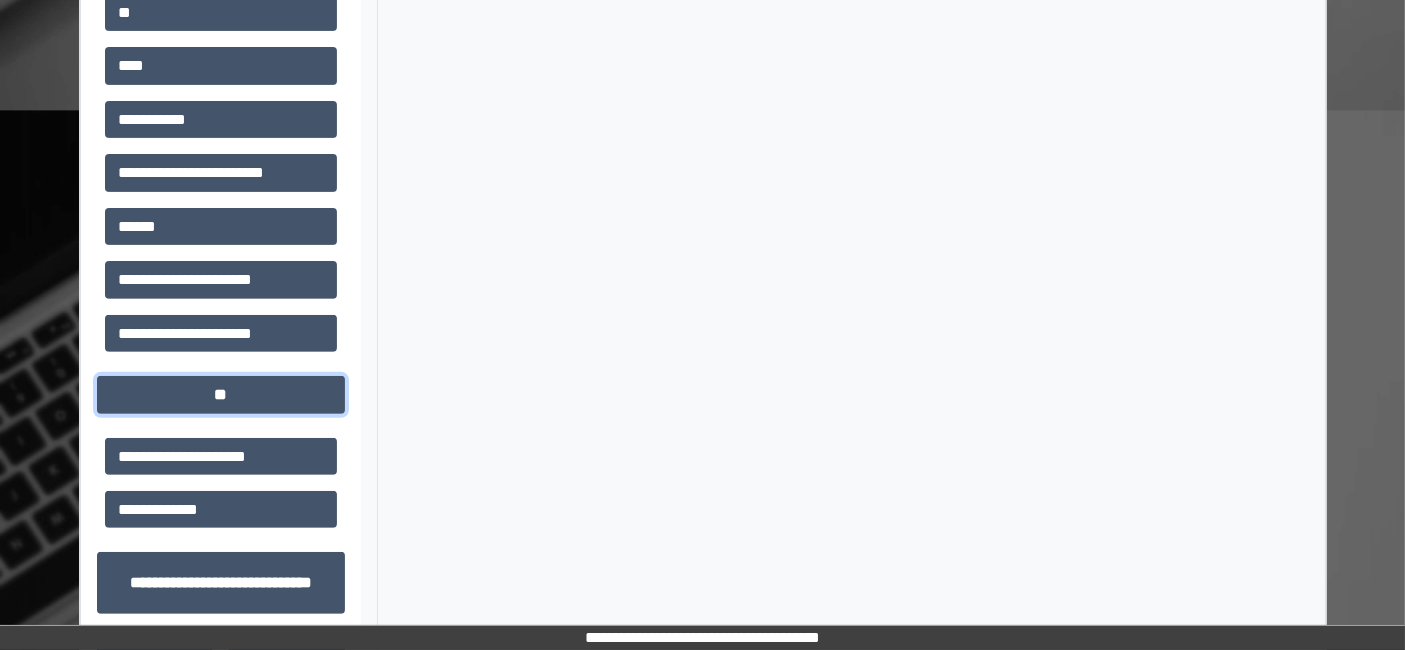 scroll, scrollTop: 666, scrollLeft: 0, axis: vertical 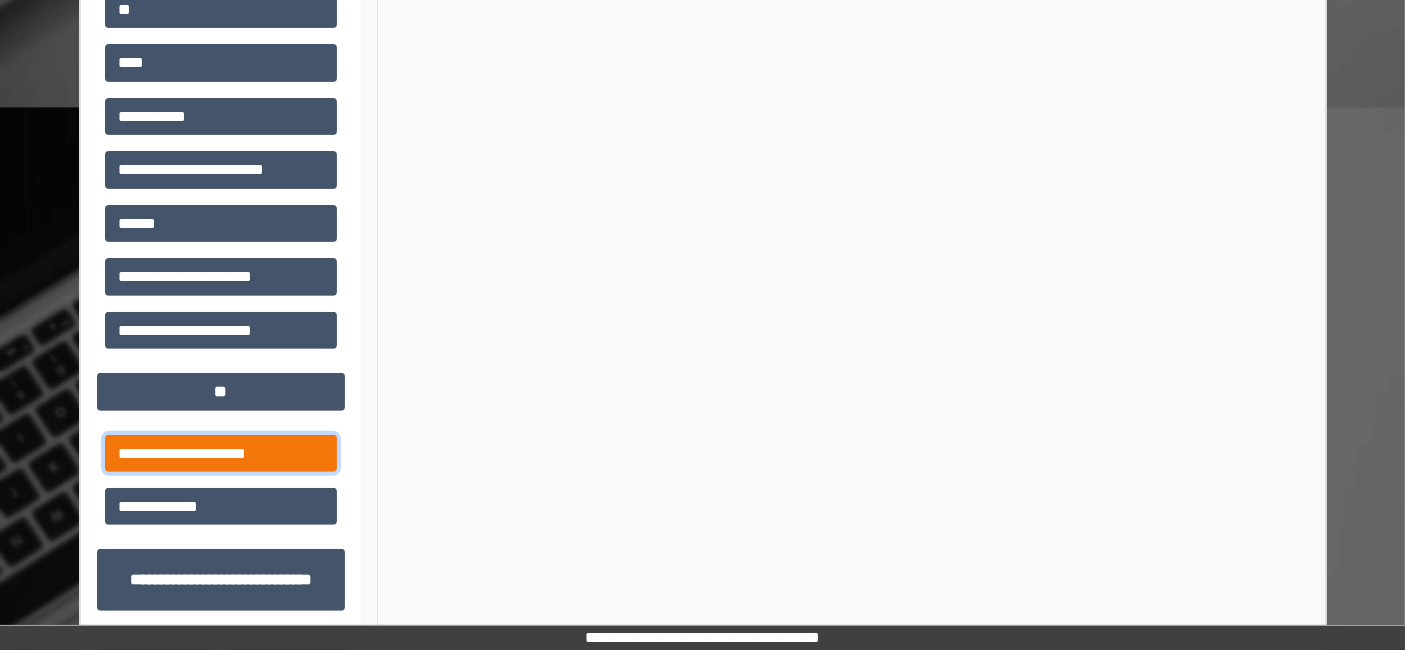 click on "**********" at bounding box center (221, 453) 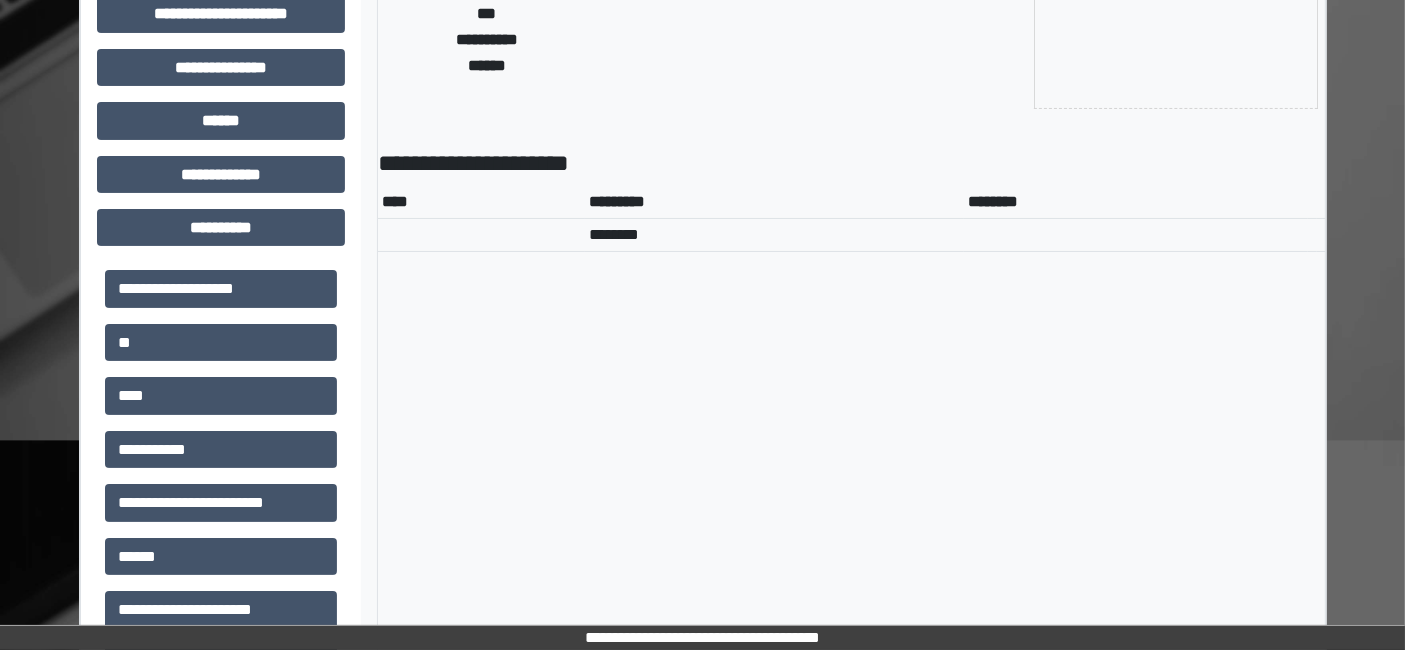 scroll, scrollTop: 666, scrollLeft: 0, axis: vertical 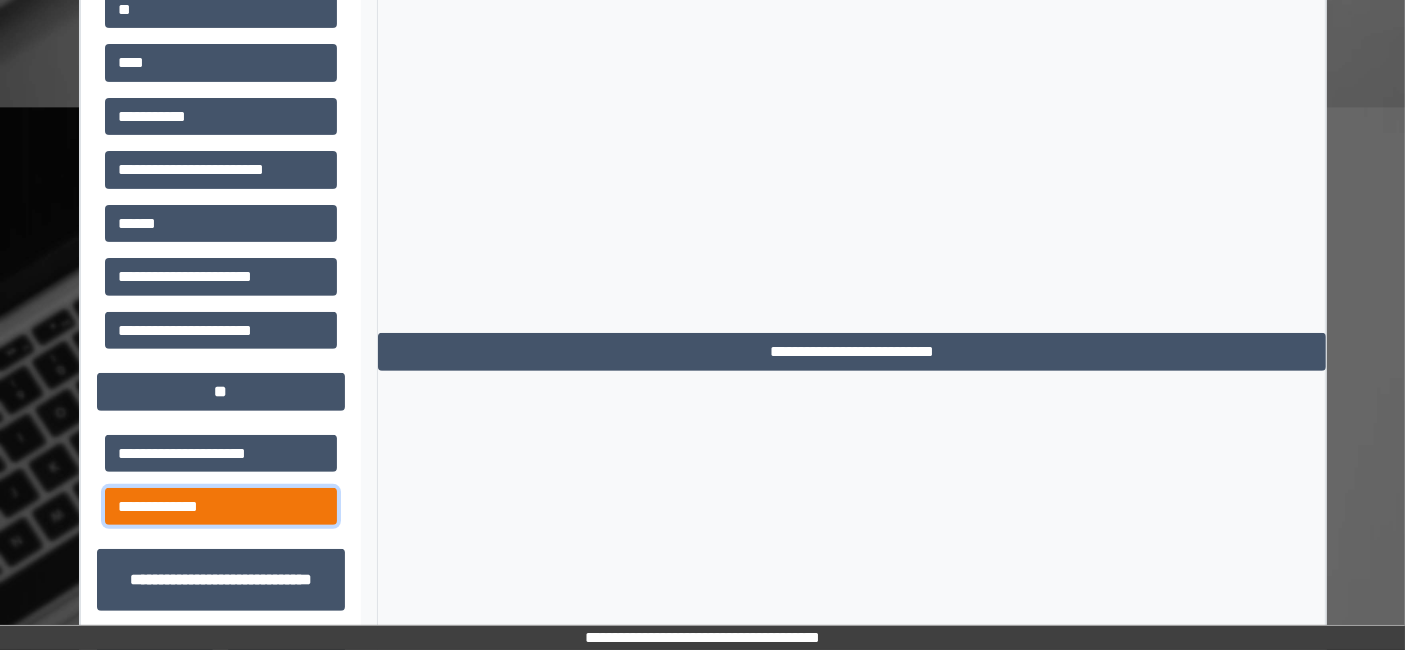 click on "**********" at bounding box center [221, 506] 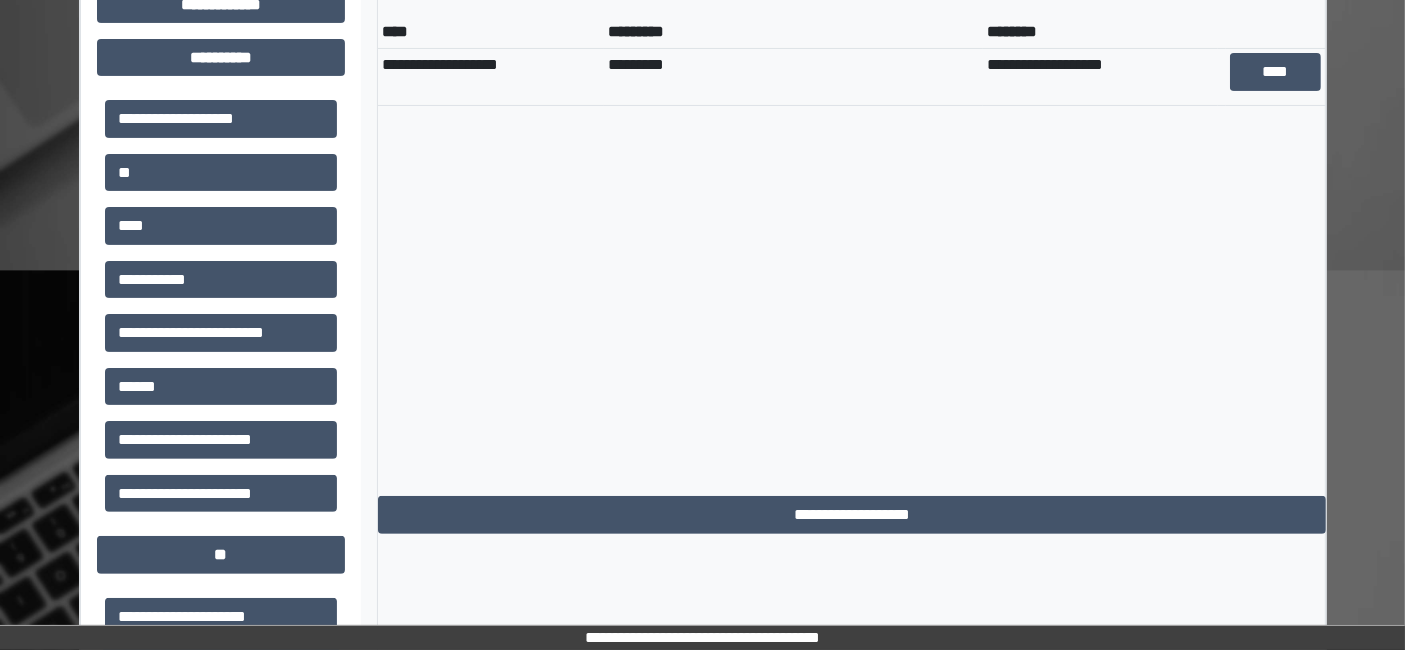 scroll, scrollTop: 333, scrollLeft: 0, axis: vertical 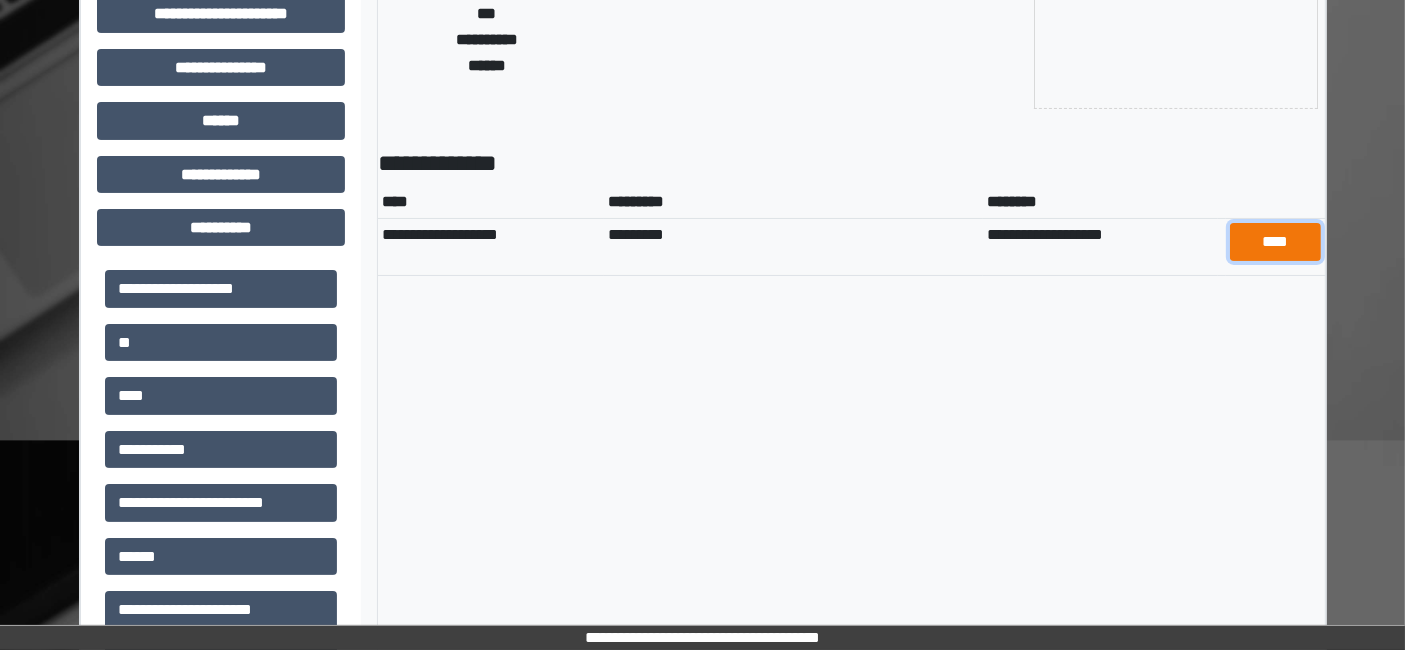 click on "****" at bounding box center (1275, 241) 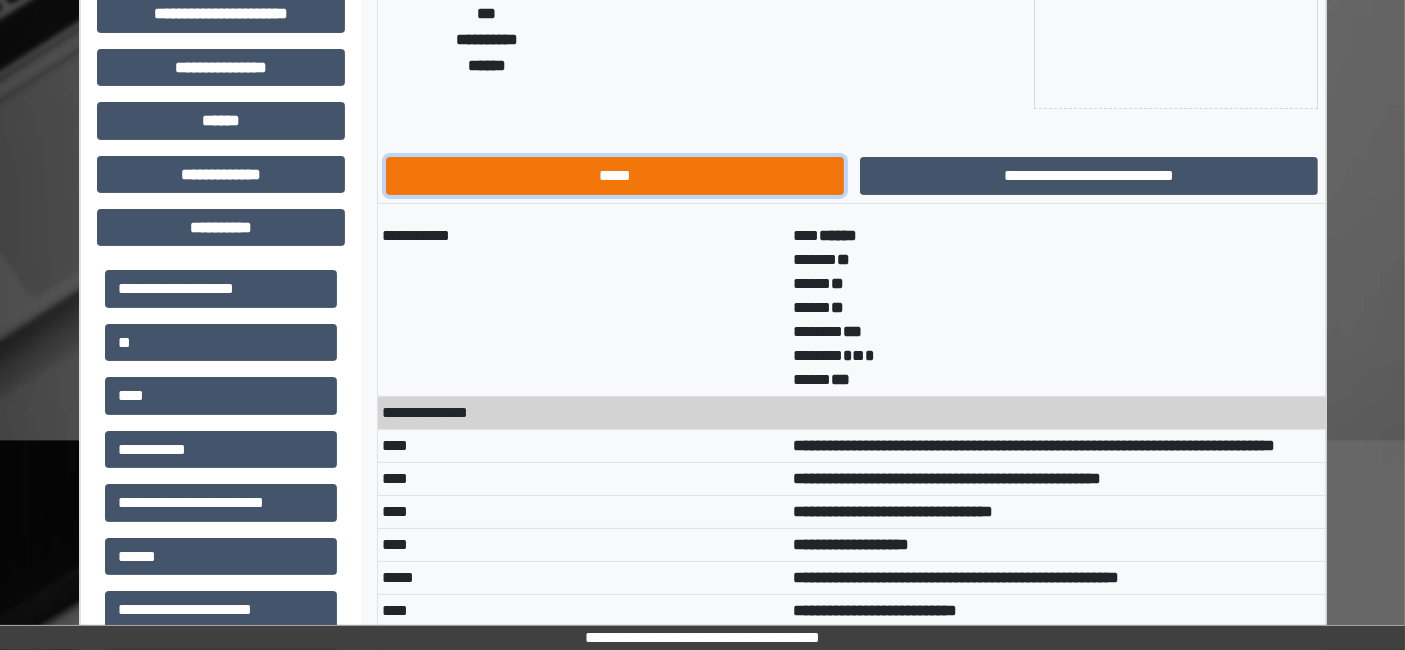 click on "*****" at bounding box center [615, 175] 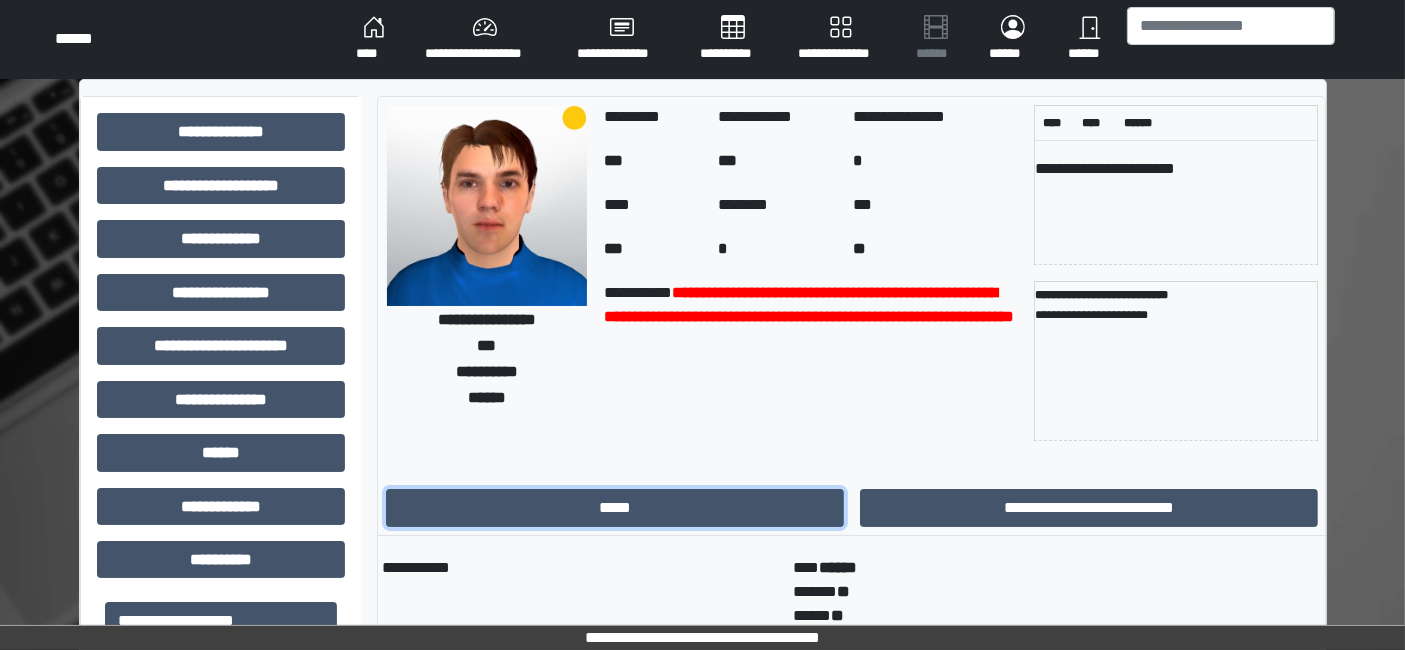 scroll, scrollTop: 0, scrollLeft: 0, axis: both 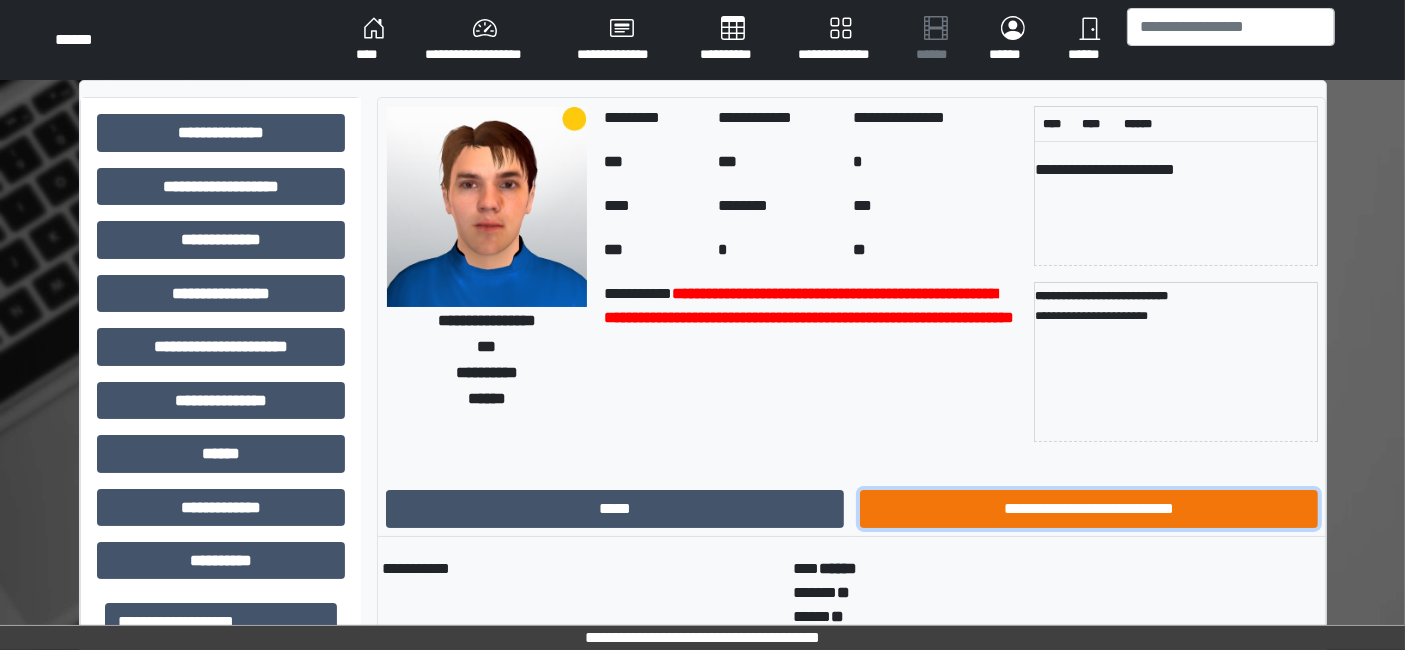 click on "**********" at bounding box center [1089, 508] 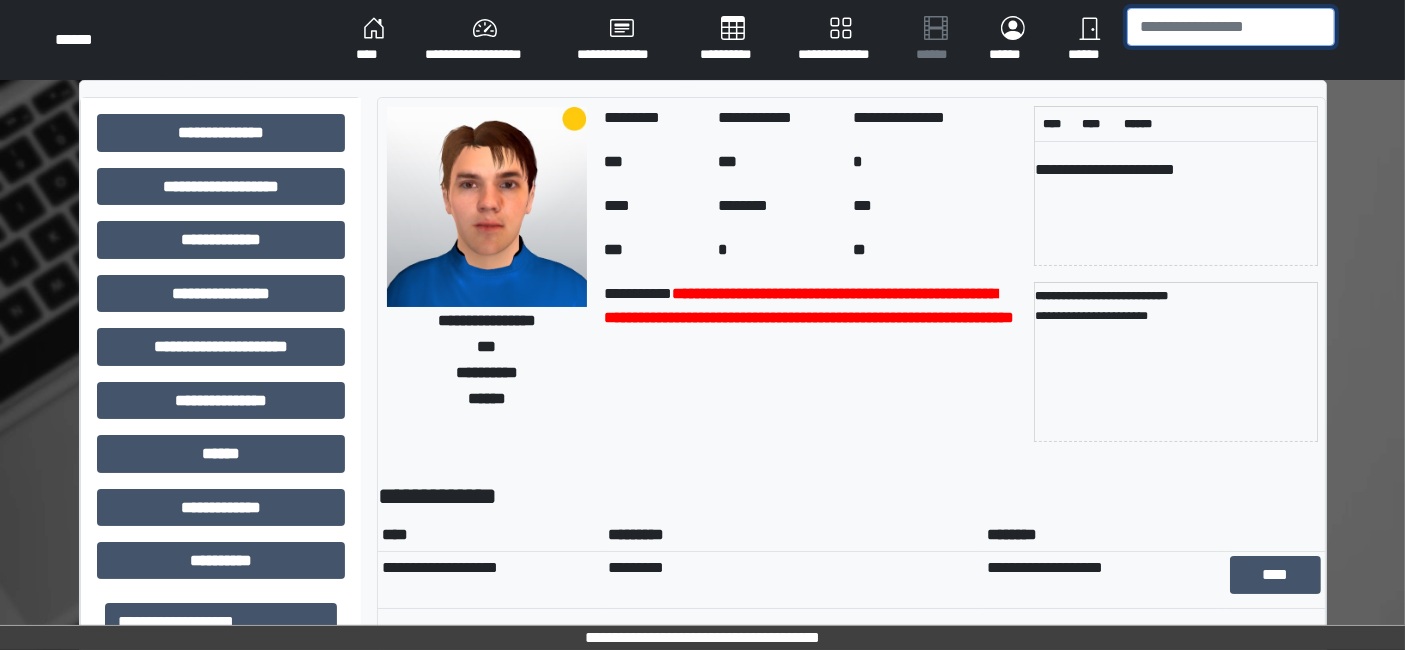 click at bounding box center (1231, 27) 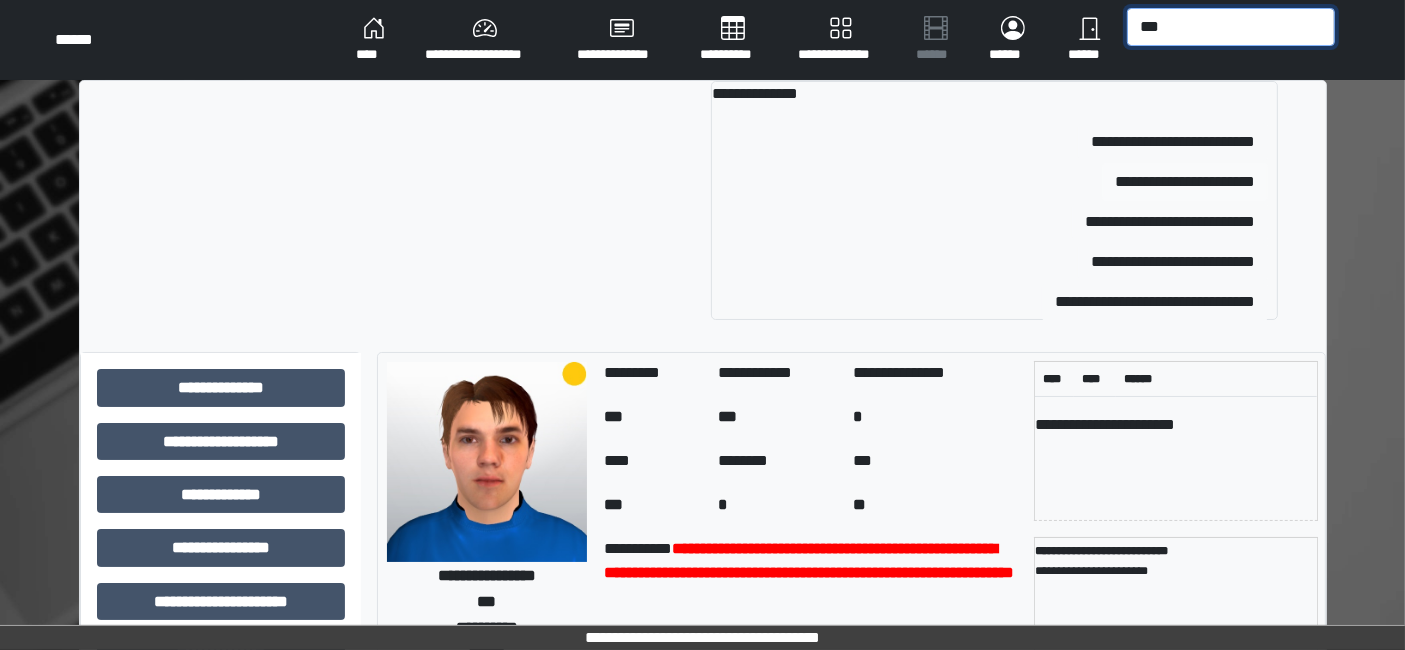 type on "***" 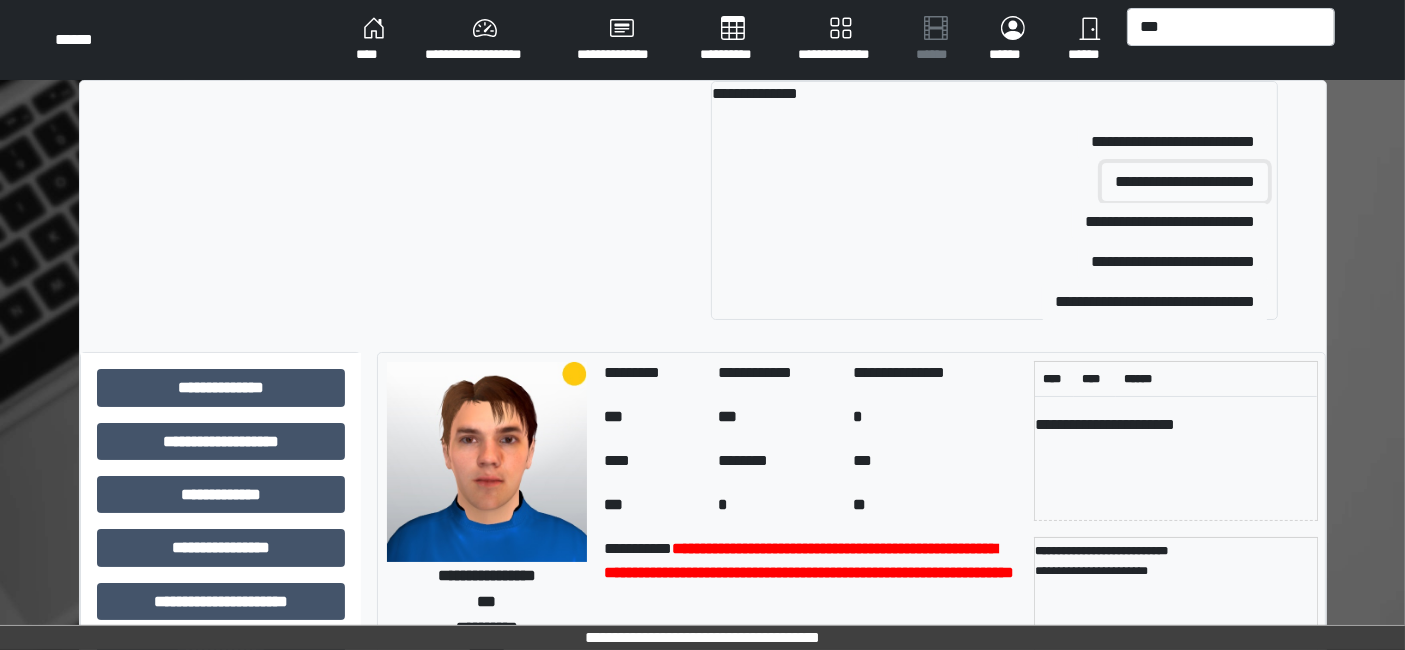 click on "**********" at bounding box center (1185, 182) 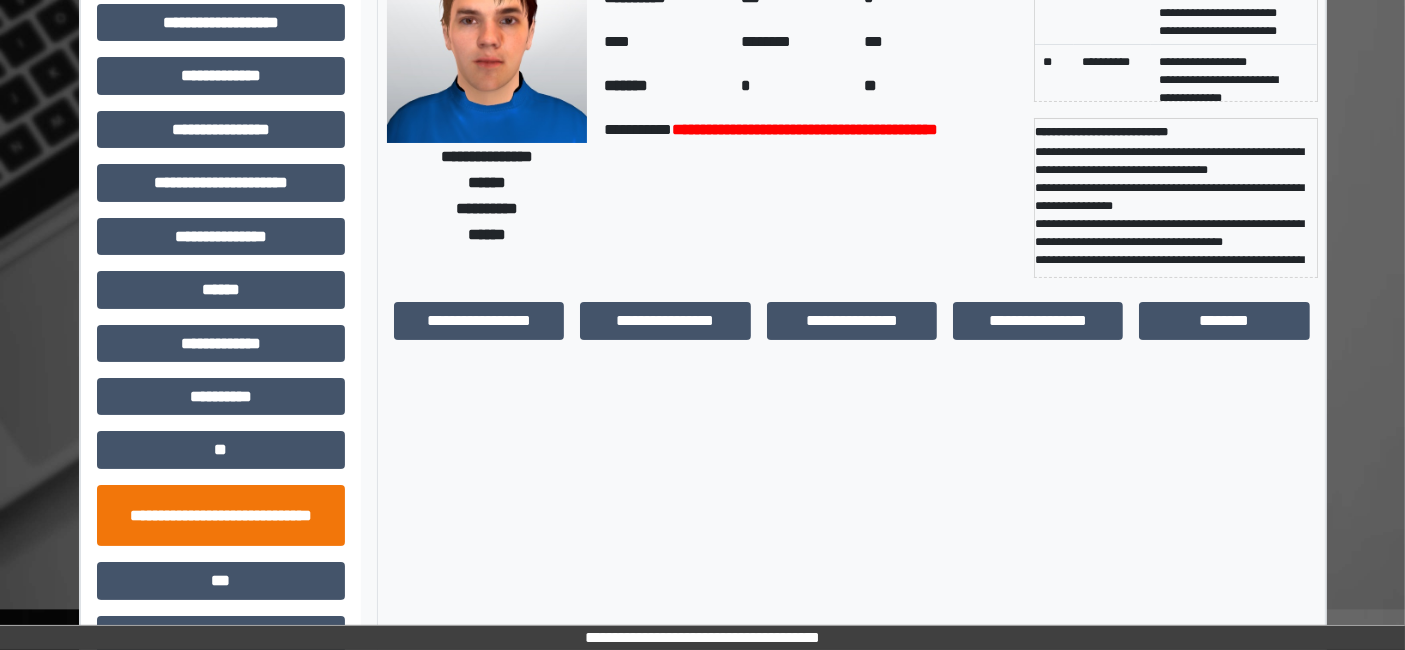 scroll, scrollTop: 269, scrollLeft: 0, axis: vertical 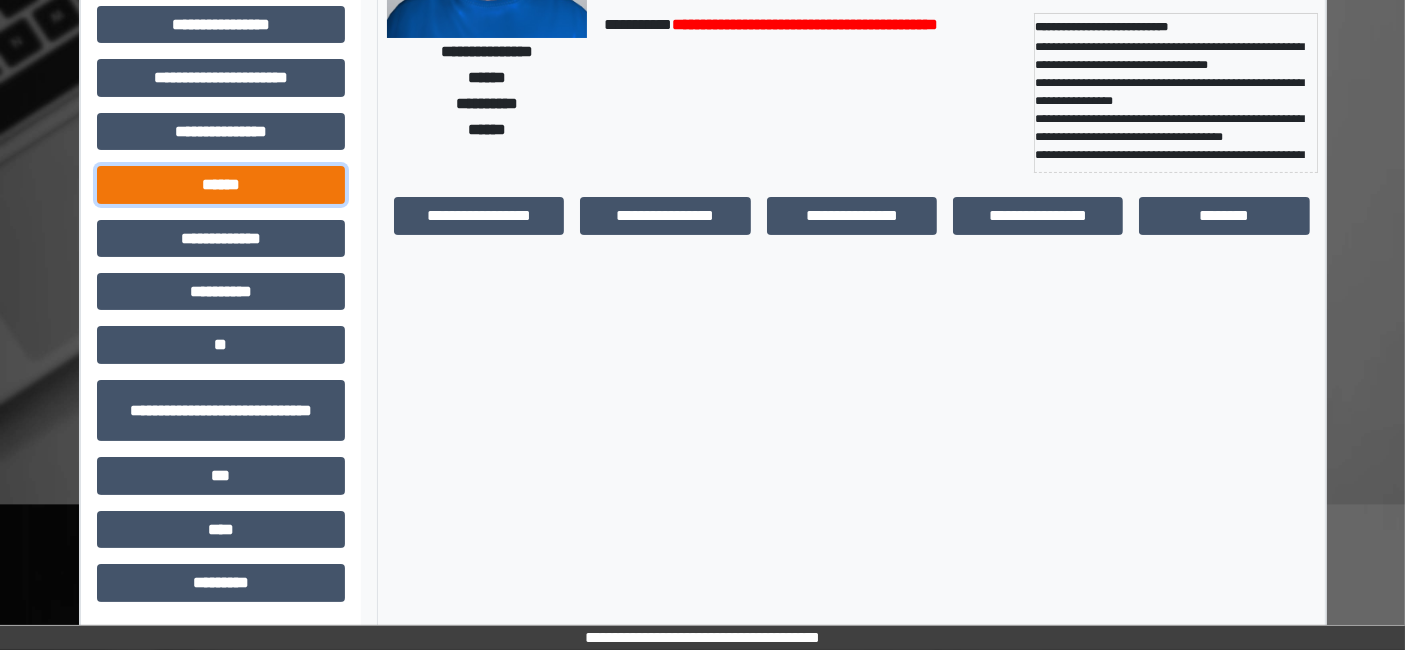click on "******" at bounding box center [221, 184] 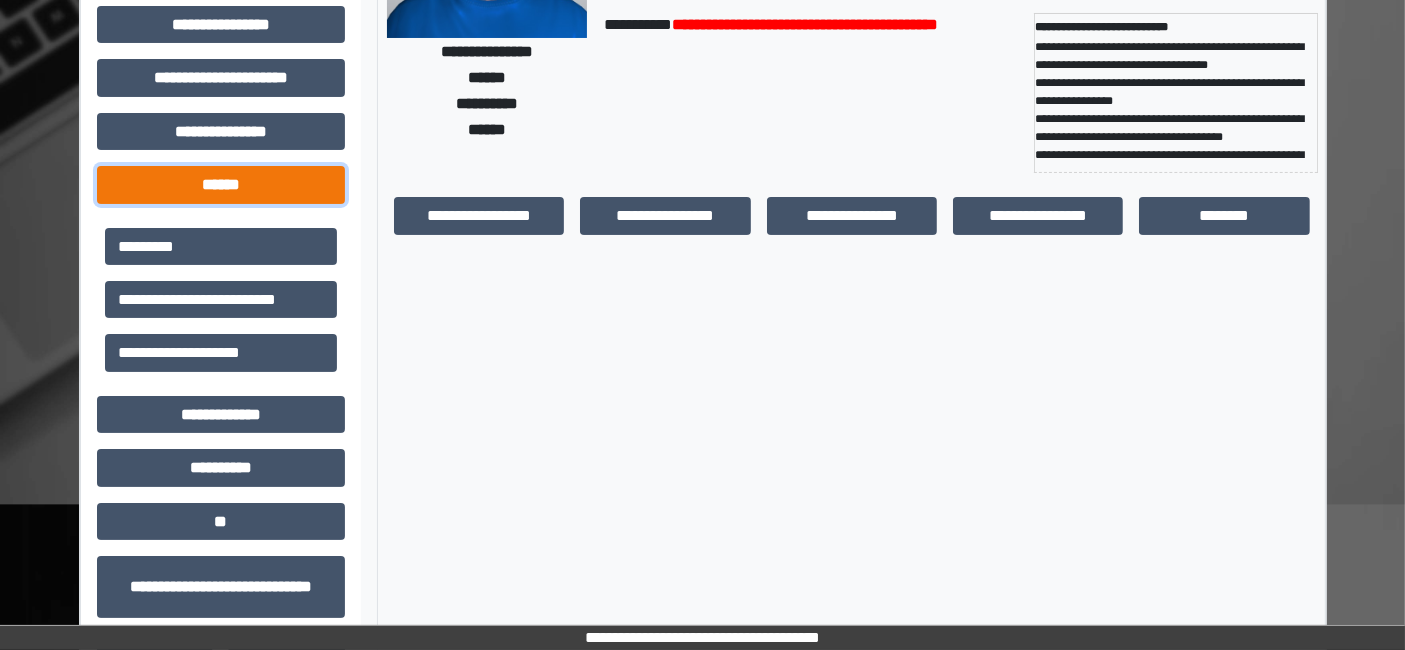 click on "******" at bounding box center [221, 184] 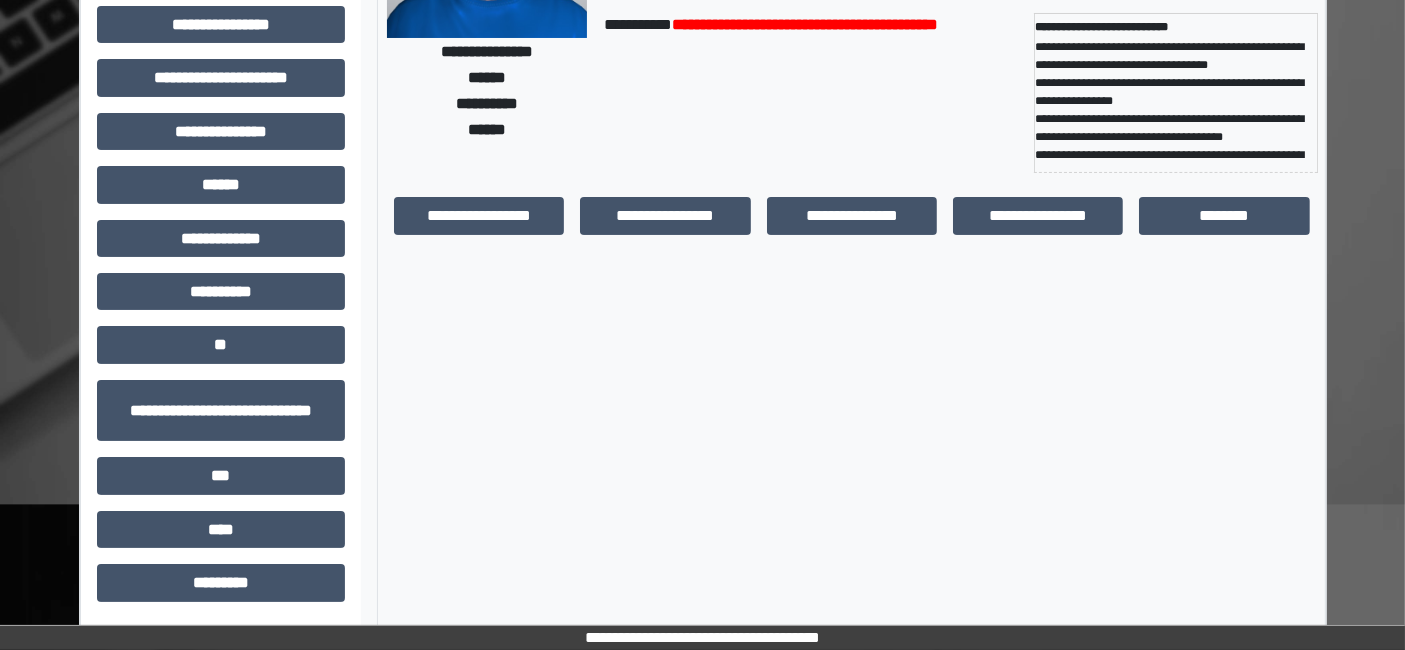 click on "**********" at bounding box center [221, 231] 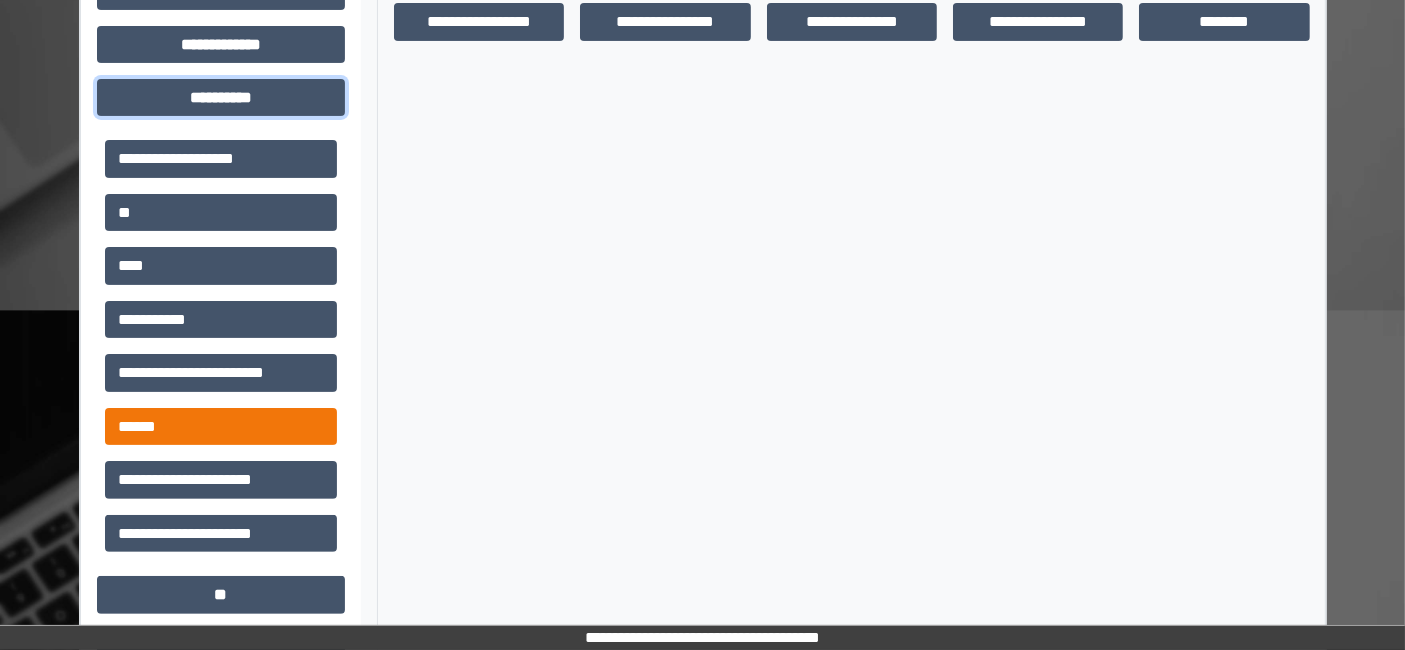 scroll, scrollTop: 491, scrollLeft: 0, axis: vertical 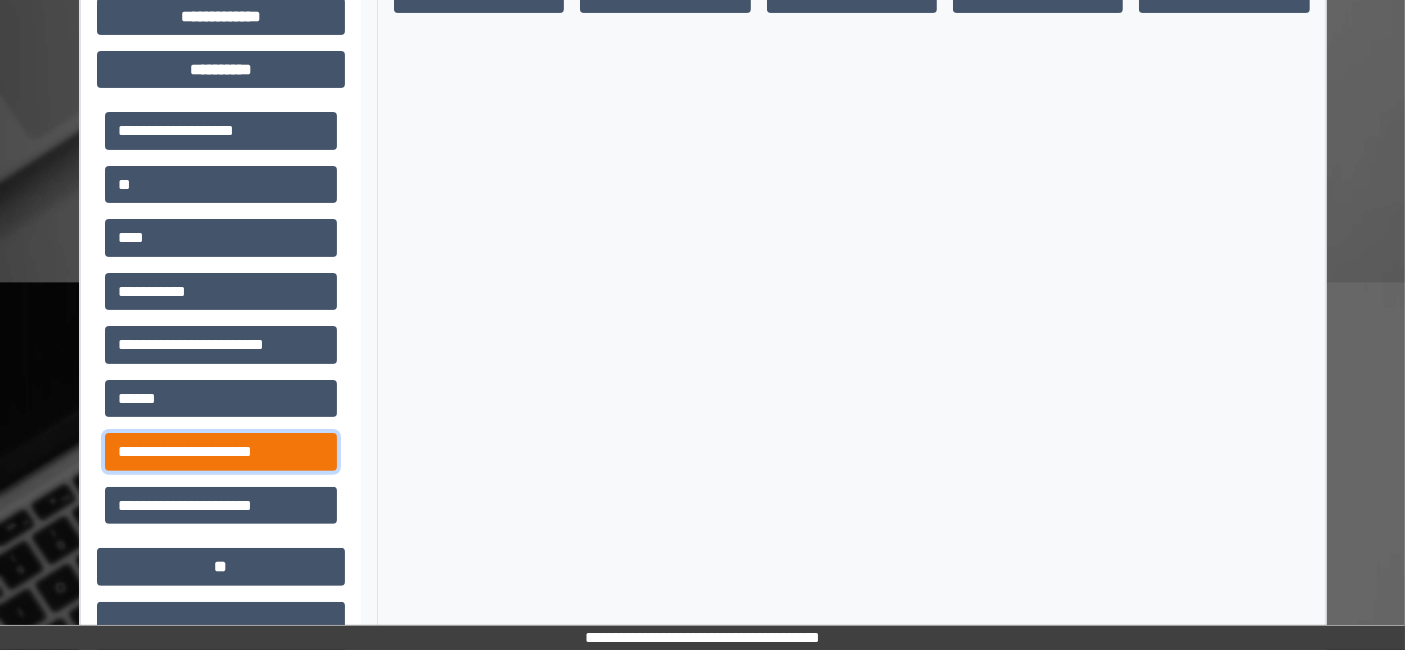 click on "**********" at bounding box center (221, 451) 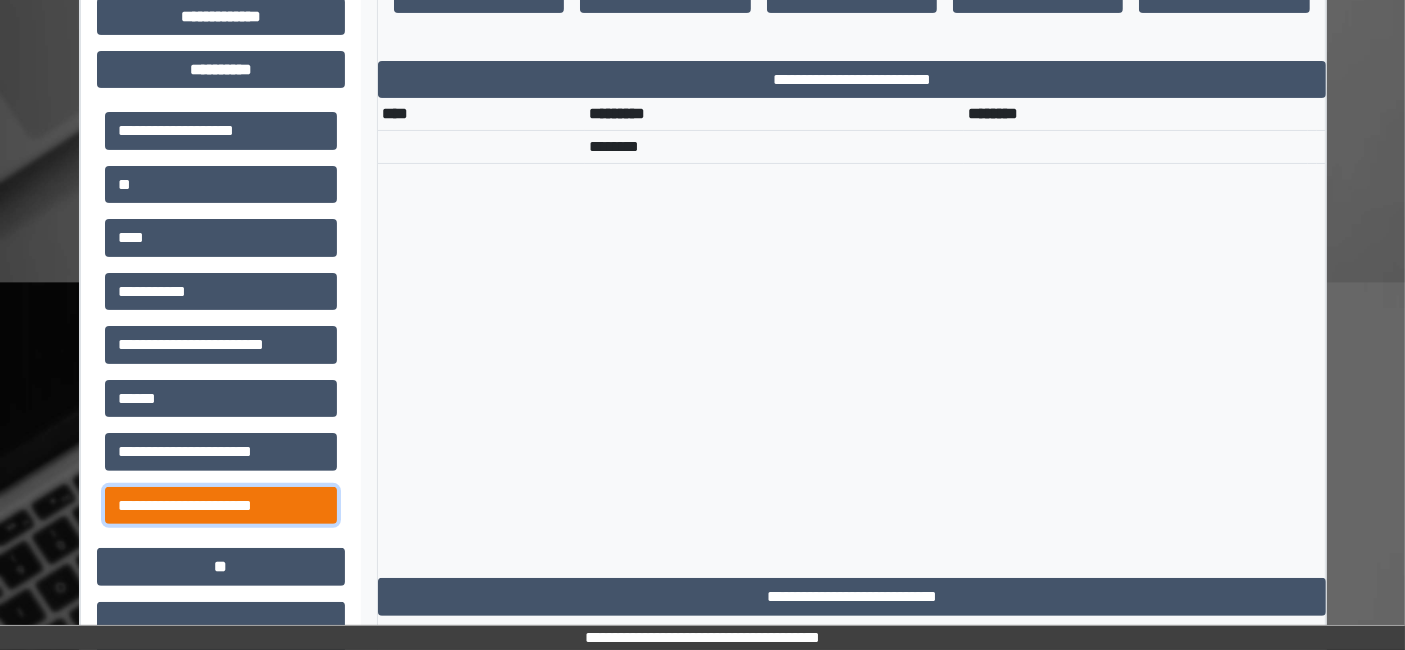 click on "**********" at bounding box center [221, 505] 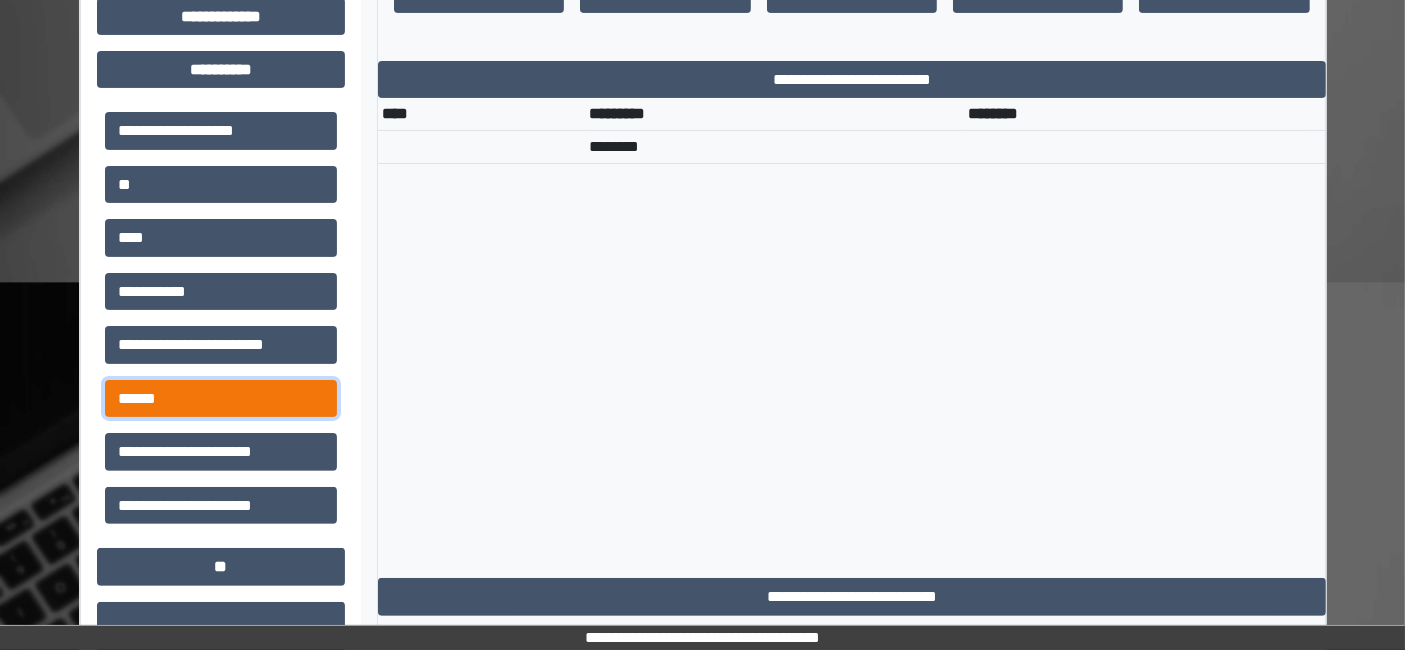 click on "******" at bounding box center [221, 398] 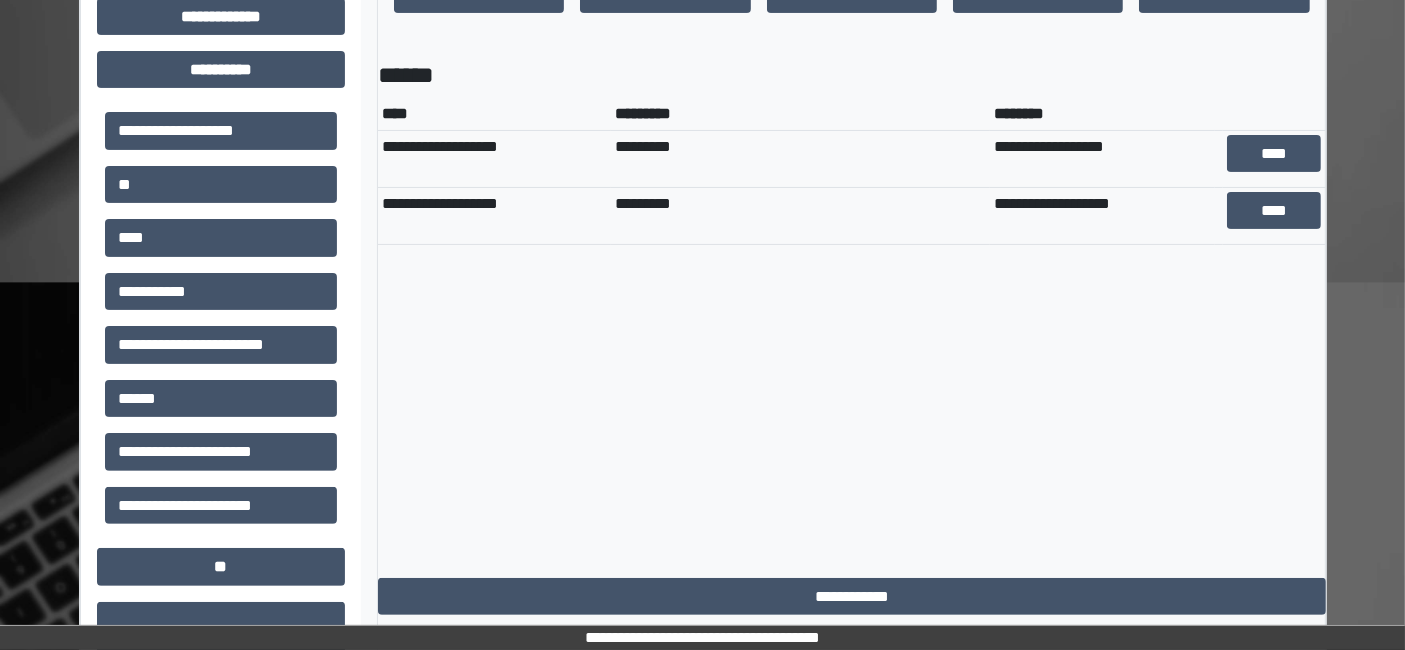 click on "**********" at bounding box center [852, 338] 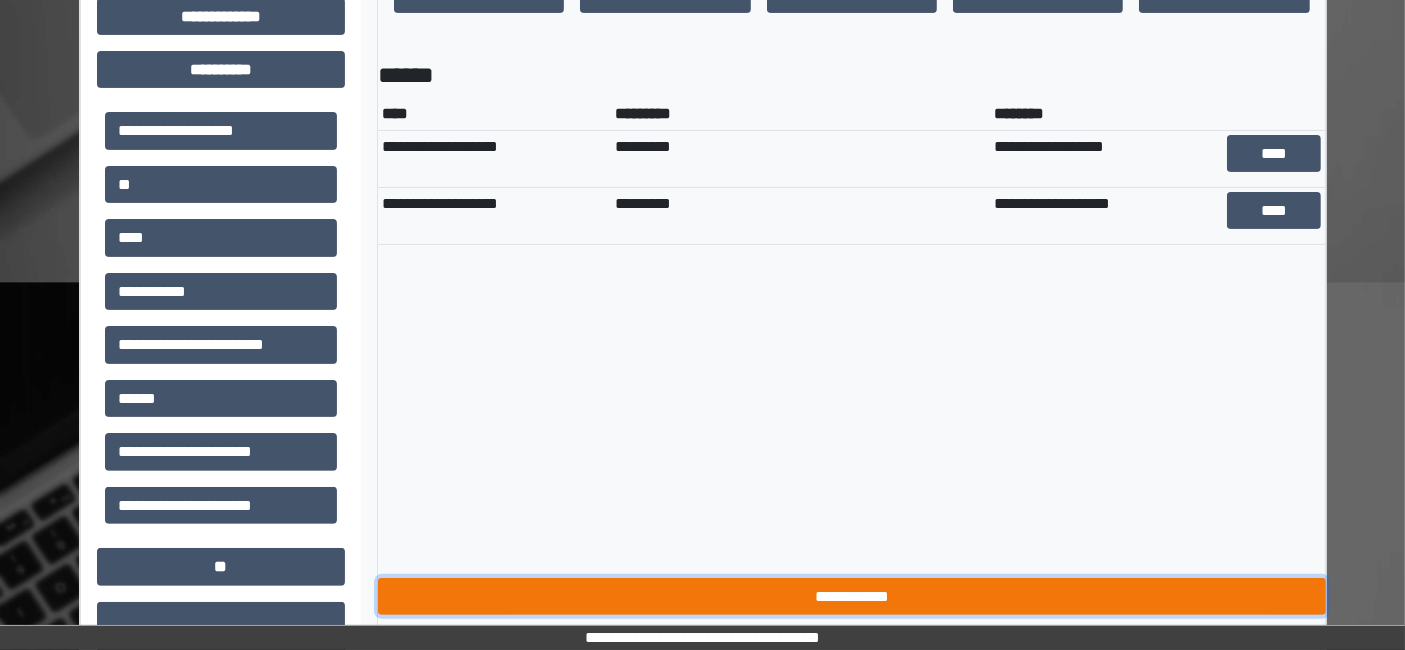 click on "**********" at bounding box center [852, 596] 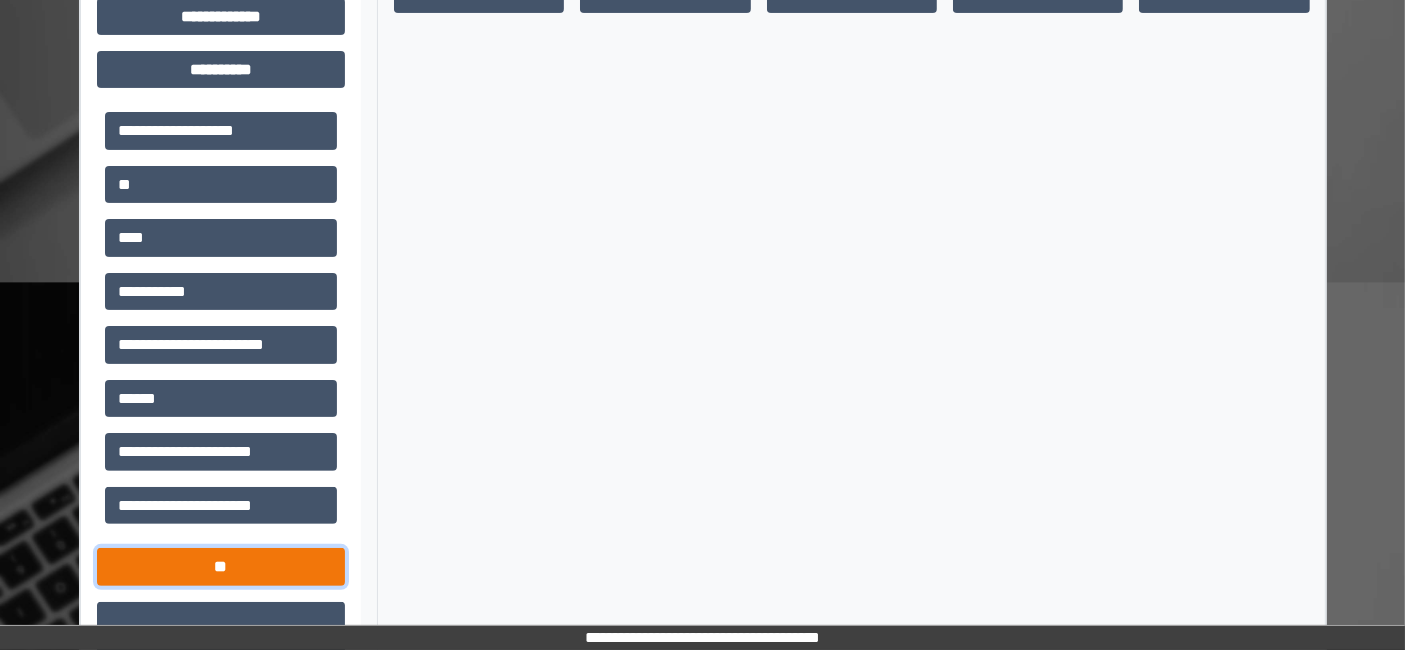 click on "**" at bounding box center (221, 566) 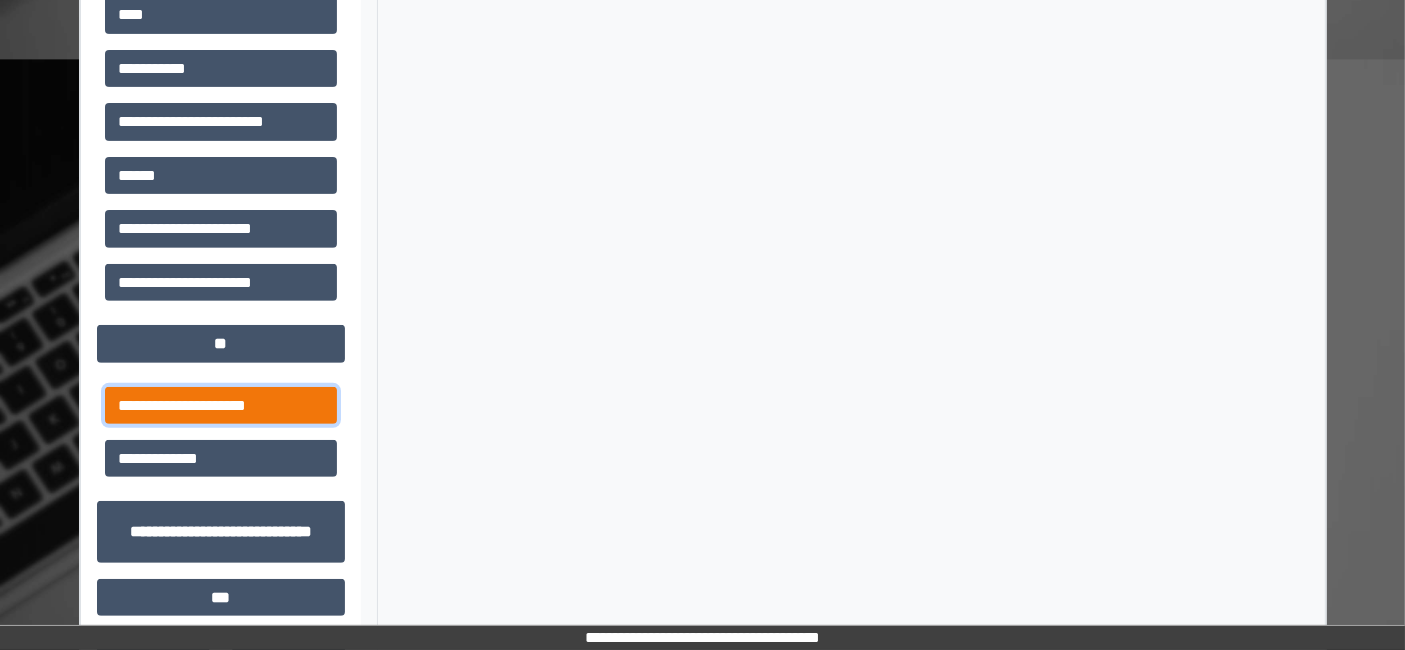 click on "**********" at bounding box center [221, 405] 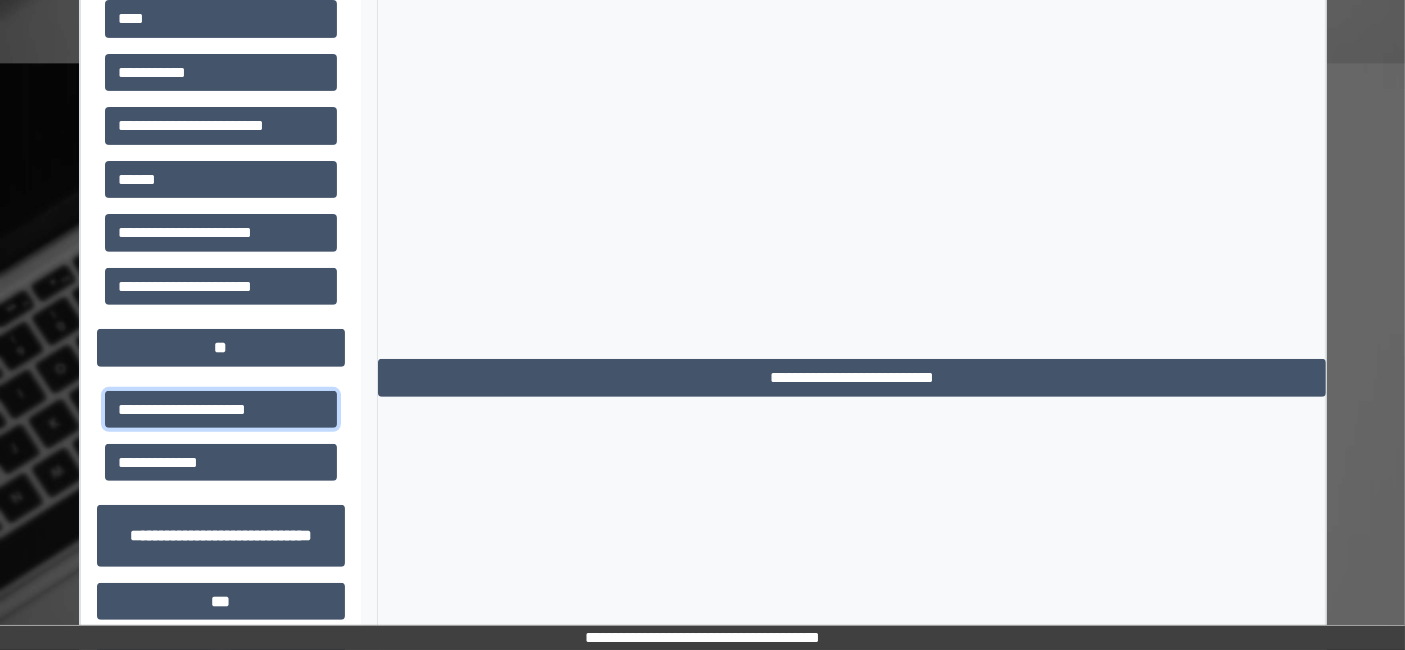 scroll, scrollTop: 825, scrollLeft: 0, axis: vertical 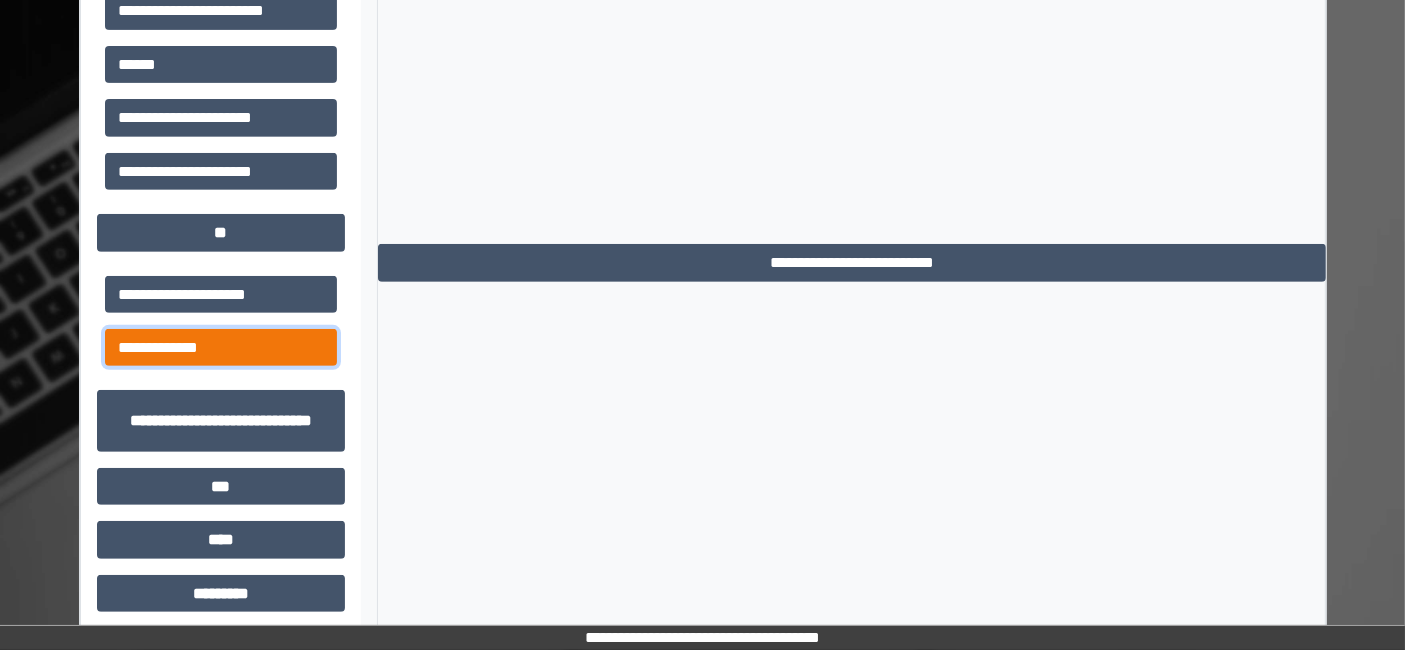 click on "**********" at bounding box center [221, 347] 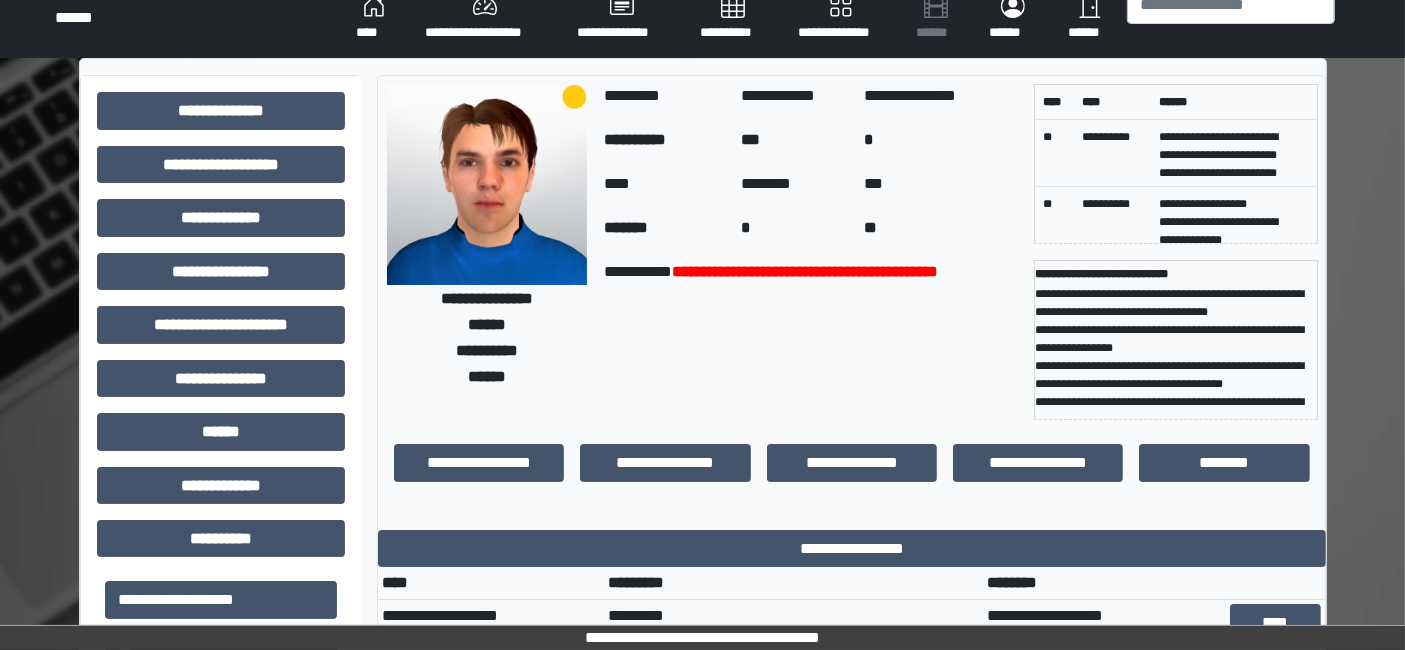scroll, scrollTop: 0, scrollLeft: 0, axis: both 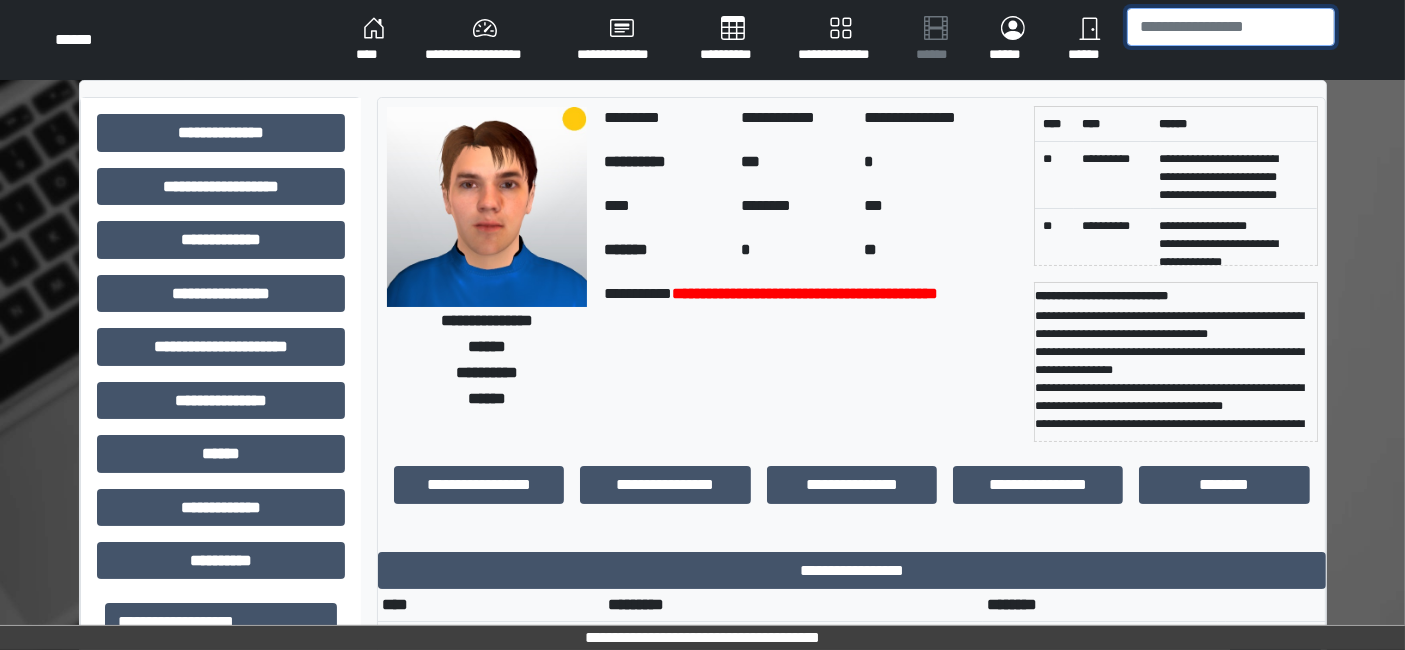 drag, startPoint x: 1286, startPoint y: 14, endPoint x: 1262, endPoint y: 4, distance: 26 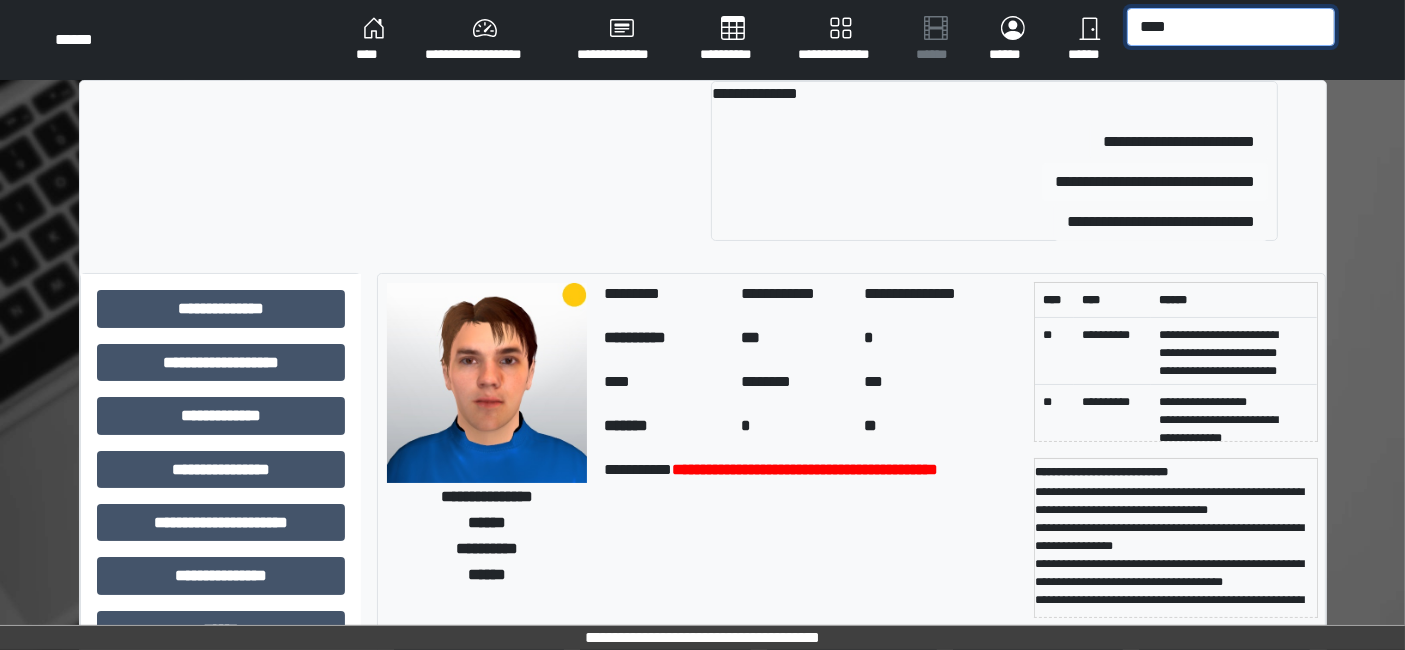 type on "****" 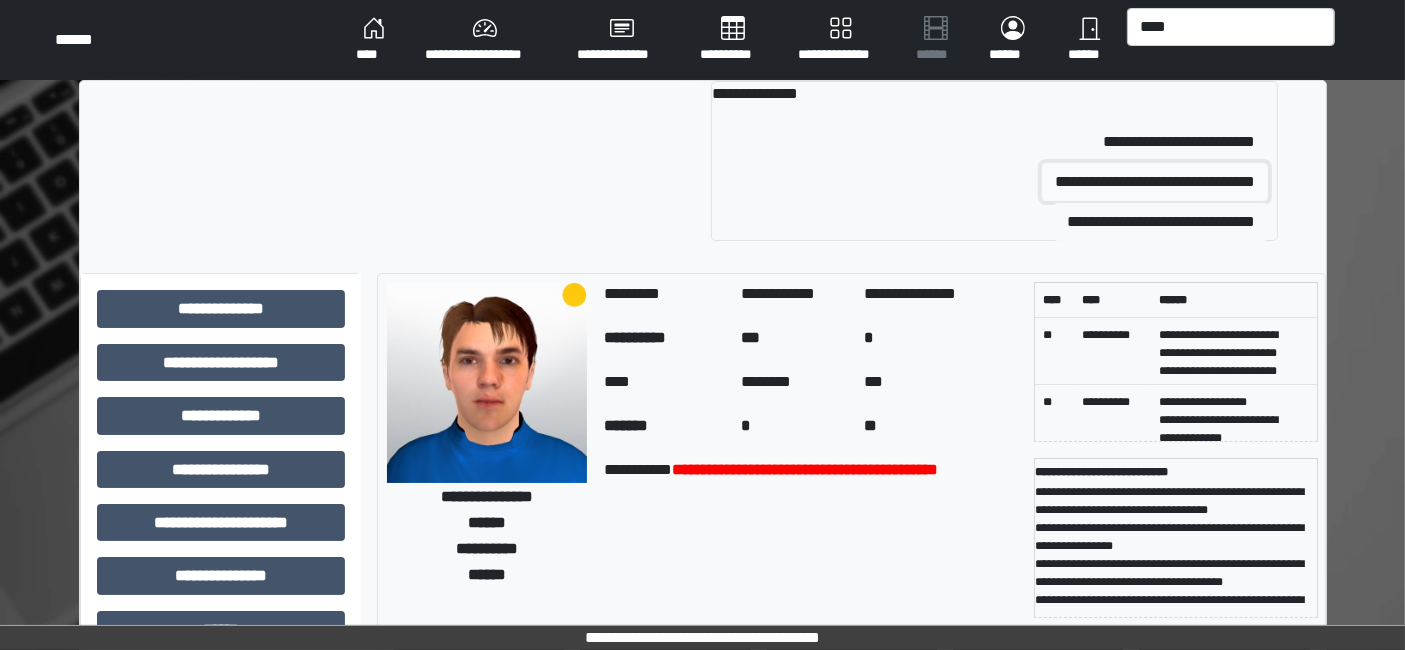 click on "**********" at bounding box center (1155, 182) 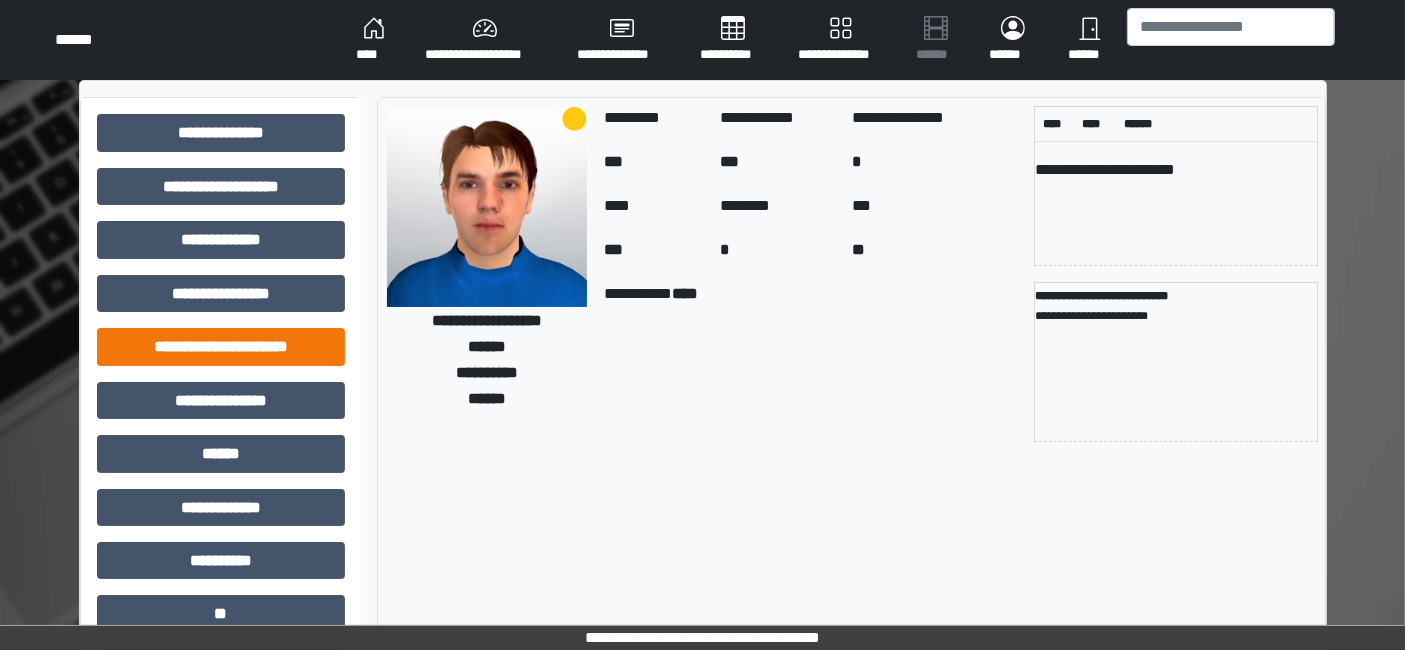 scroll, scrollTop: 111, scrollLeft: 0, axis: vertical 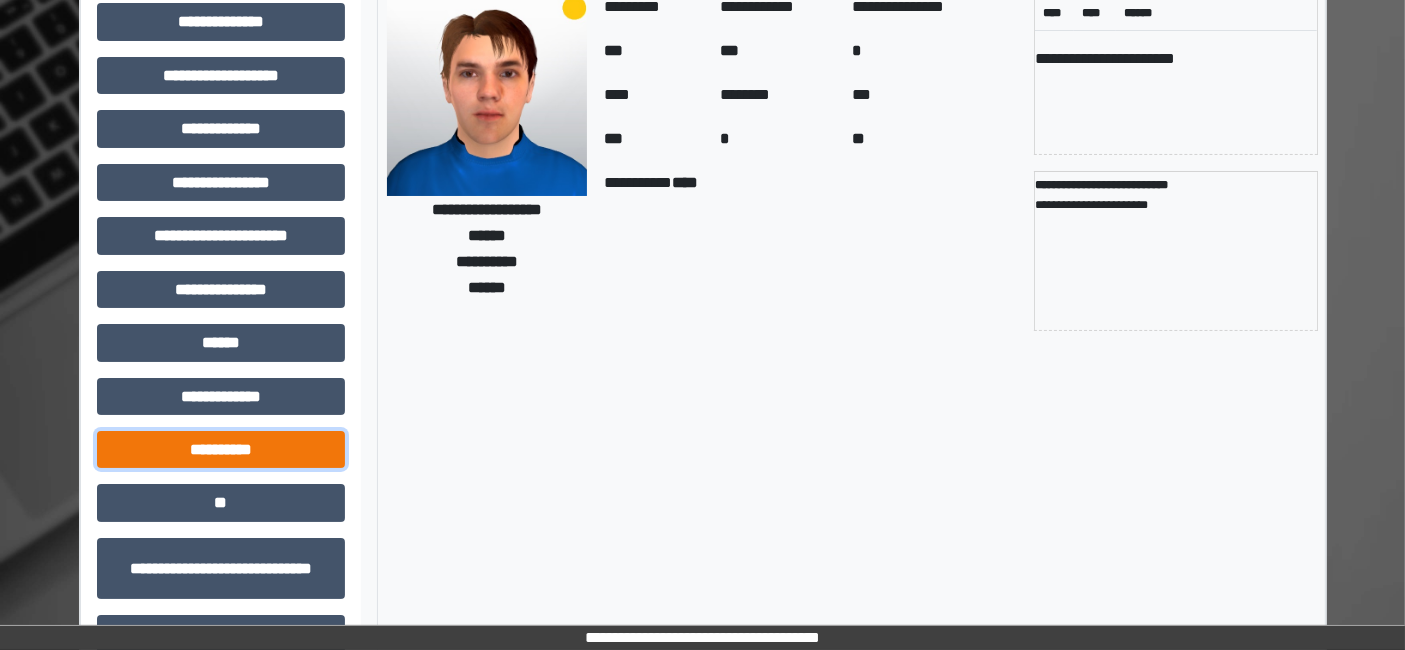click on "**********" at bounding box center (221, 449) 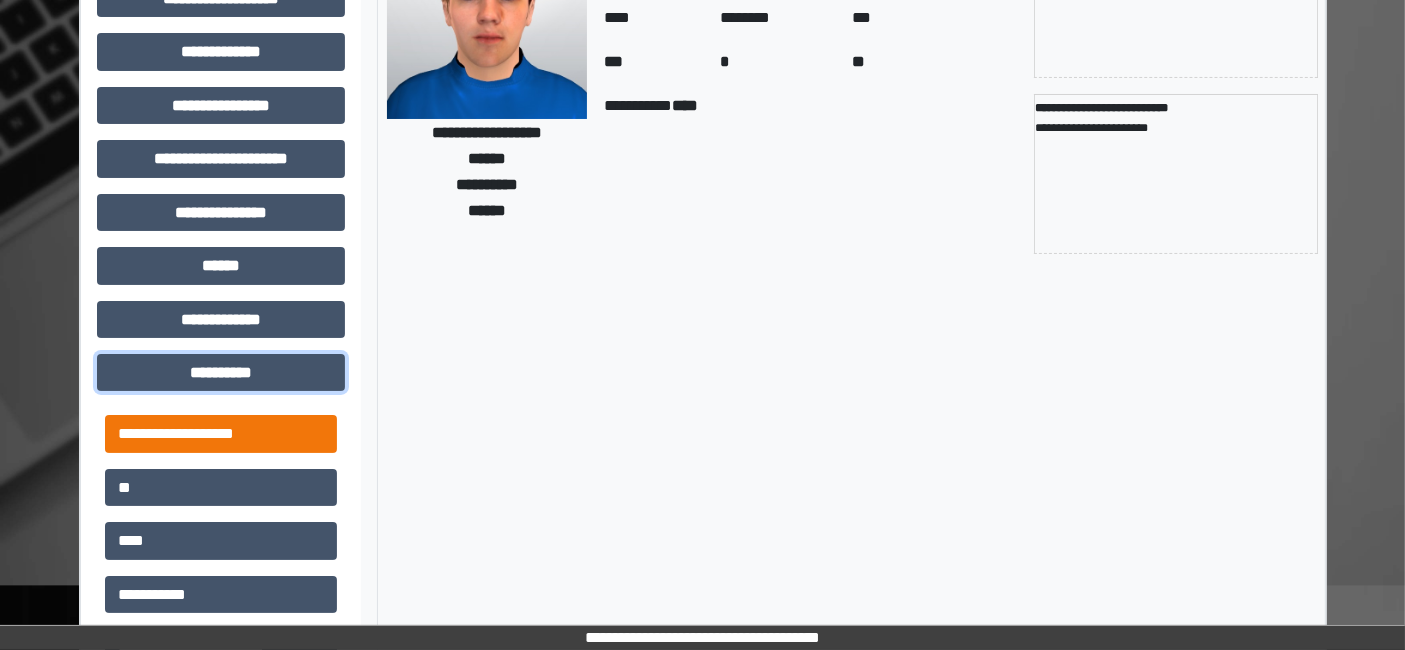 scroll, scrollTop: 222, scrollLeft: 0, axis: vertical 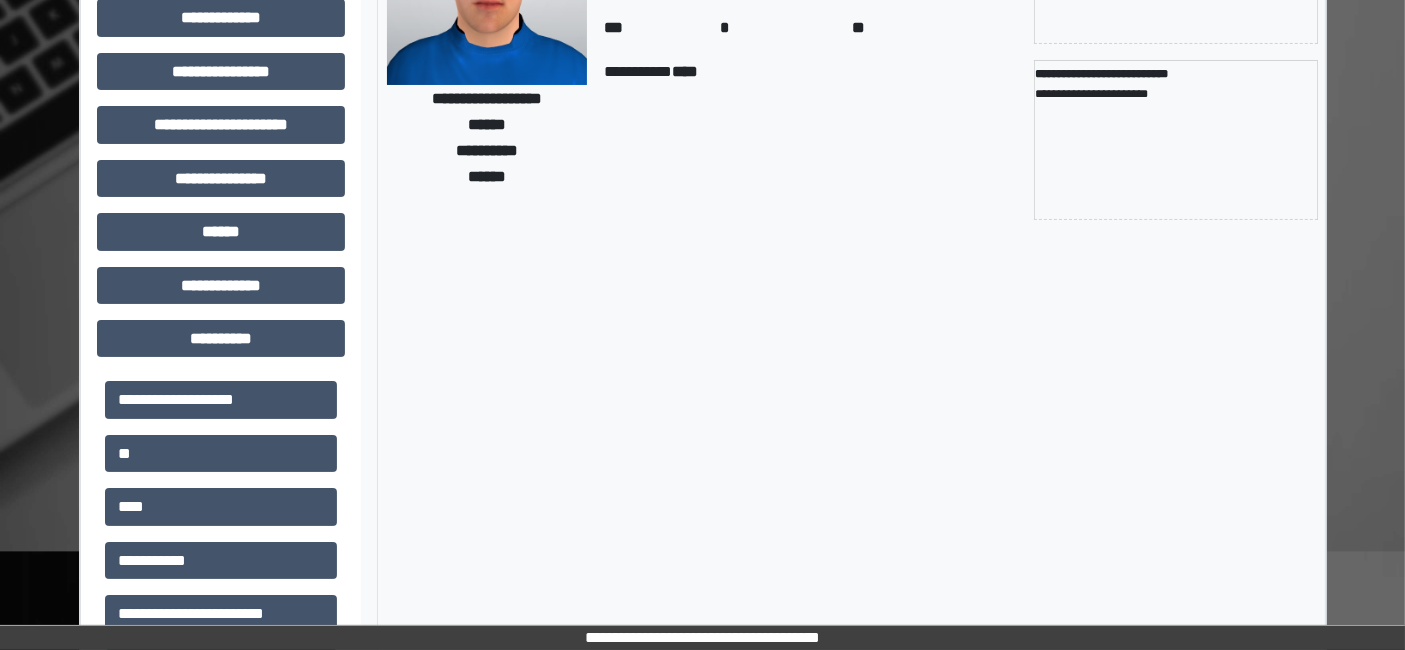 drag, startPoint x: 214, startPoint y: 451, endPoint x: 571, endPoint y: 555, distance: 371.84003 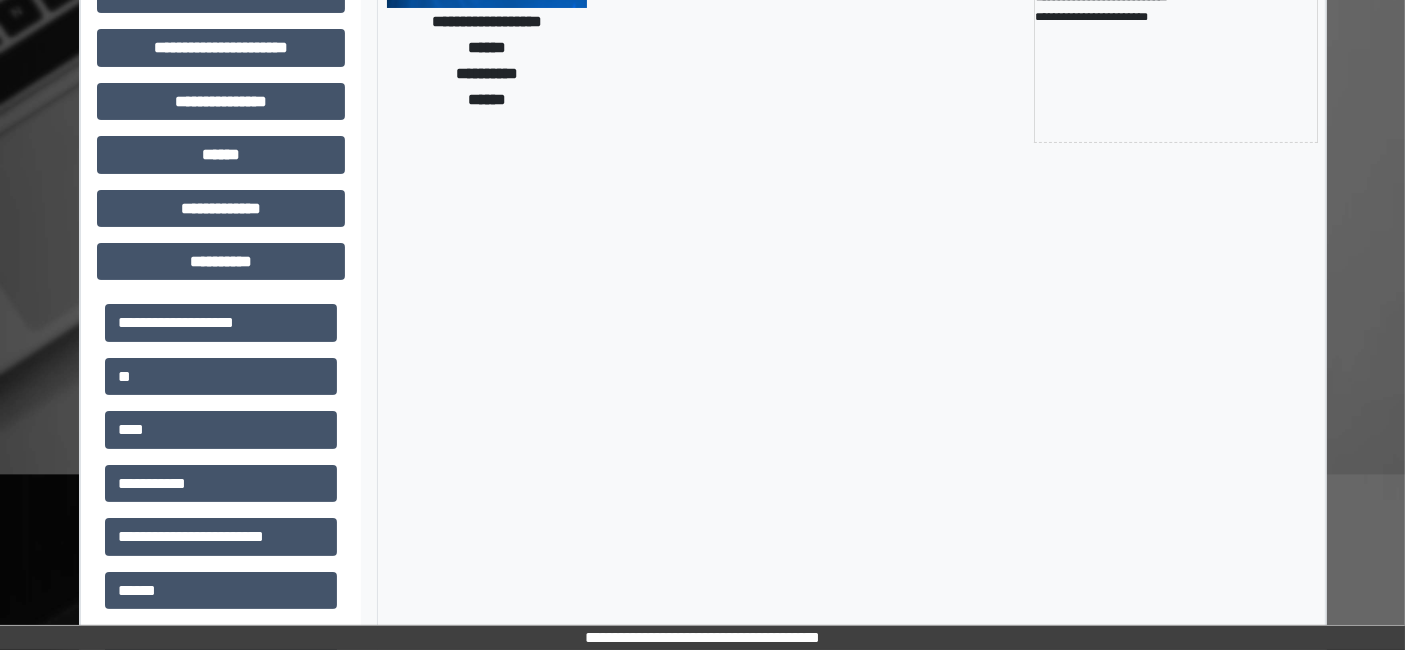 scroll, scrollTop: 333, scrollLeft: 0, axis: vertical 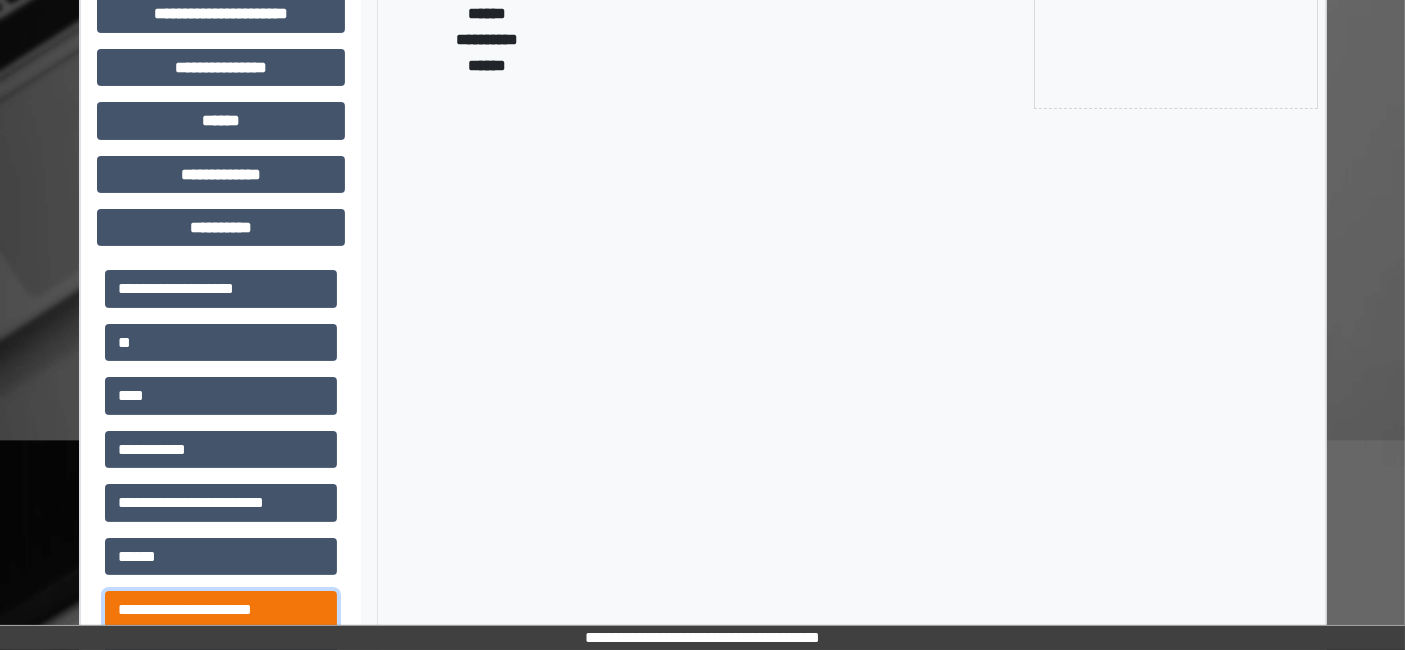 click on "**********" at bounding box center (221, 609) 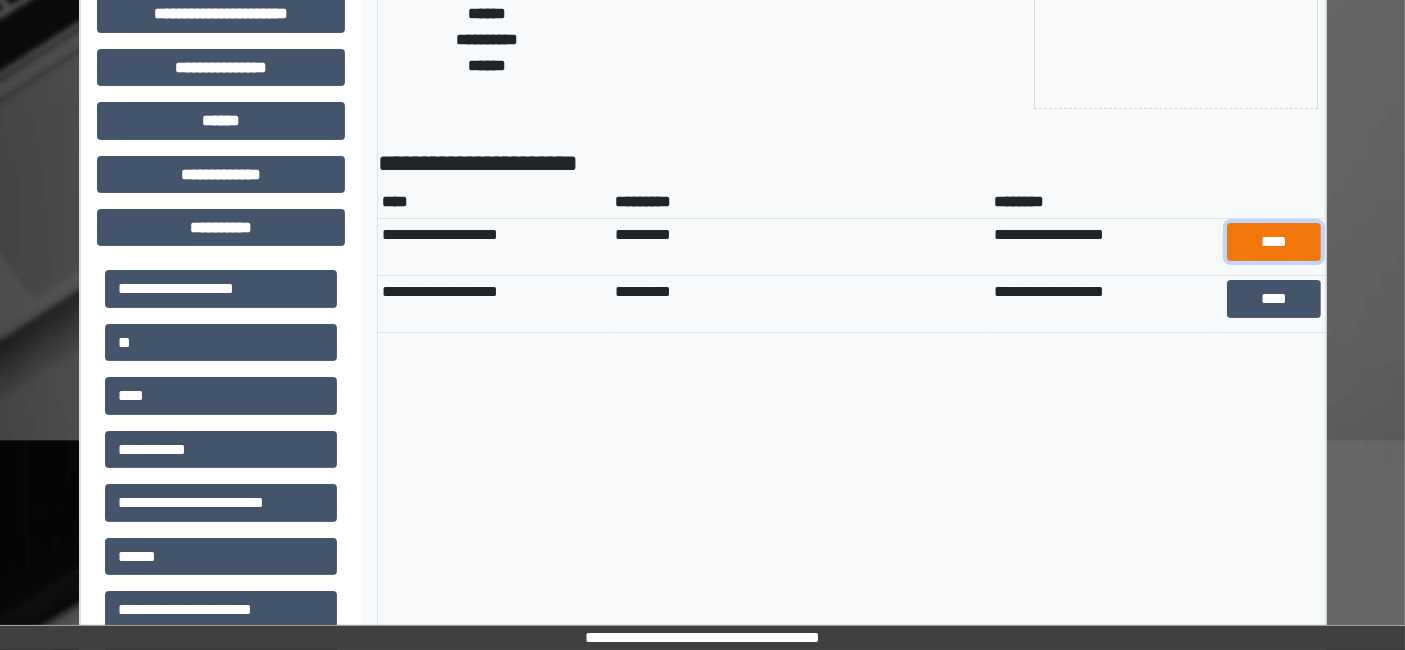 click on "****" at bounding box center [1274, 241] 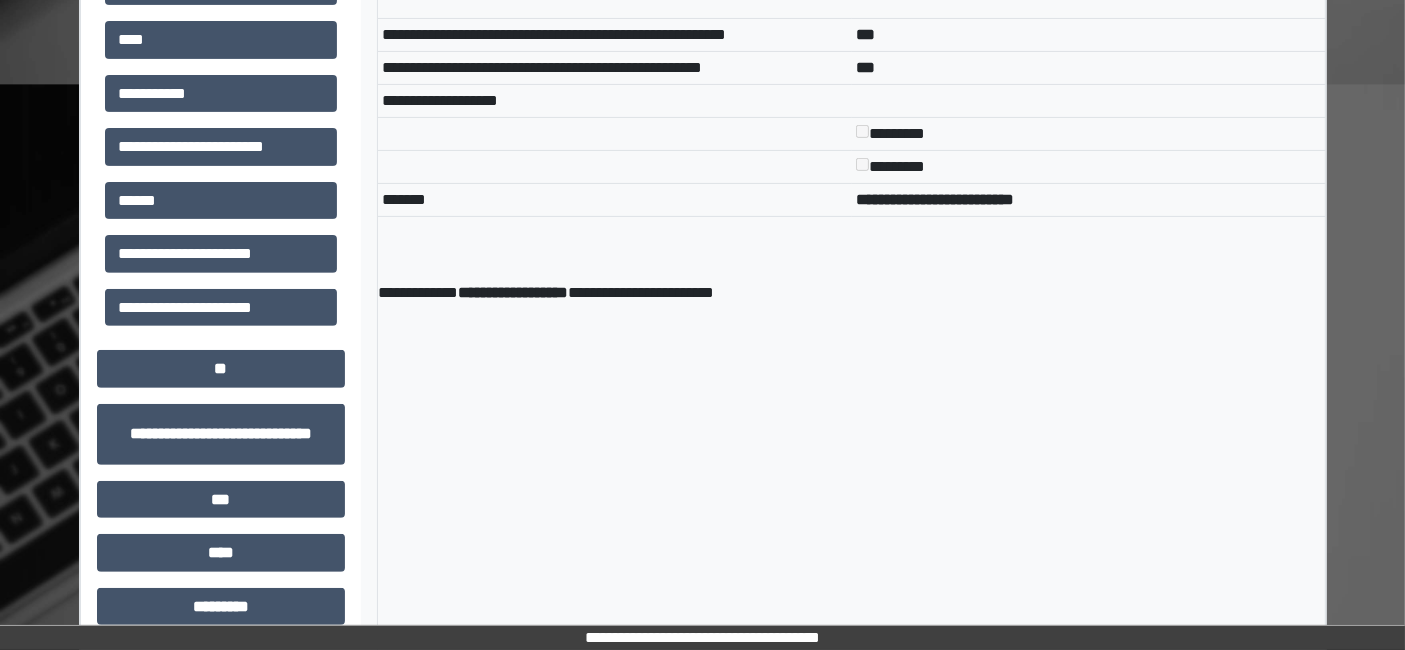 scroll, scrollTop: 380, scrollLeft: 0, axis: vertical 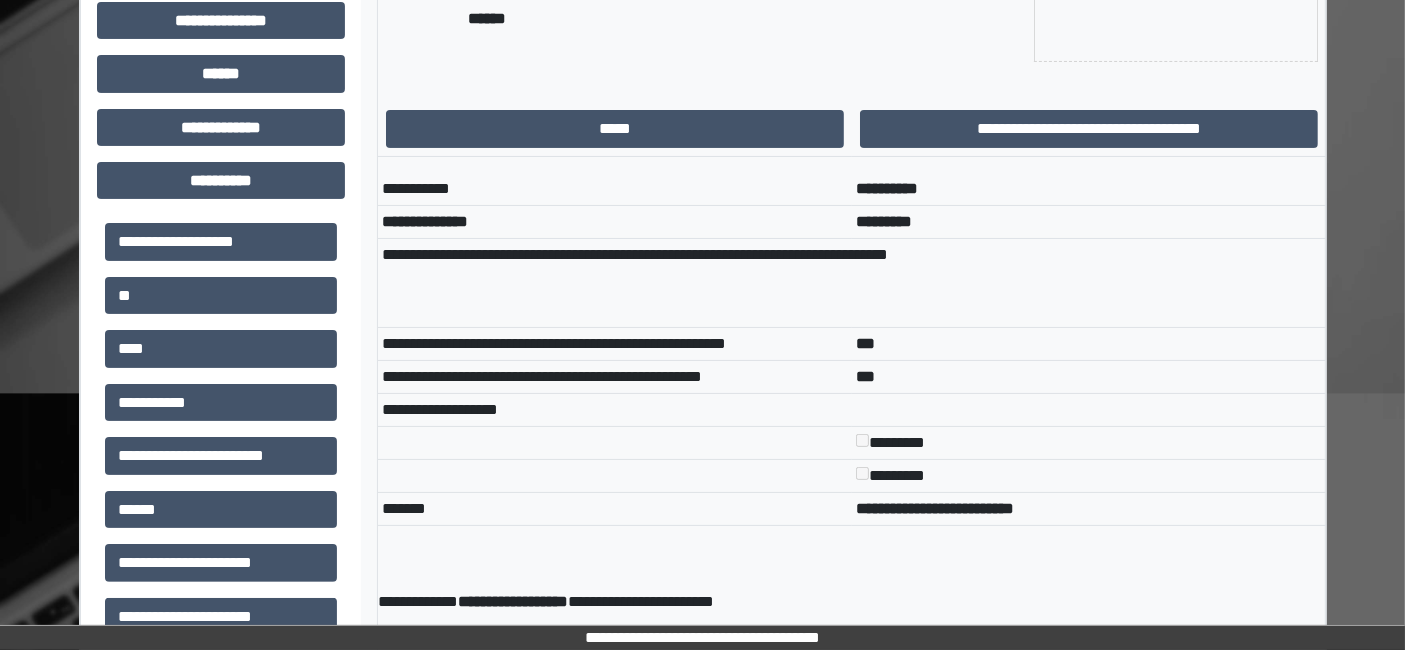 click on "*****" at bounding box center (615, 129) 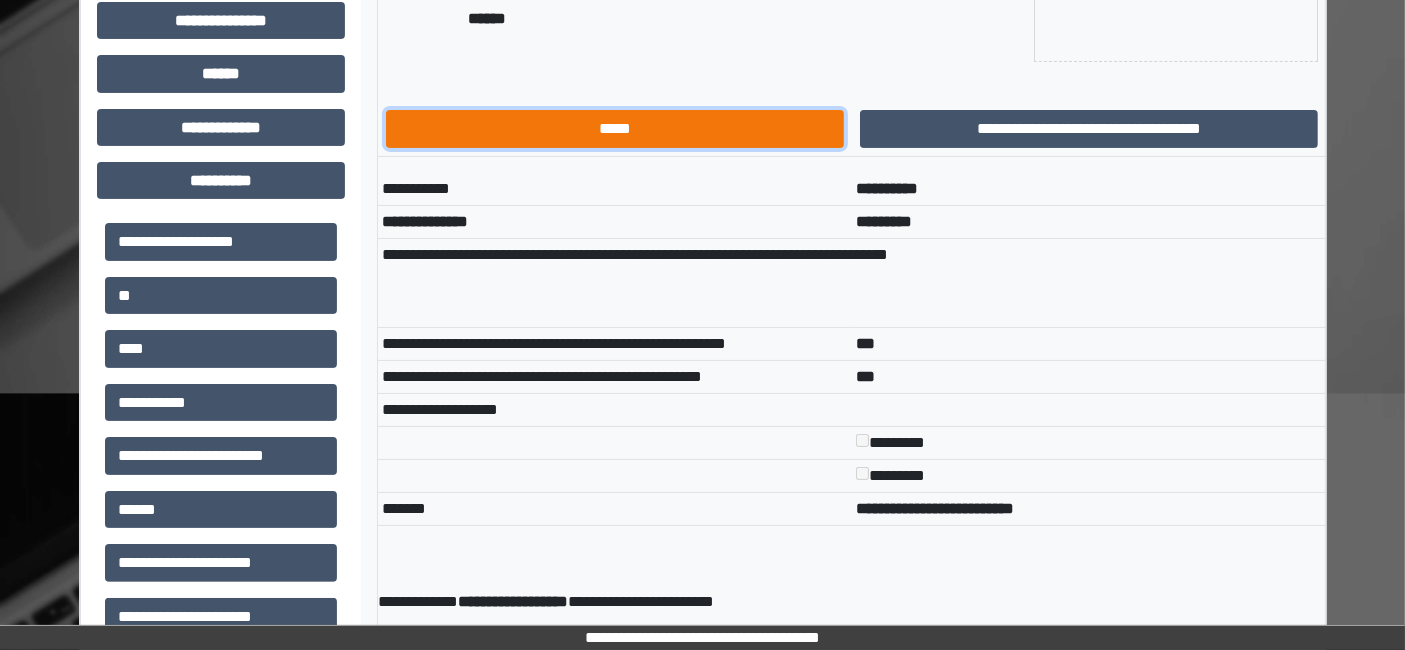 click on "*****" at bounding box center (615, 128) 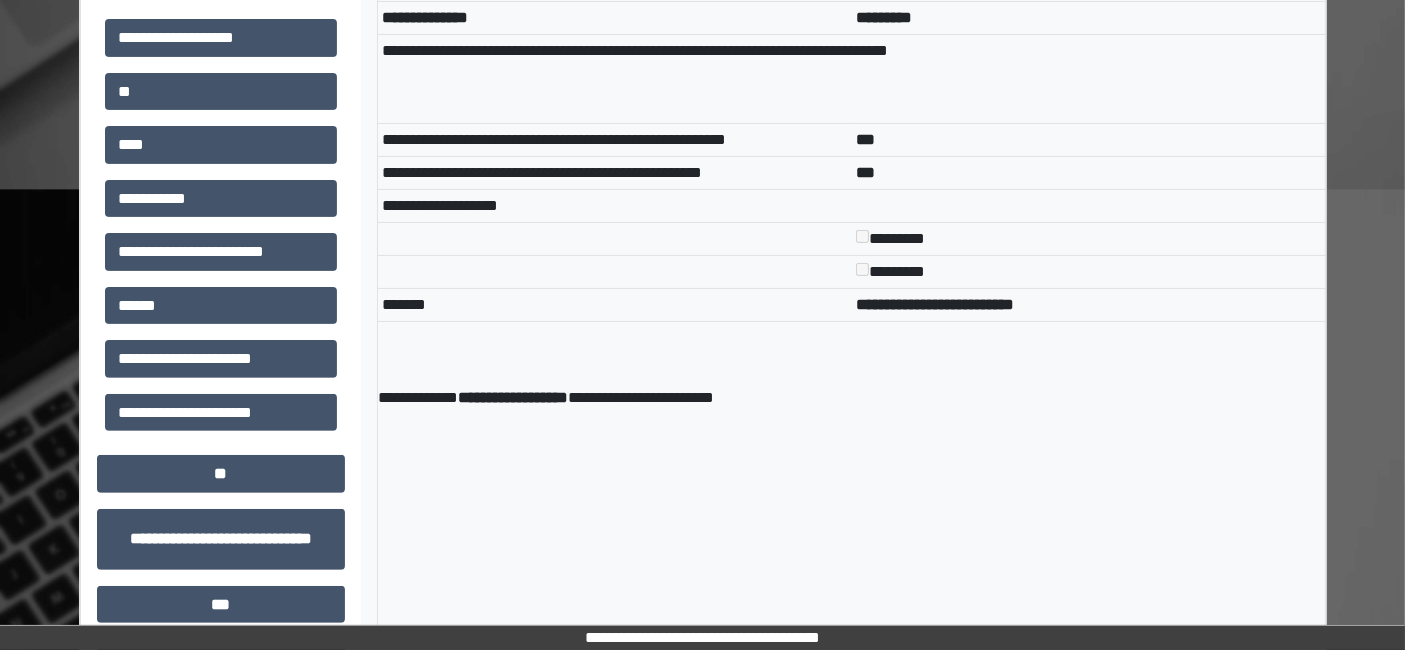 scroll, scrollTop: 713, scrollLeft: 0, axis: vertical 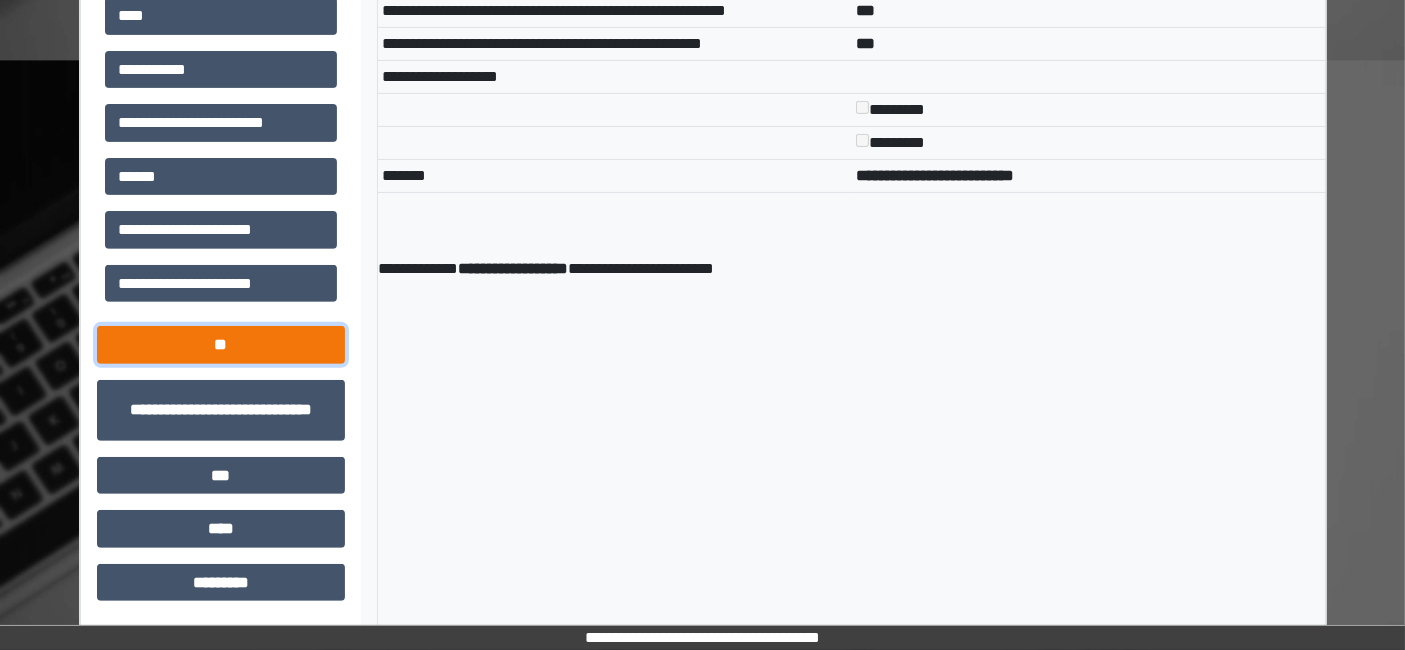 click on "**" at bounding box center (221, 344) 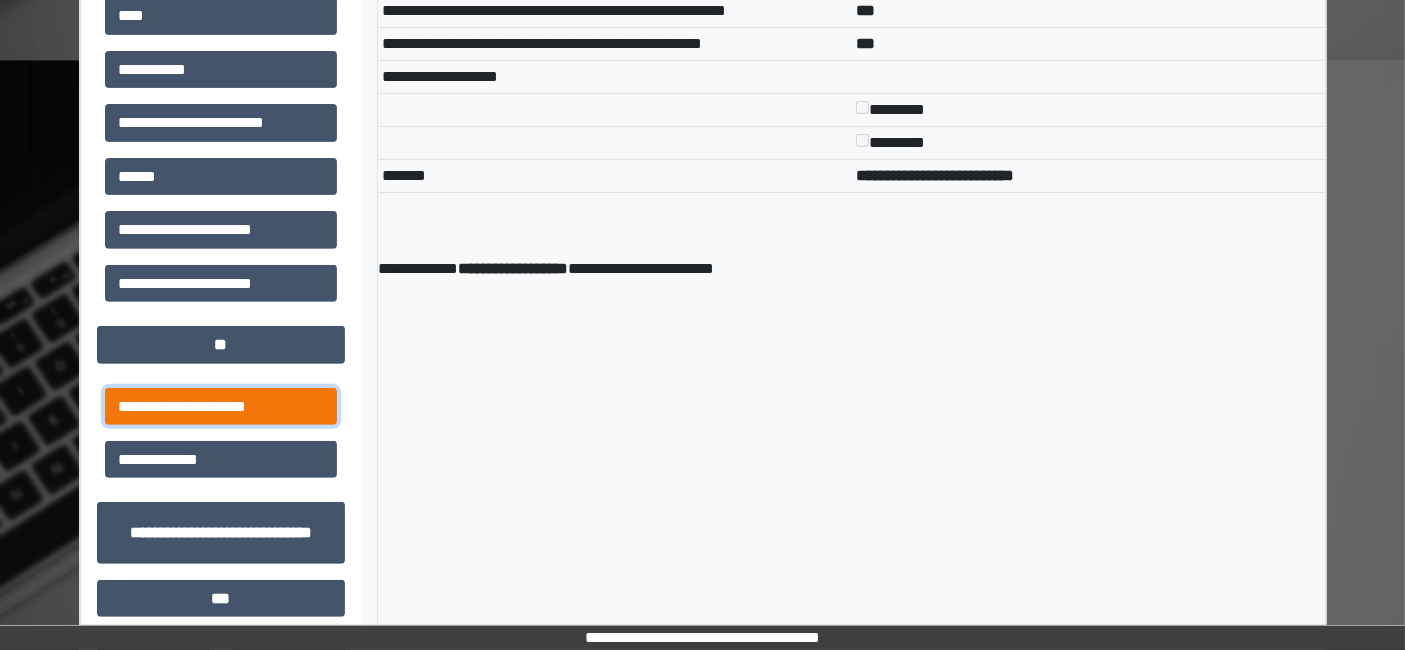 click on "**********" at bounding box center (221, 406) 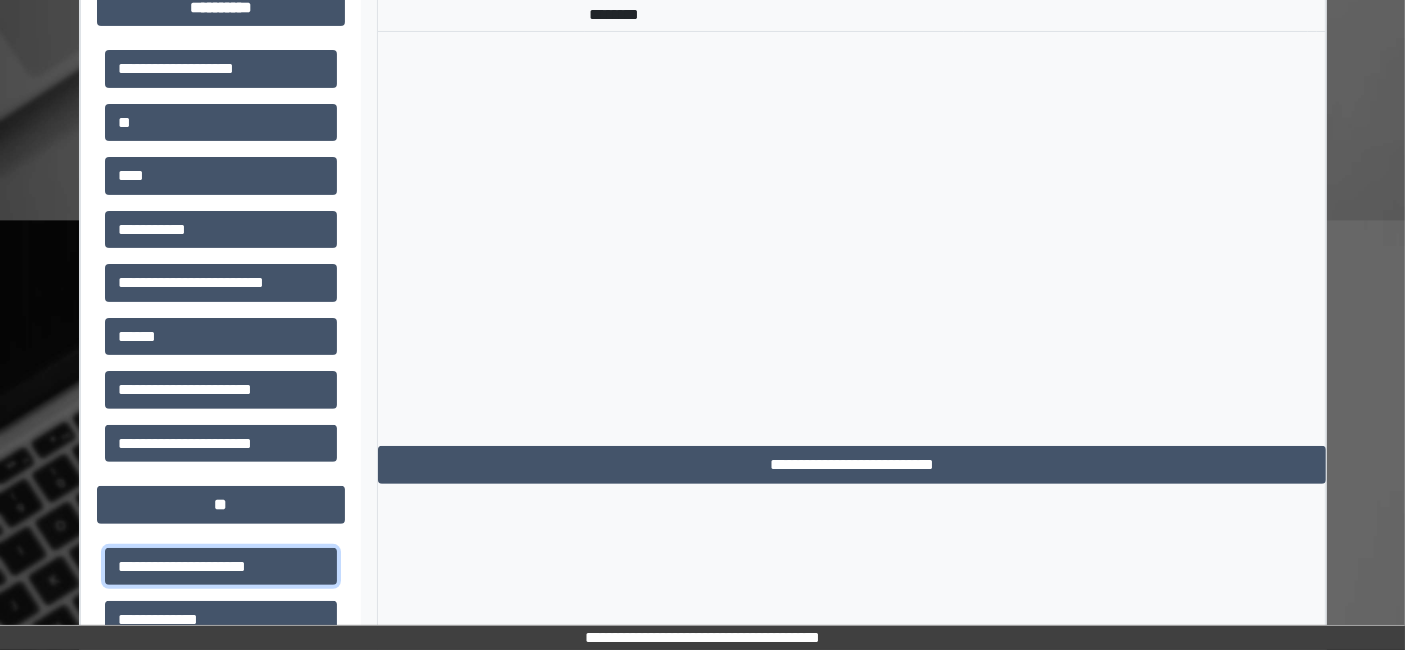 scroll, scrollTop: 713, scrollLeft: 0, axis: vertical 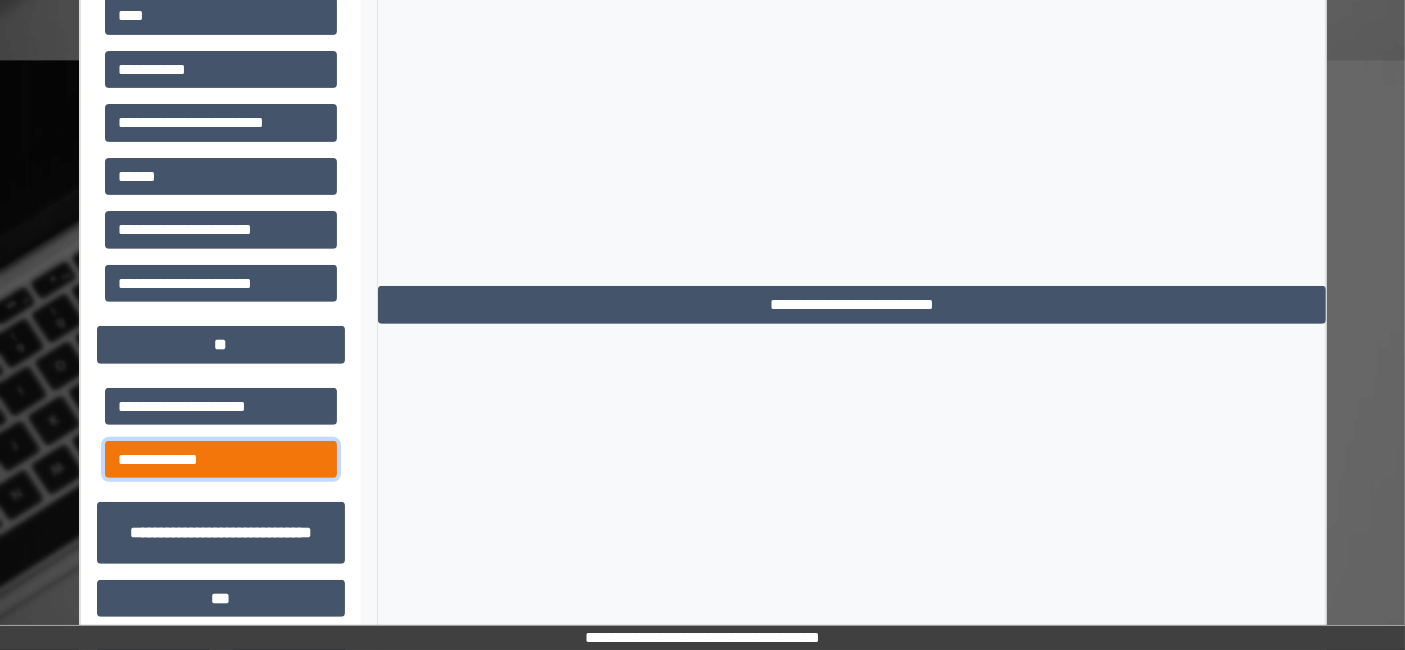 click on "**********" at bounding box center [221, 459] 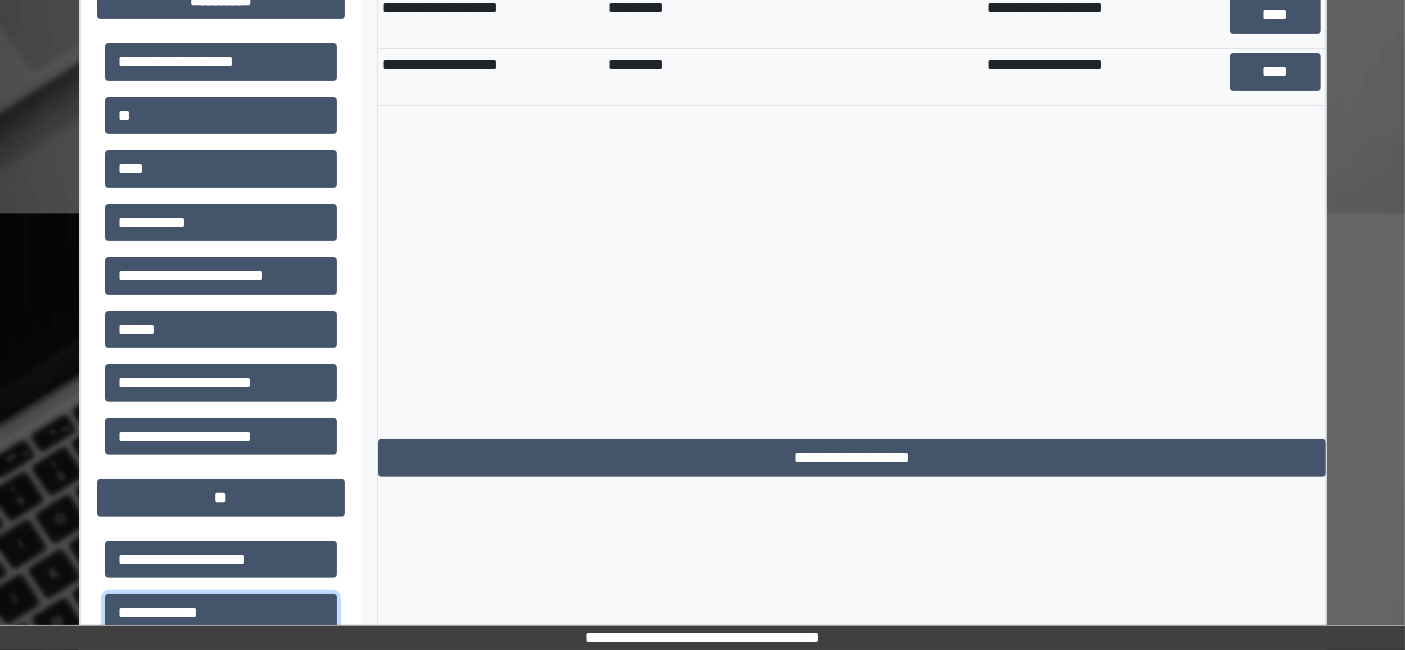 scroll, scrollTop: 380, scrollLeft: 0, axis: vertical 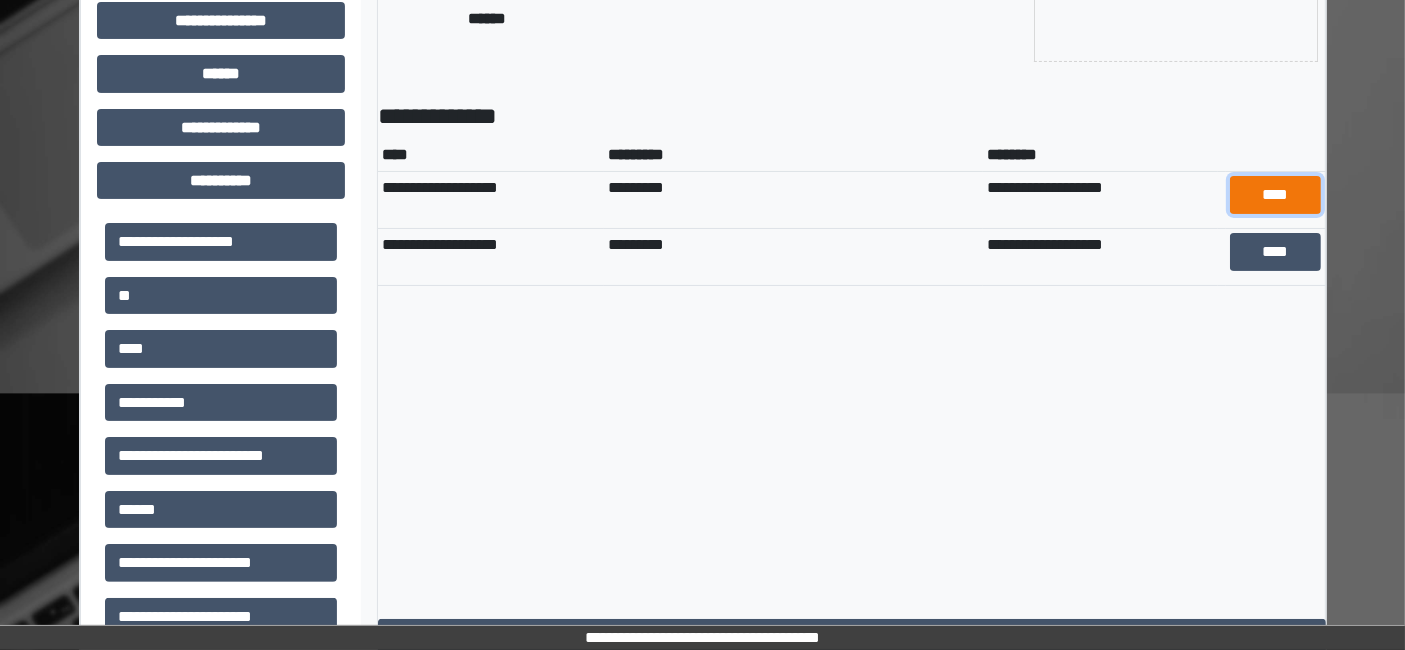 click on "****" at bounding box center [1275, 194] 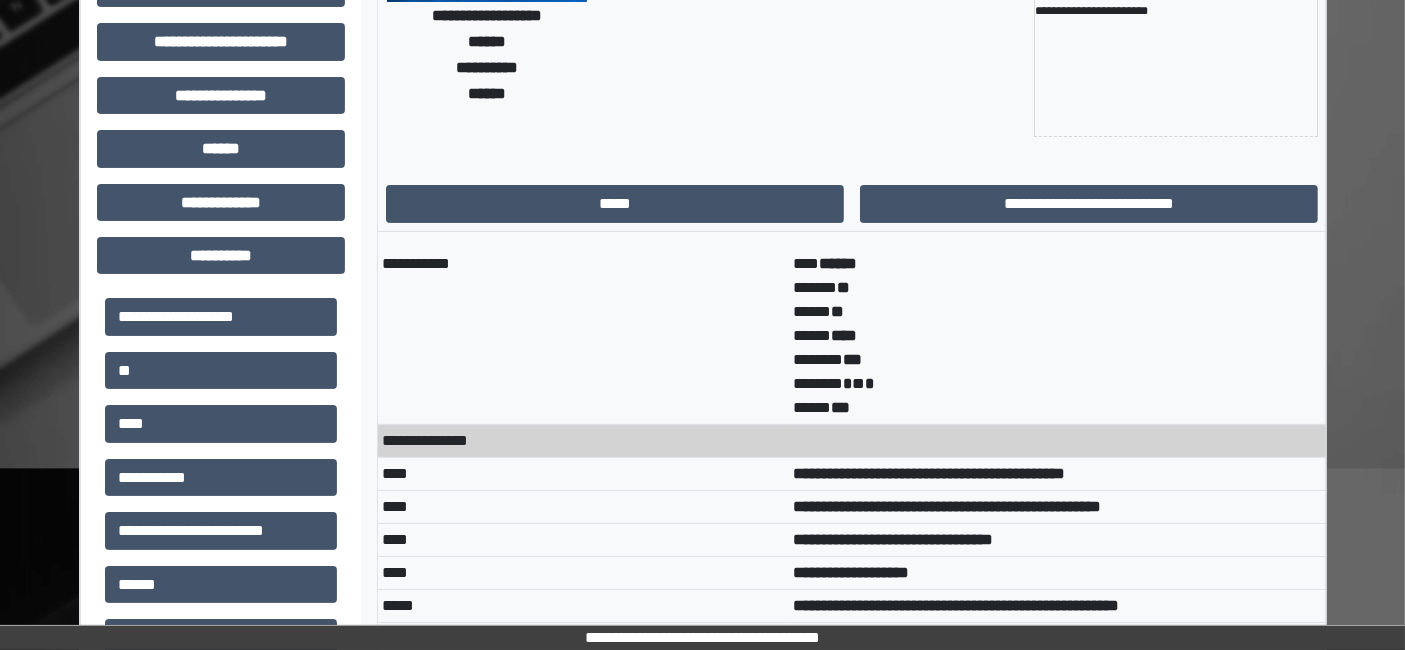 scroll, scrollTop: 444, scrollLeft: 0, axis: vertical 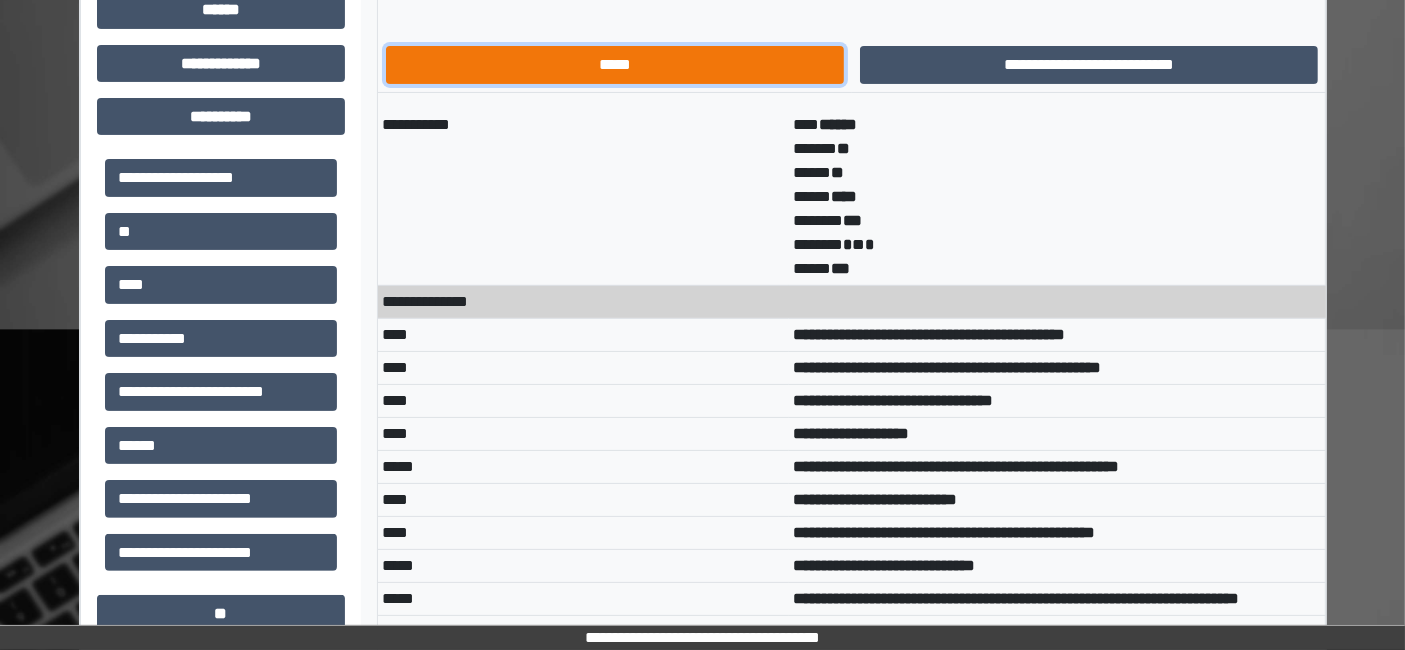 click on "*****" at bounding box center (615, 64) 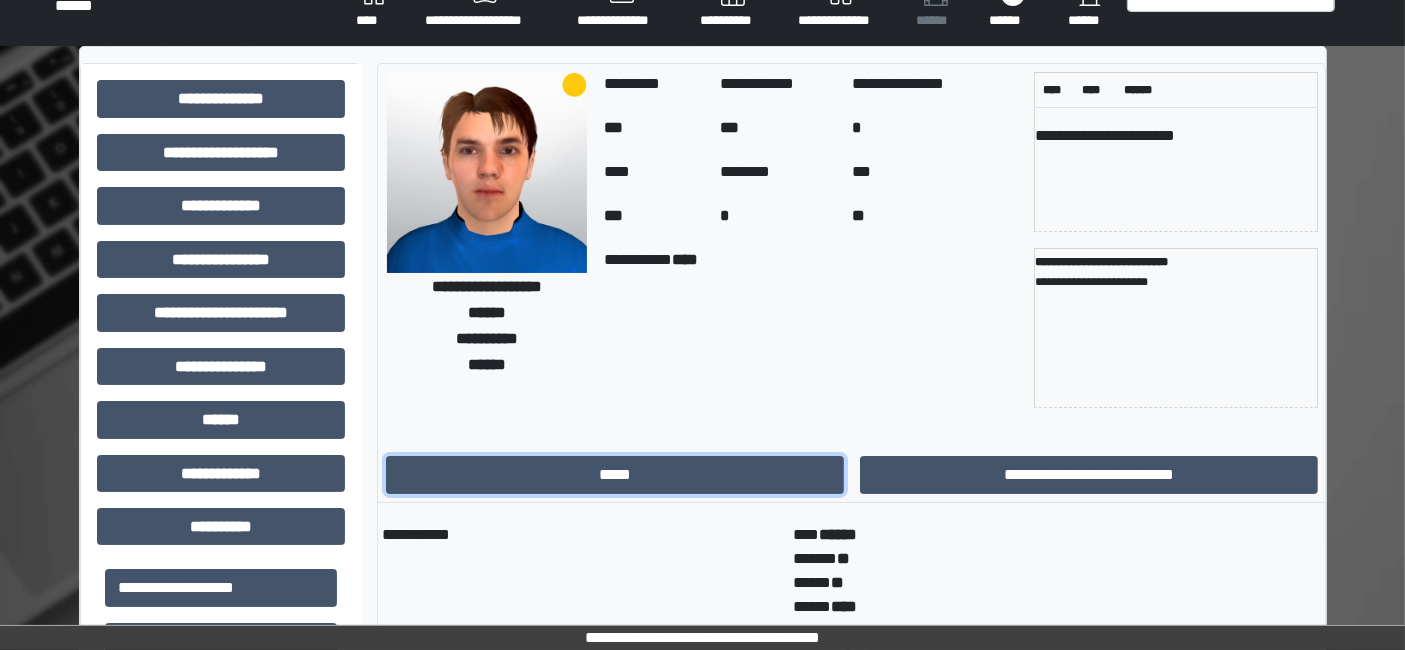 scroll, scrollTop: 0, scrollLeft: 0, axis: both 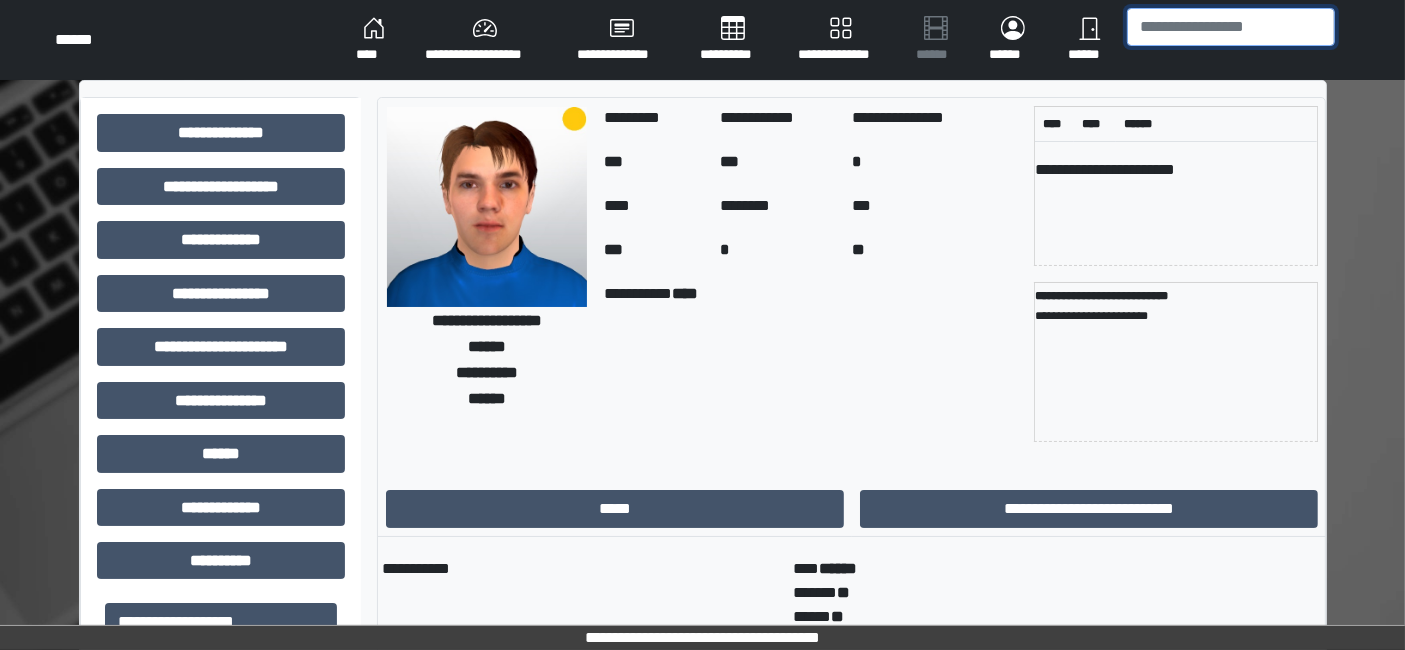 click at bounding box center (1231, 27) 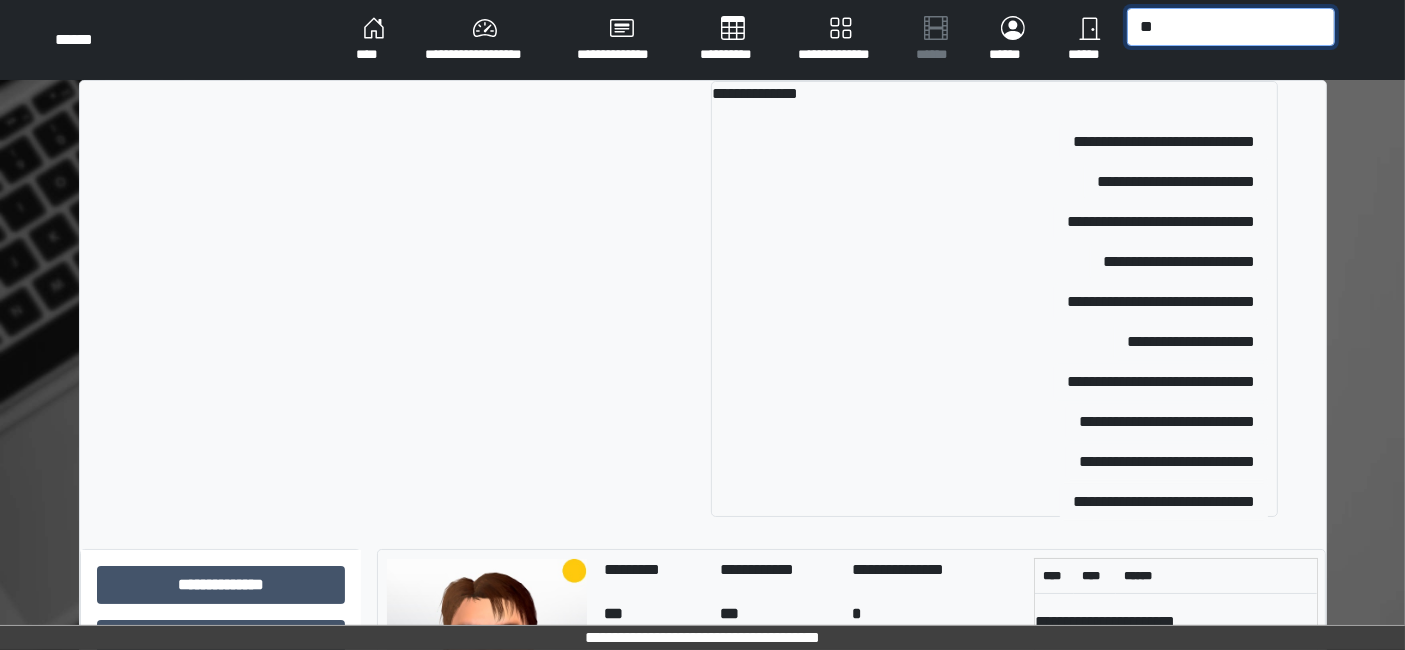 type on "*" 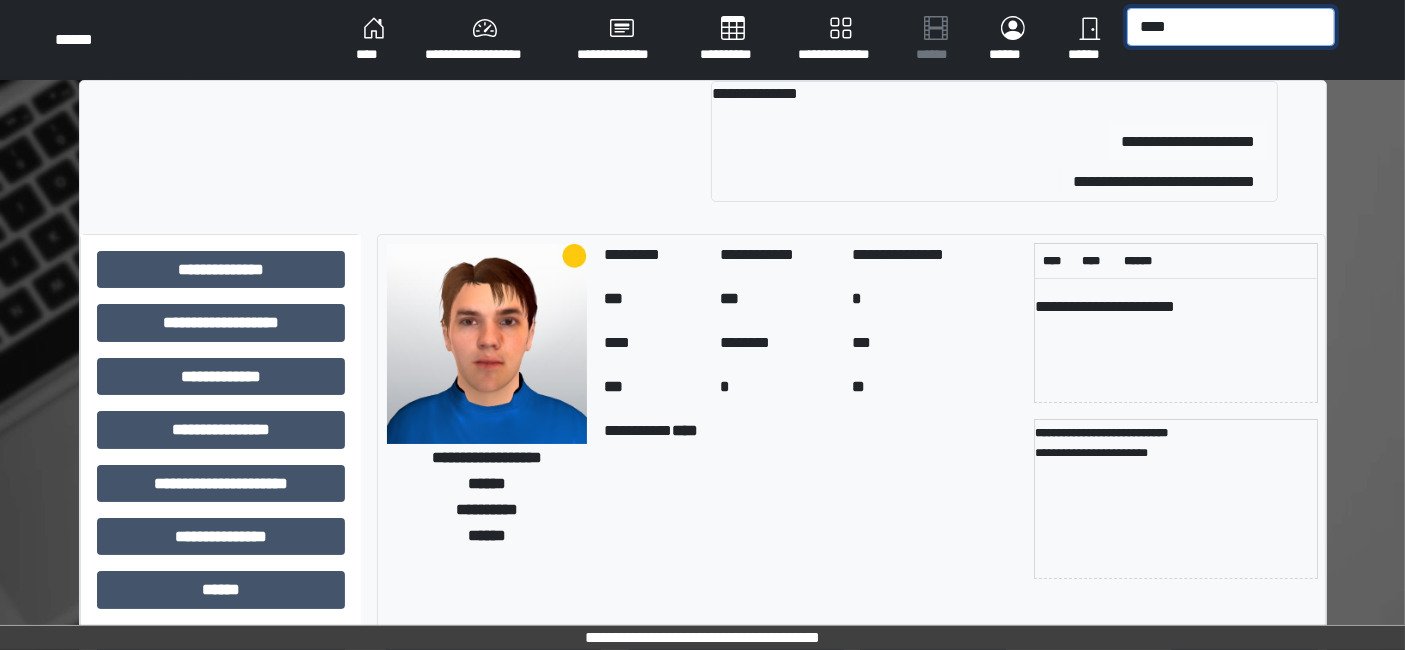 type on "****" 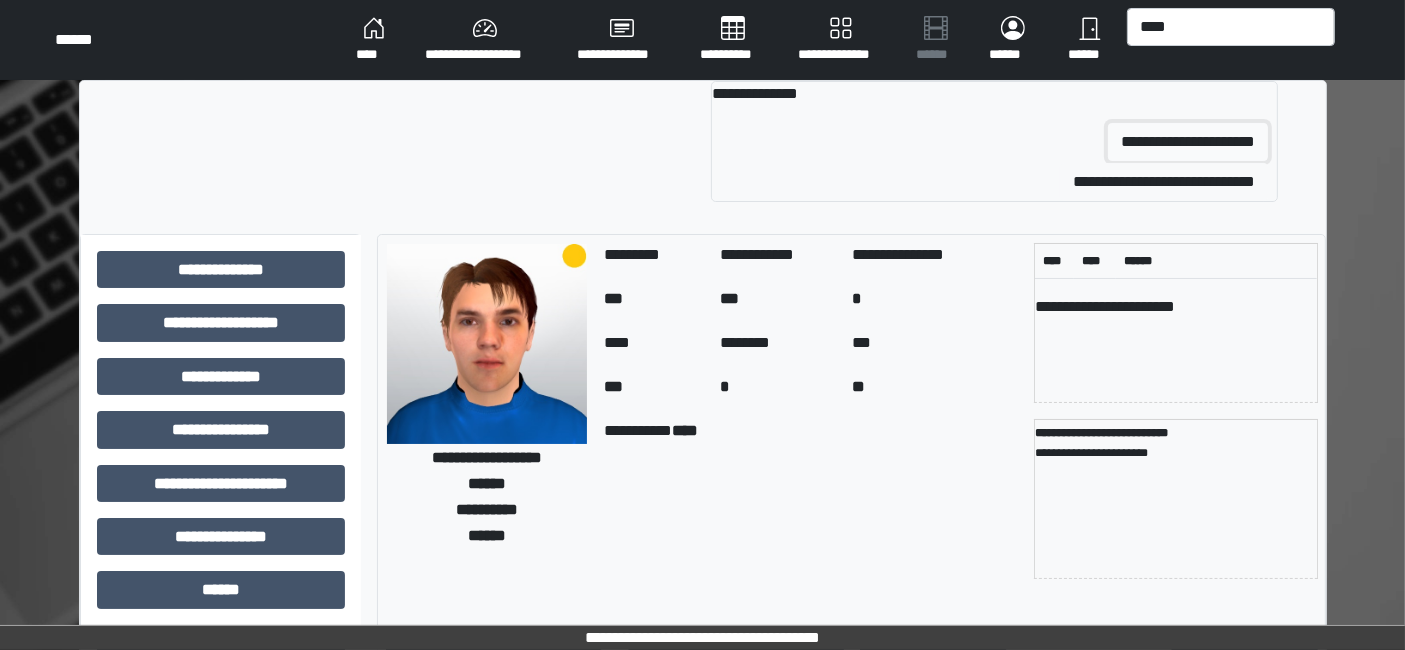 click on "**********" at bounding box center [1188, 142] 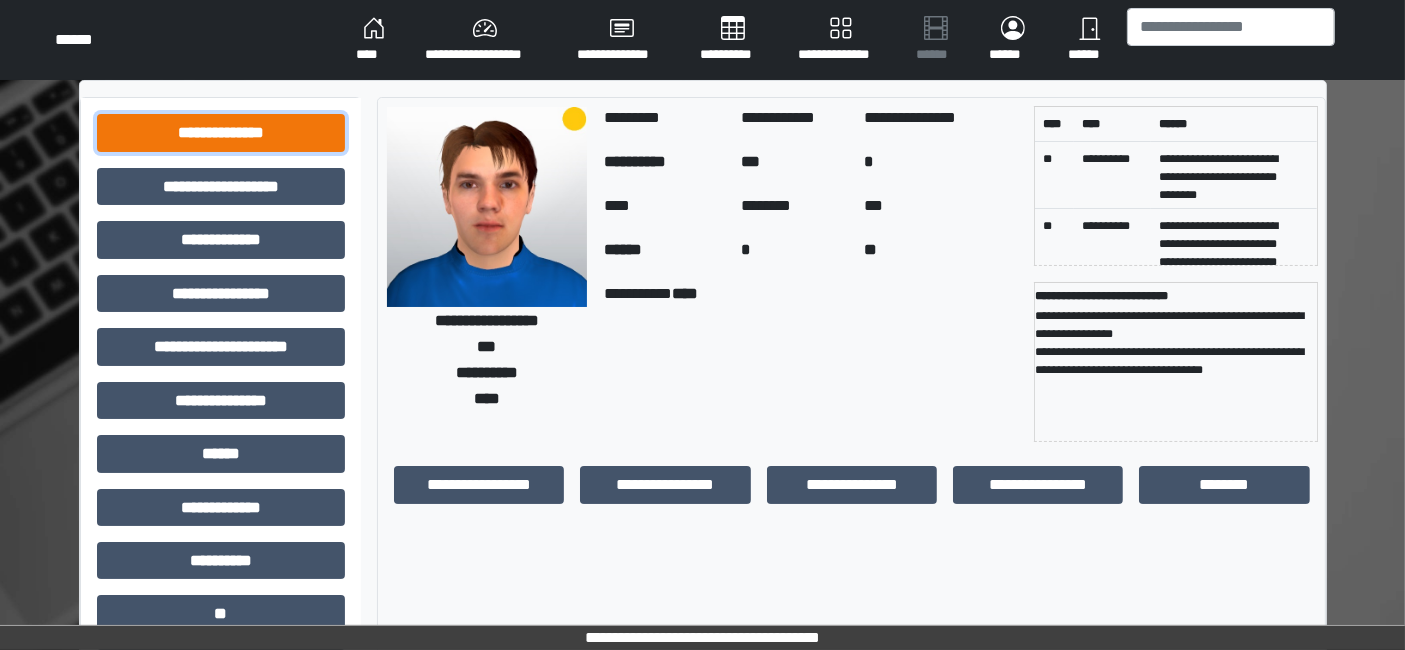 click on "**********" at bounding box center [221, 132] 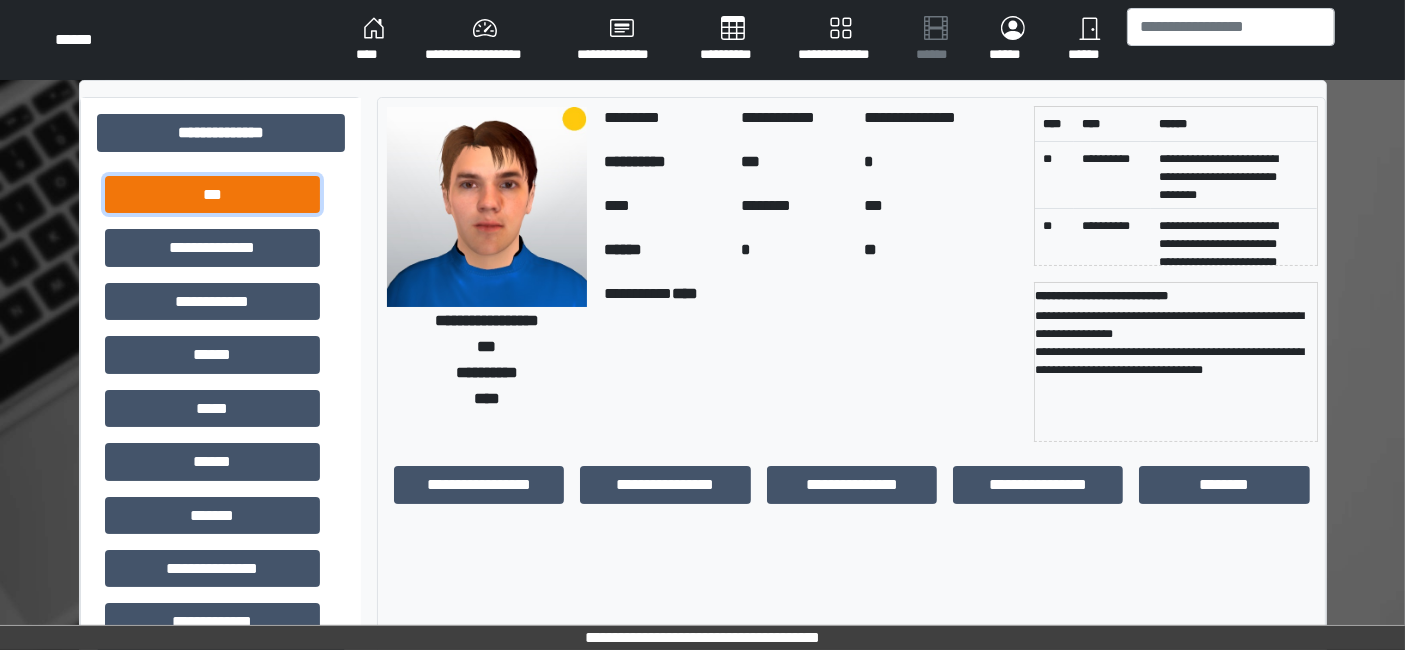 click on "***" at bounding box center [212, 194] 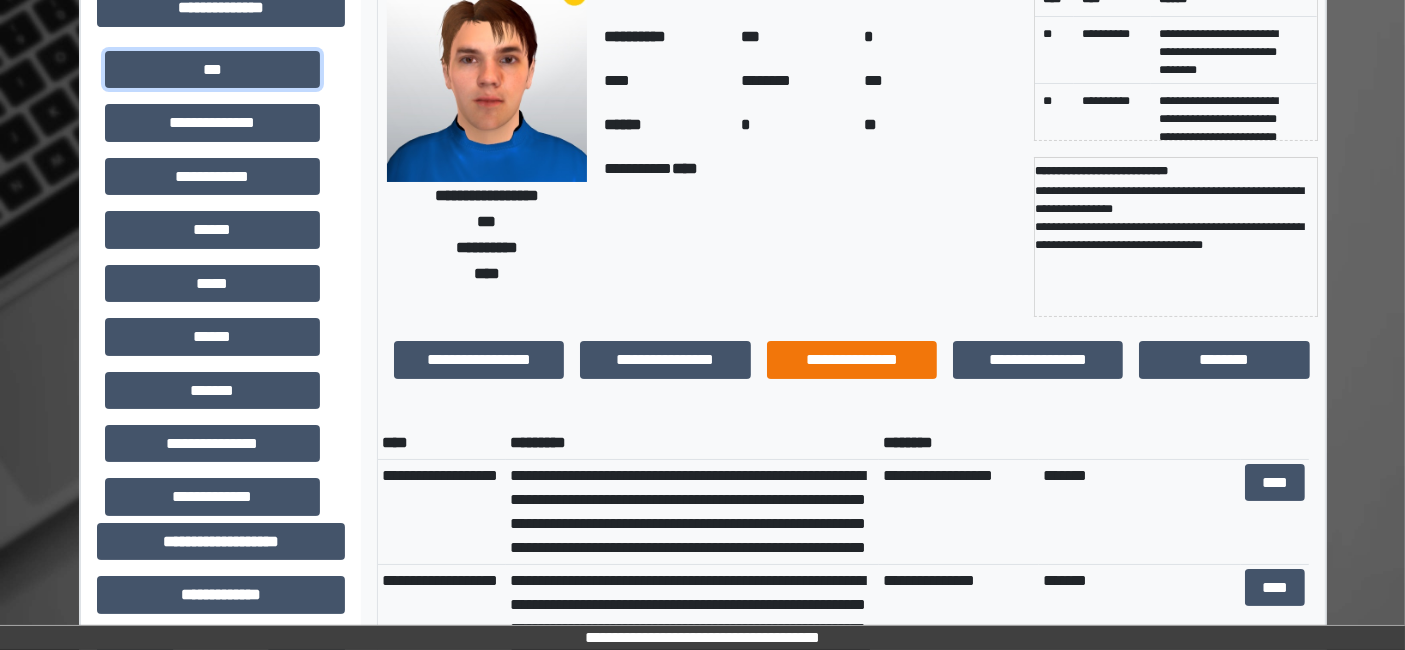 scroll, scrollTop: 222, scrollLeft: 0, axis: vertical 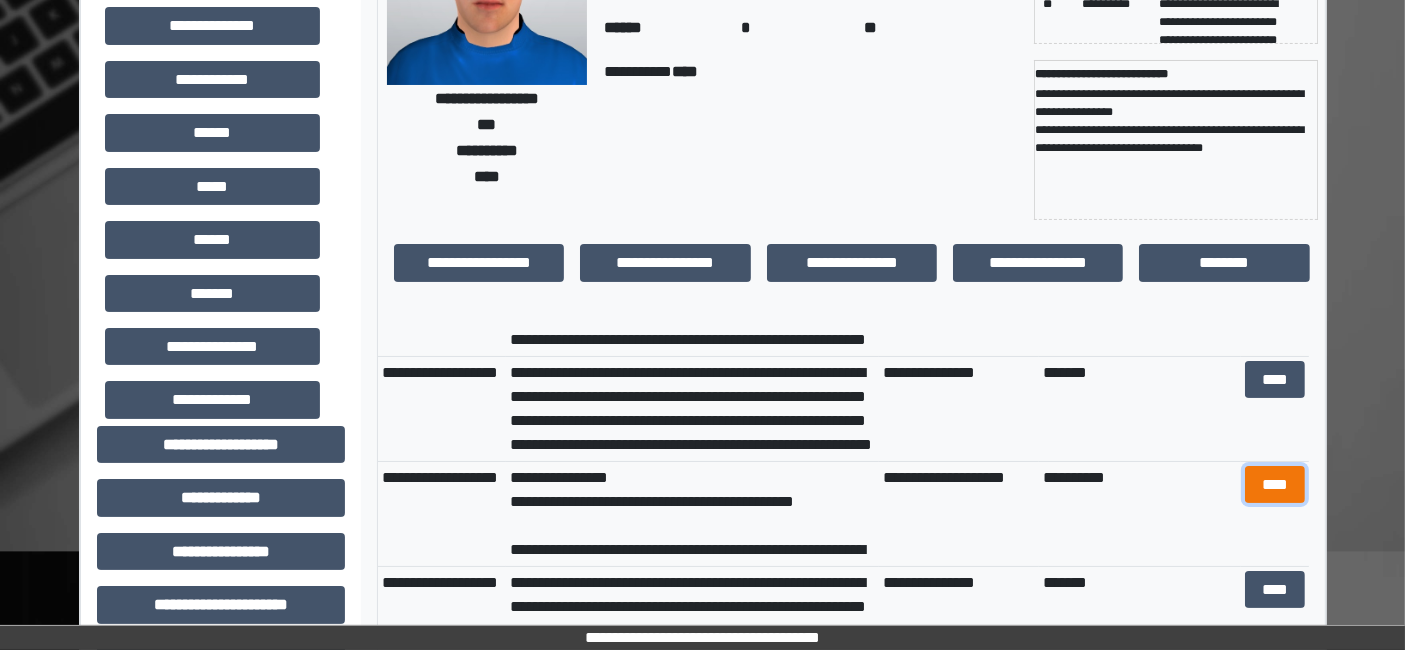 click on "****" at bounding box center (1274, 484) 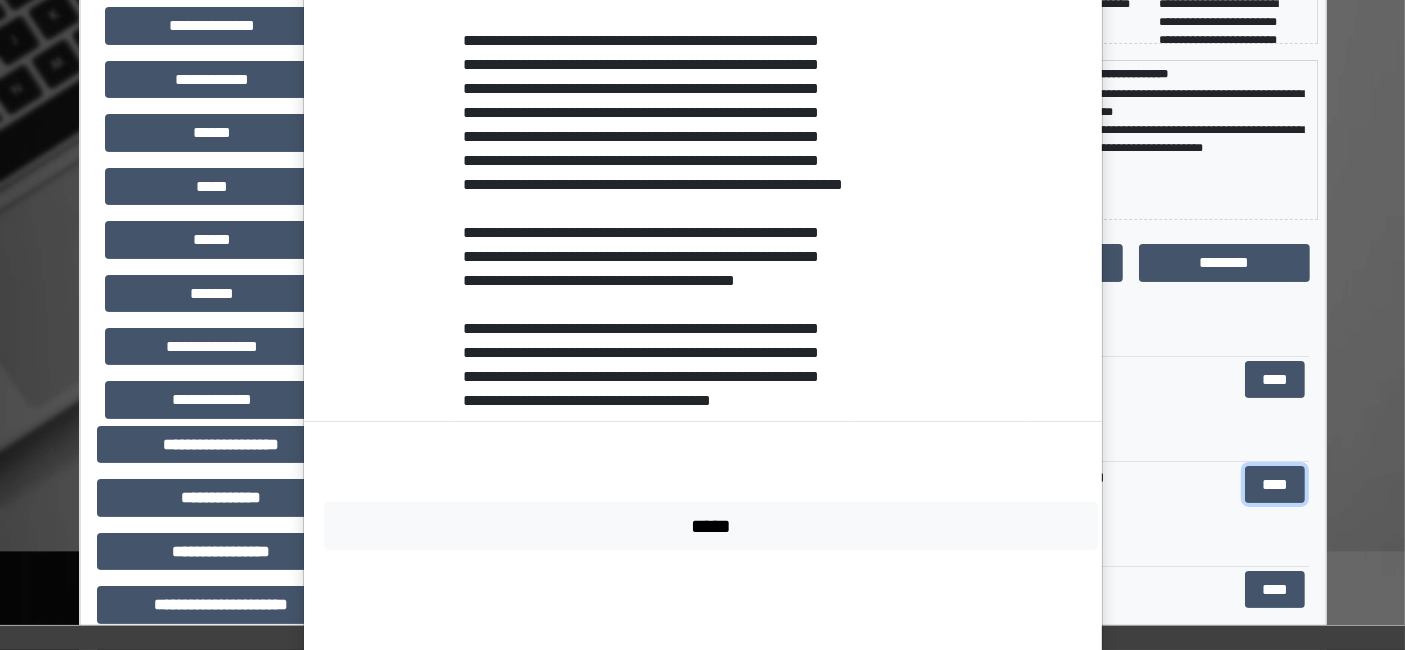 scroll, scrollTop: 550, scrollLeft: 0, axis: vertical 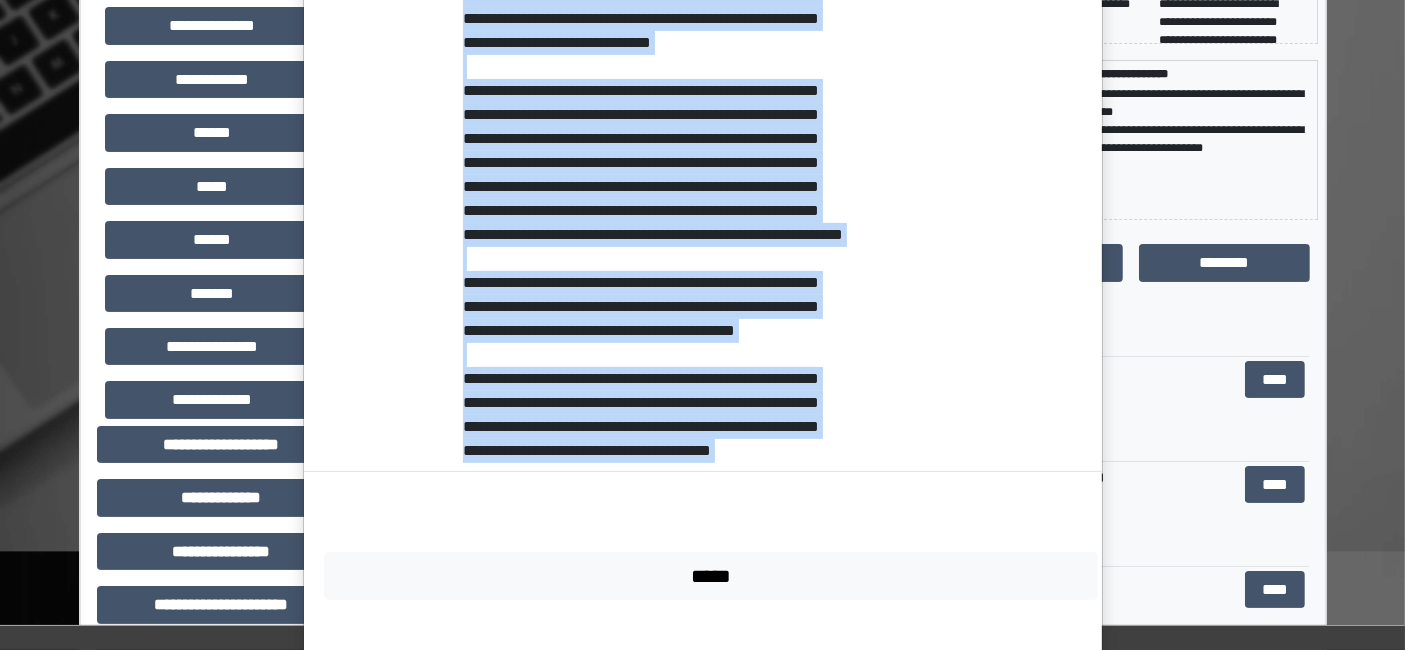 drag, startPoint x: 424, startPoint y: 77, endPoint x: 920, endPoint y: 515, distance: 661.7099 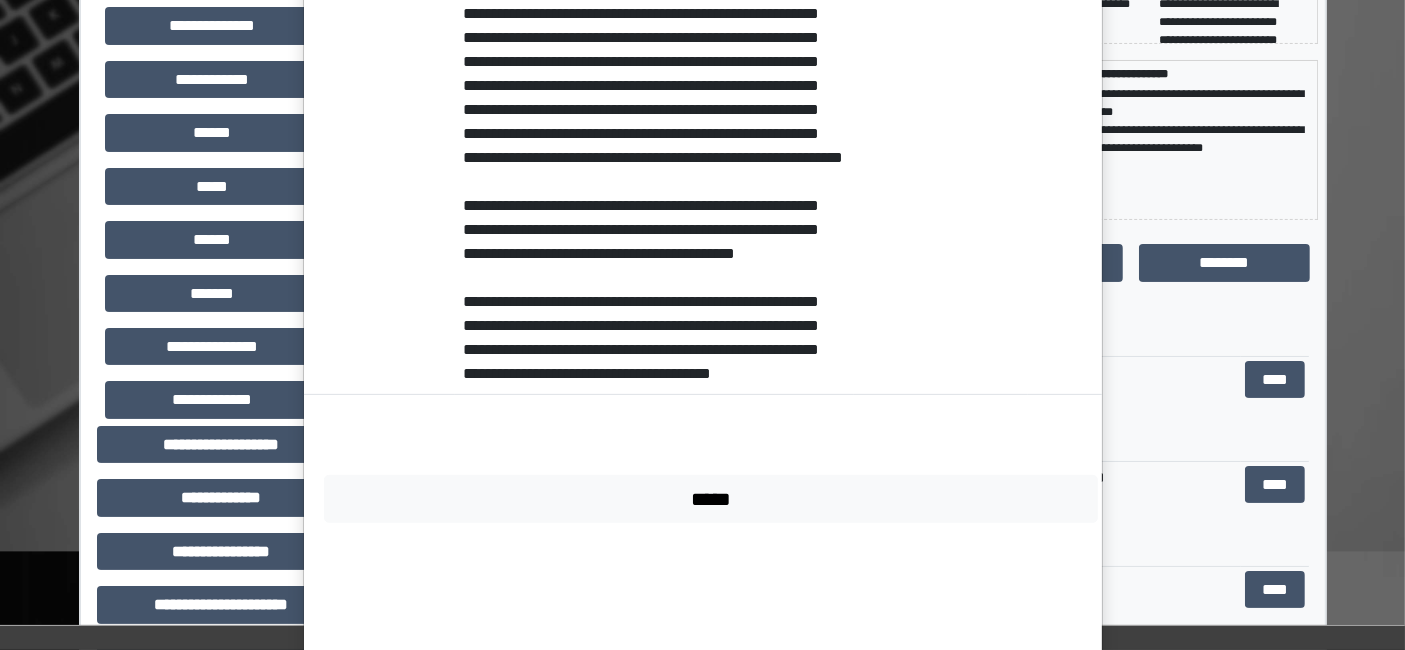 scroll, scrollTop: 661, scrollLeft: 0, axis: vertical 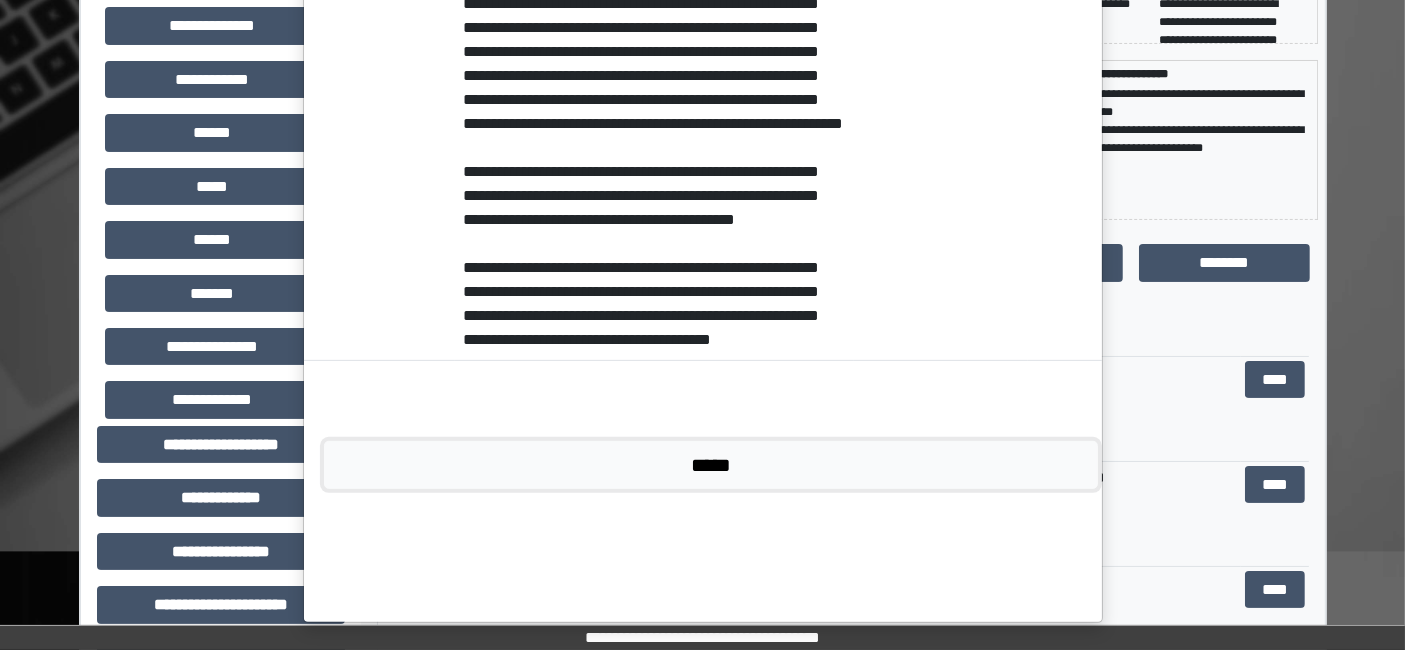 click on "*****" at bounding box center (711, 464) 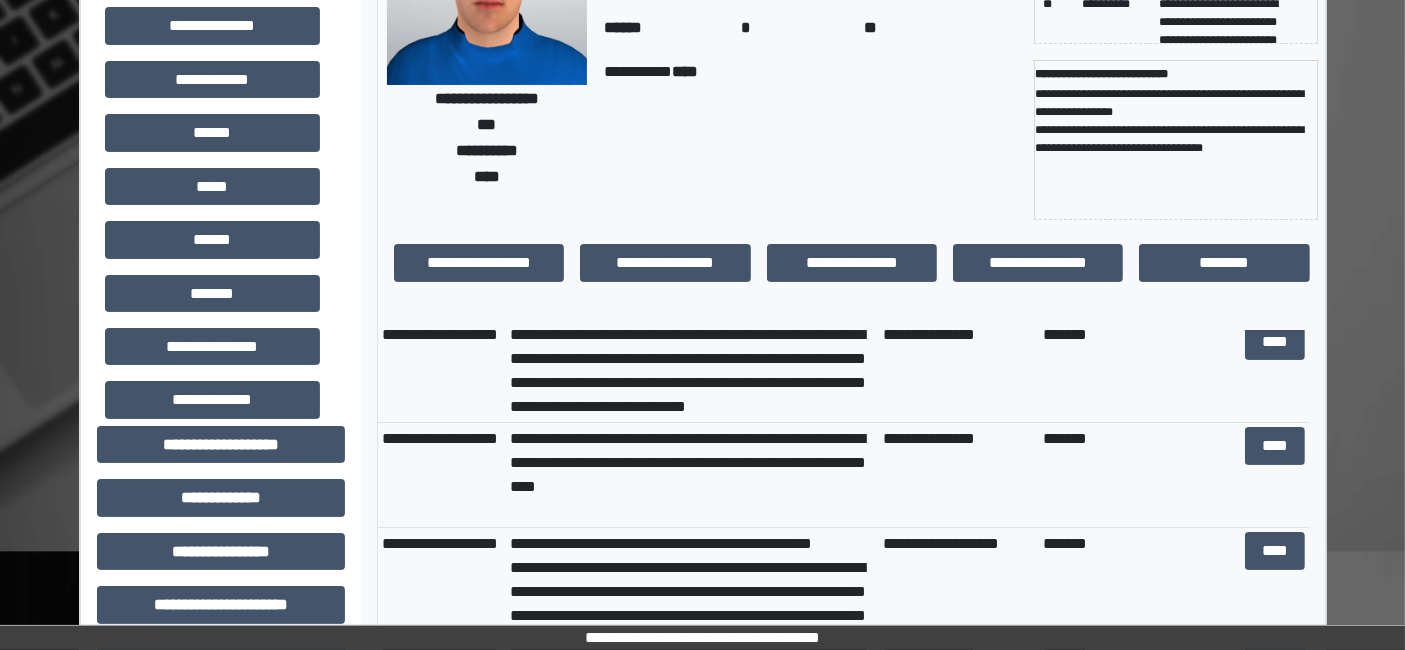 scroll, scrollTop: 2222, scrollLeft: 0, axis: vertical 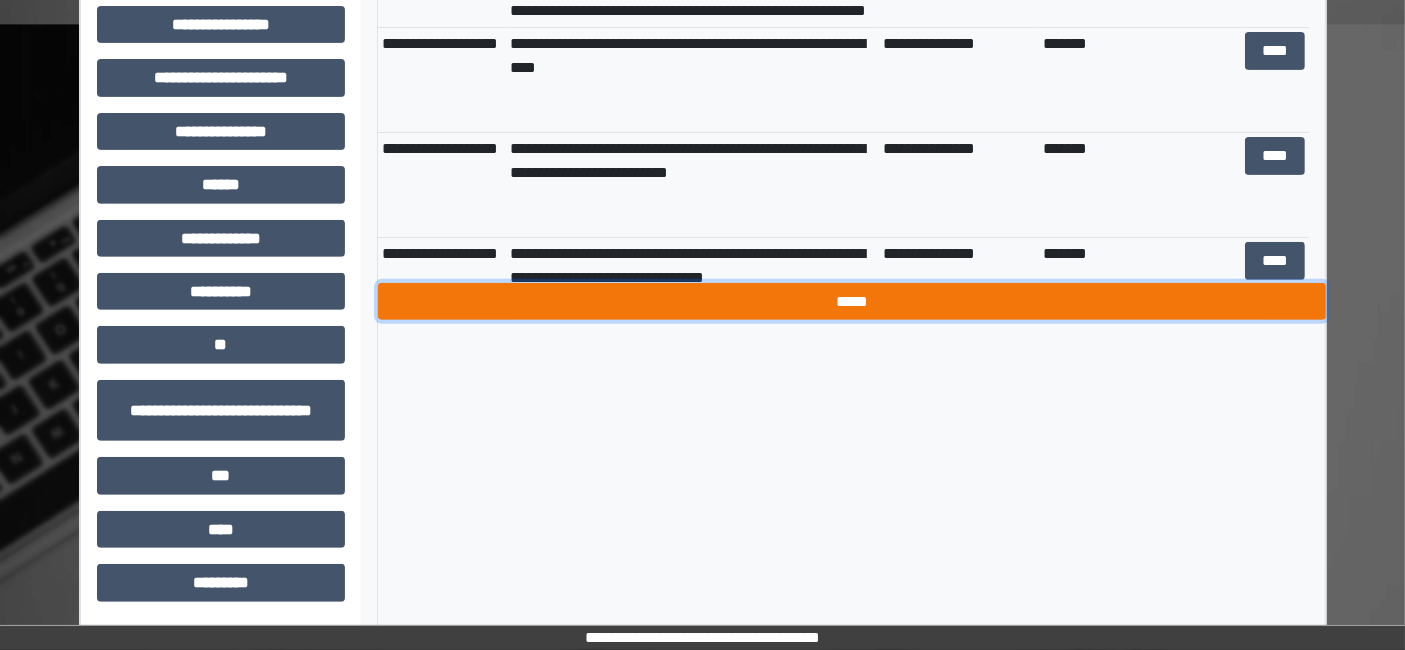 click on "*****" at bounding box center (852, 301) 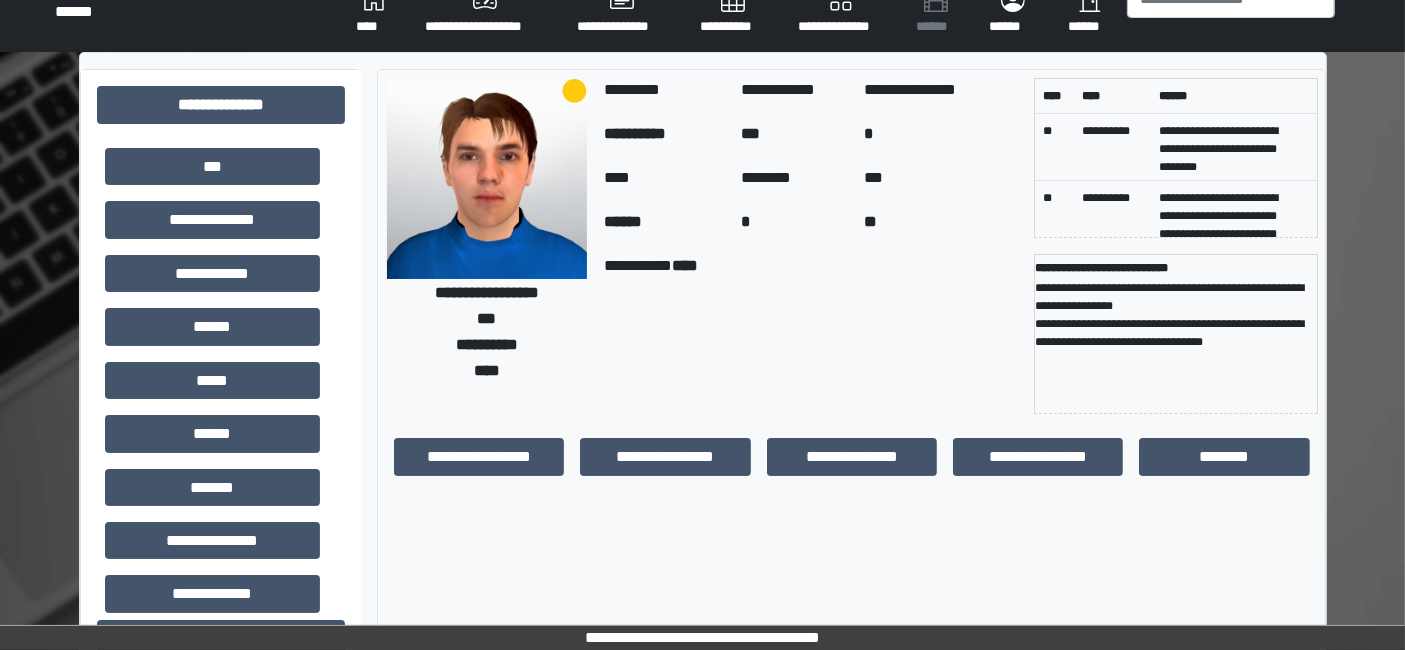 scroll, scrollTop: 0, scrollLeft: 0, axis: both 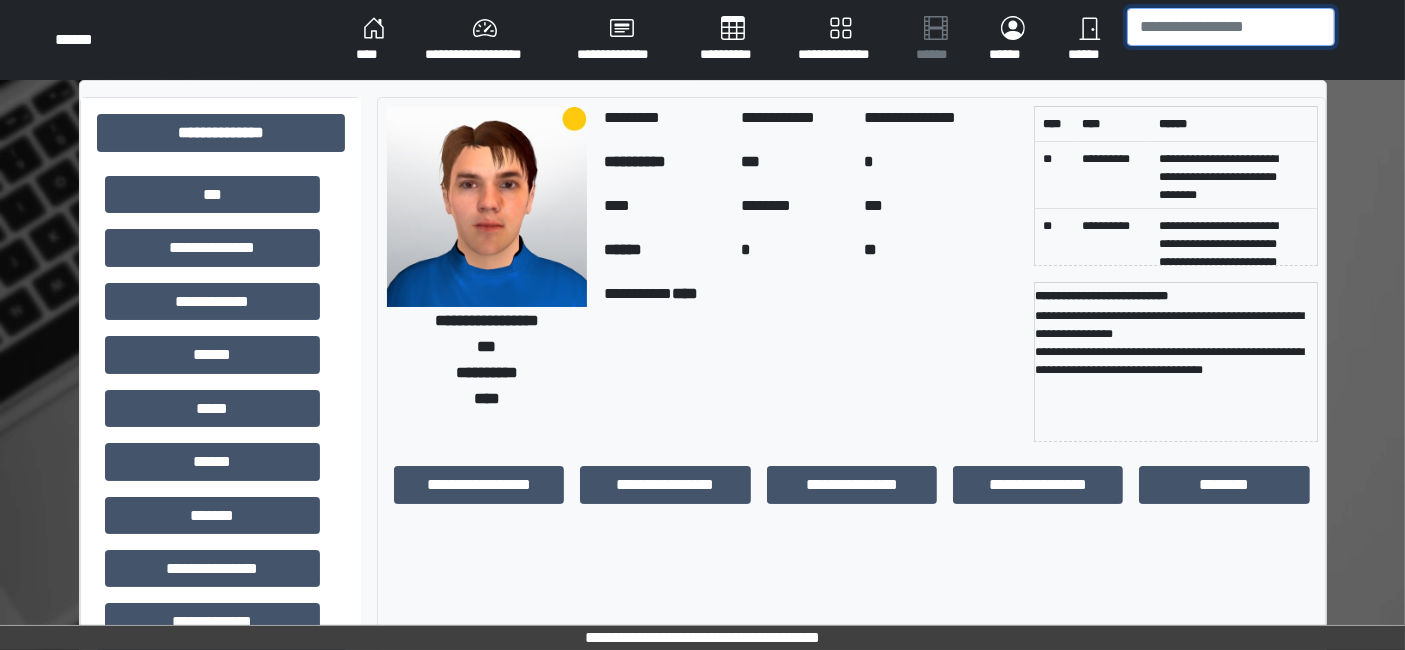 click at bounding box center (1231, 27) 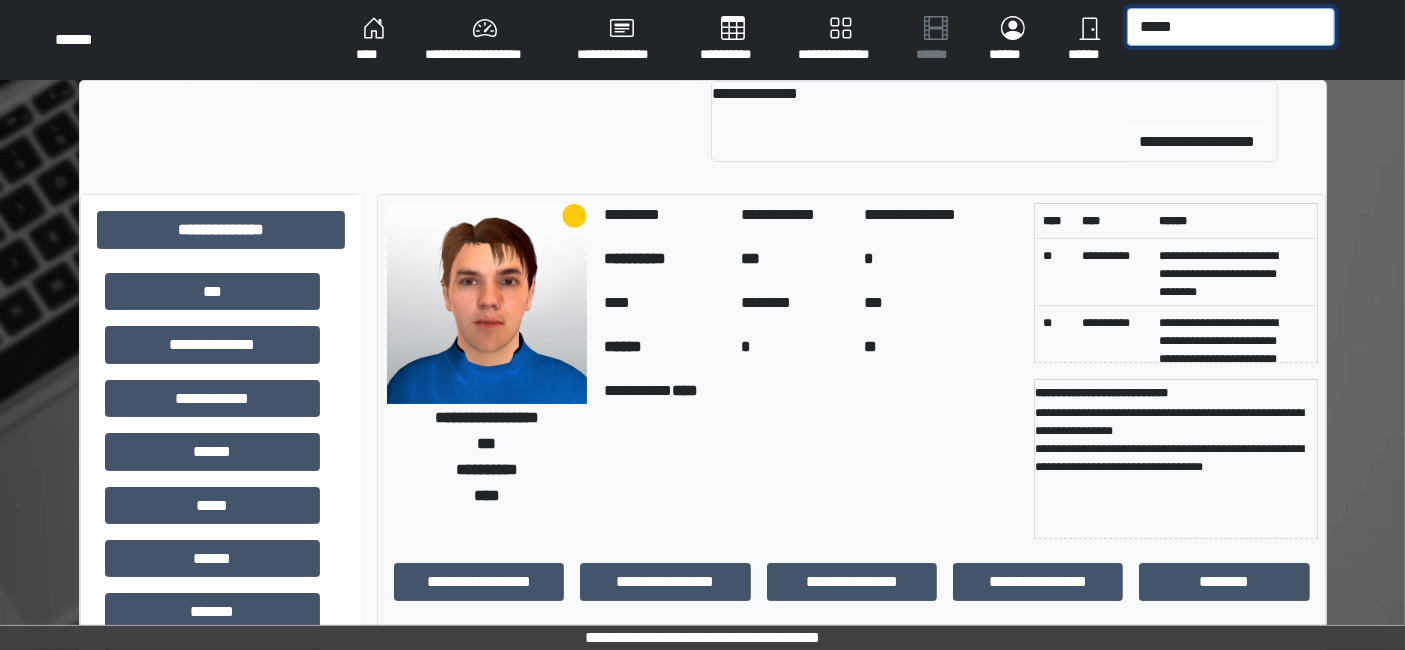type on "*****" 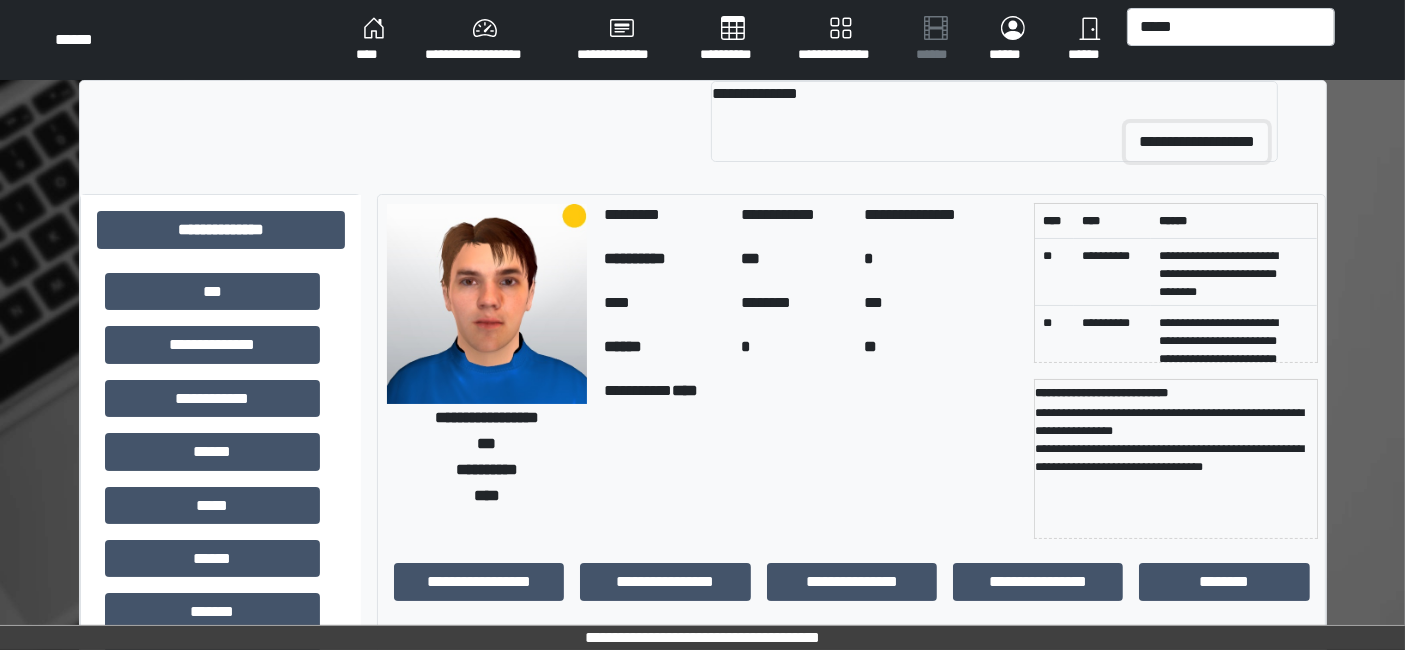 click on "**********" at bounding box center (1197, 142) 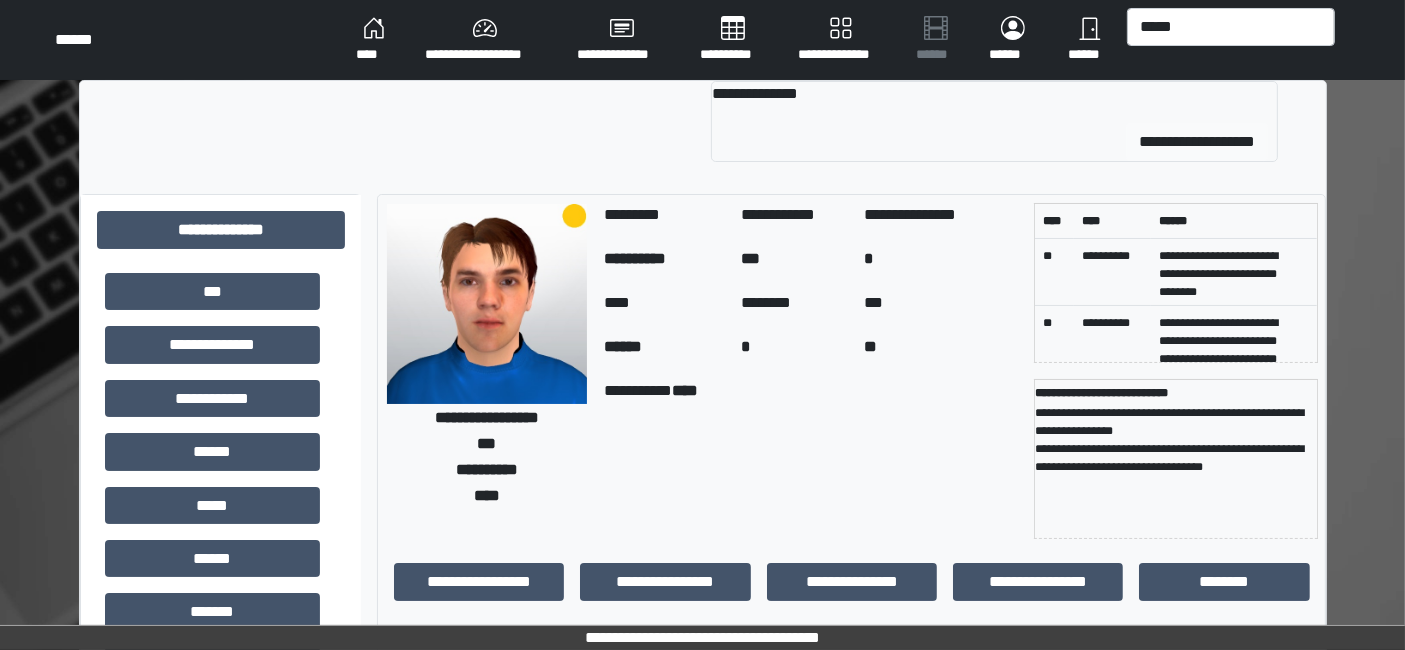 type 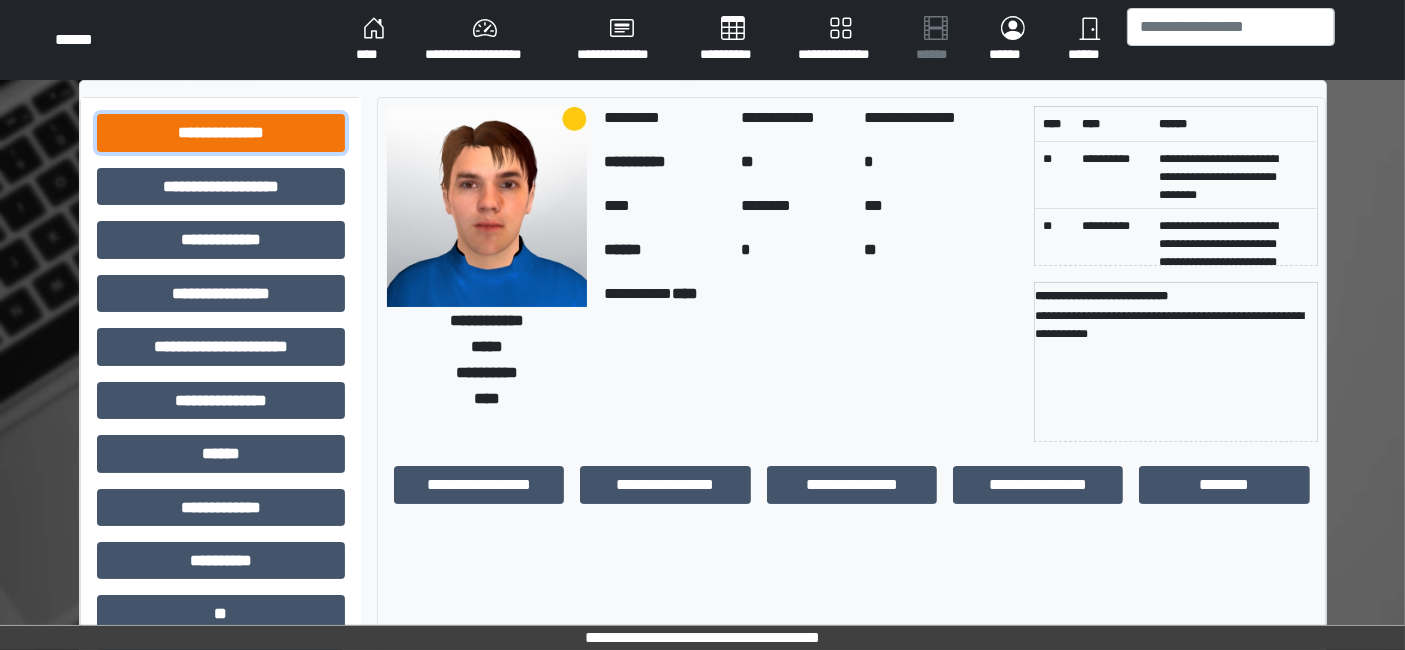 click on "**********" at bounding box center (221, 132) 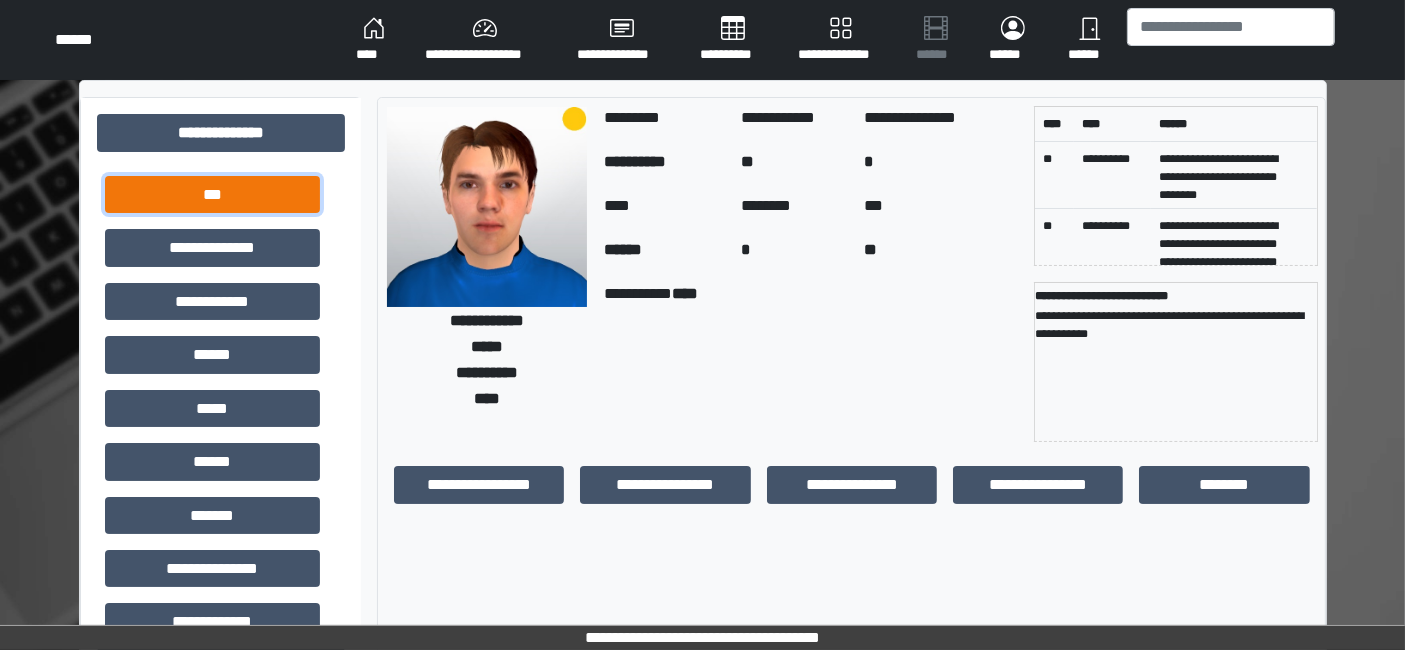 click on "***" at bounding box center [212, 194] 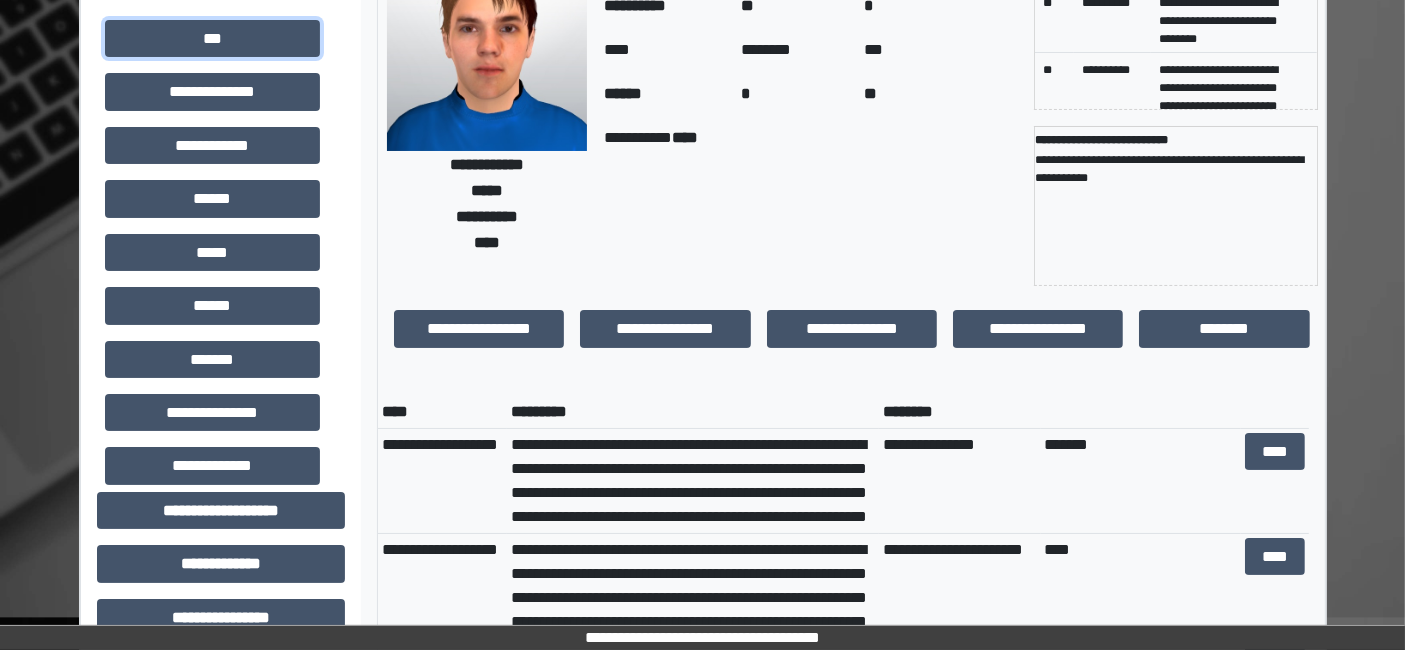 scroll, scrollTop: 222, scrollLeft: 0, axis: vertical 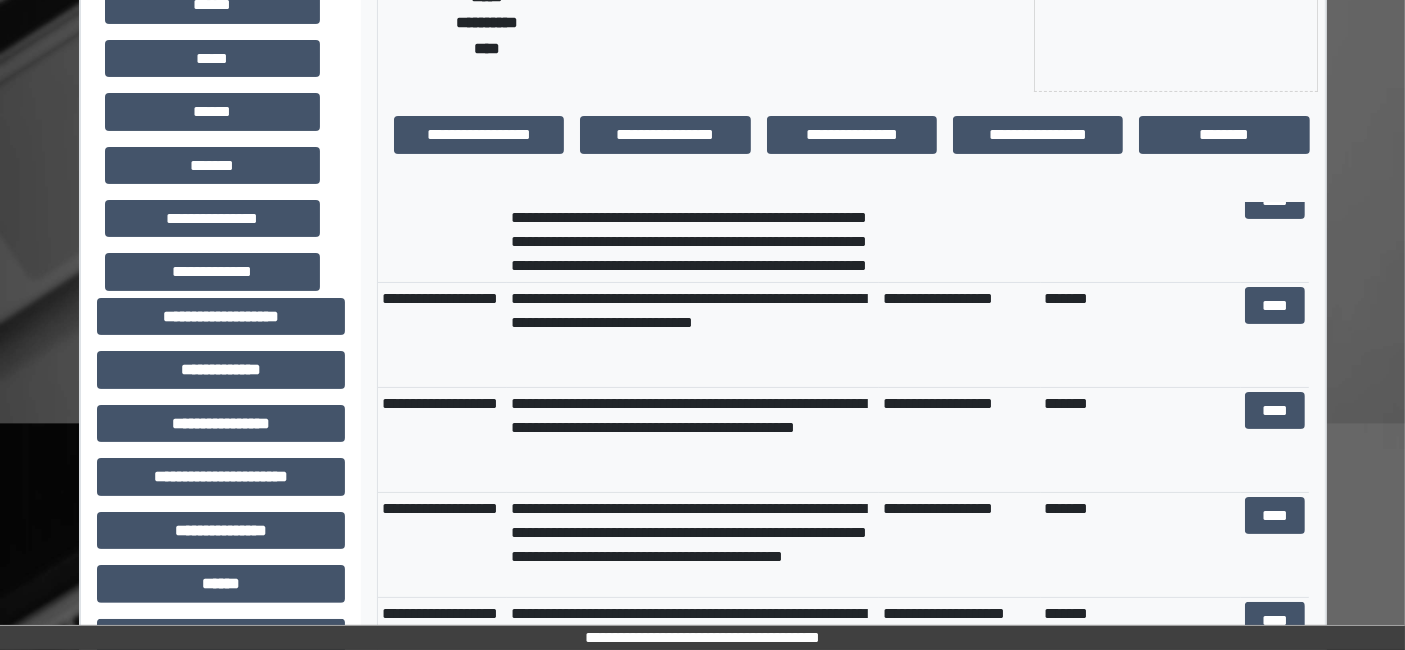 type 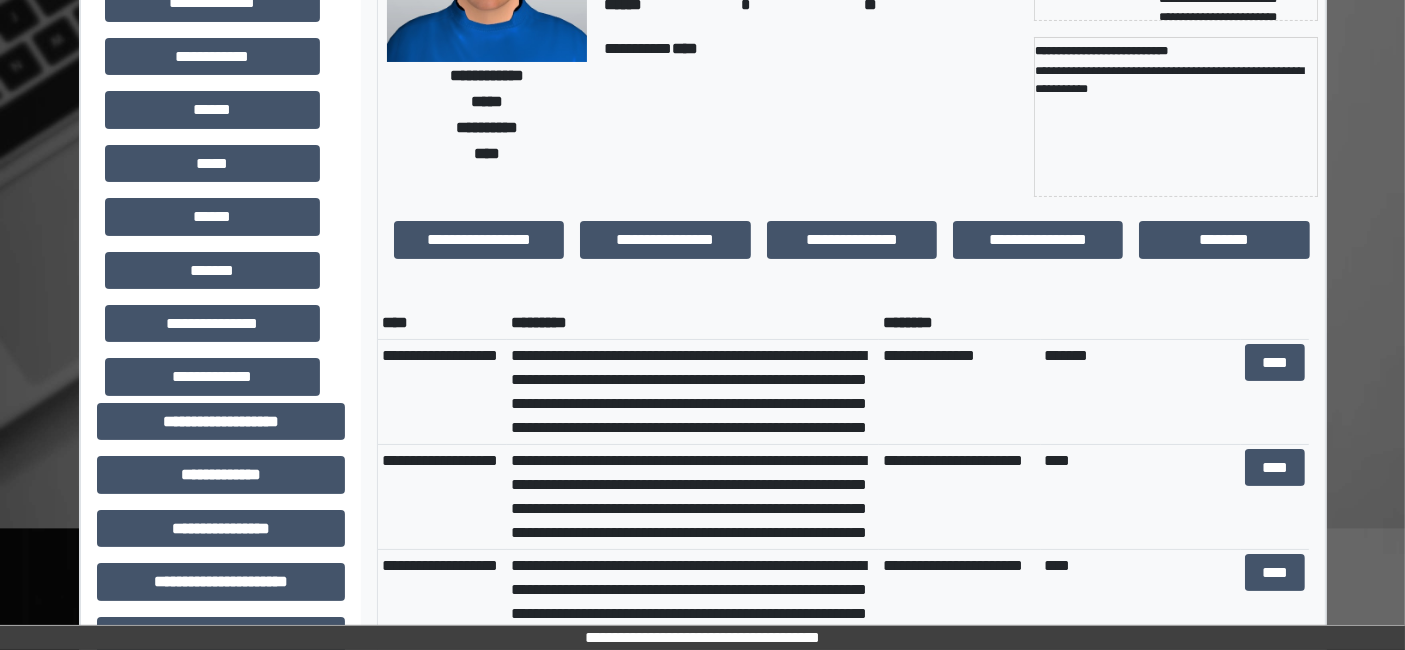 scroll, scrollTop: 555, scrollLeft: 0, axis: vertical 